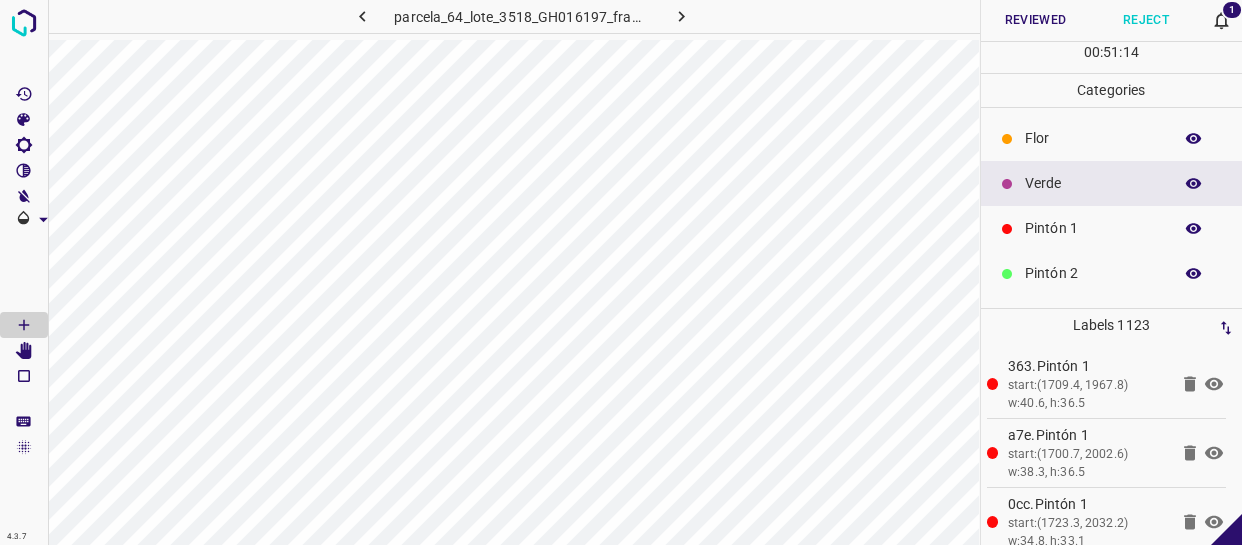 scroll, scrollTop: 0, scrollLeft: 0, axis: both 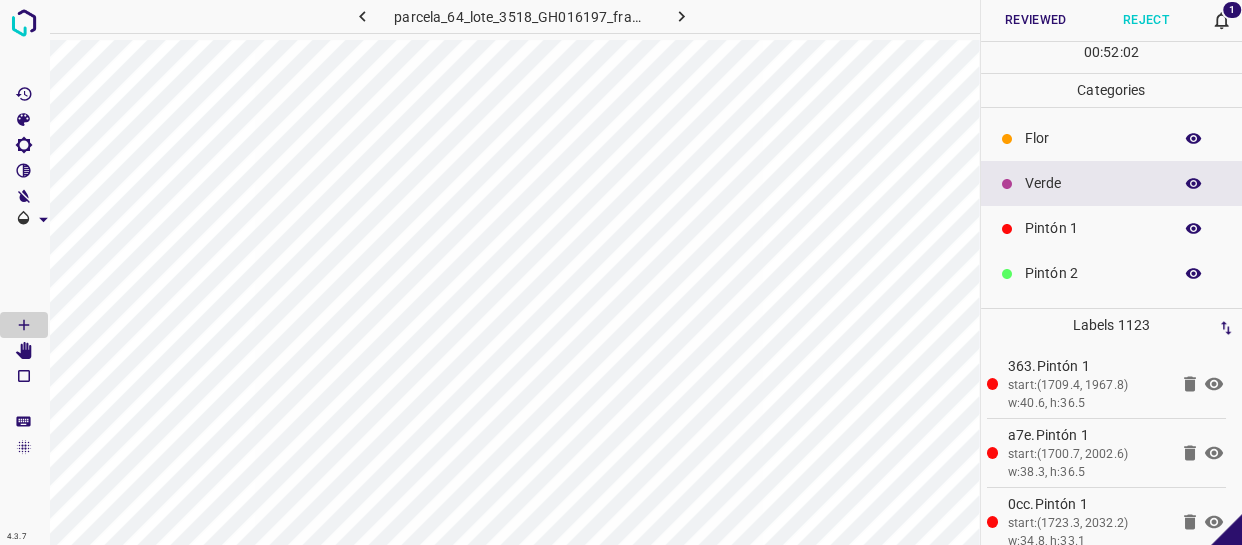 click on "Reviewed" at bounding box center (1036, 20) 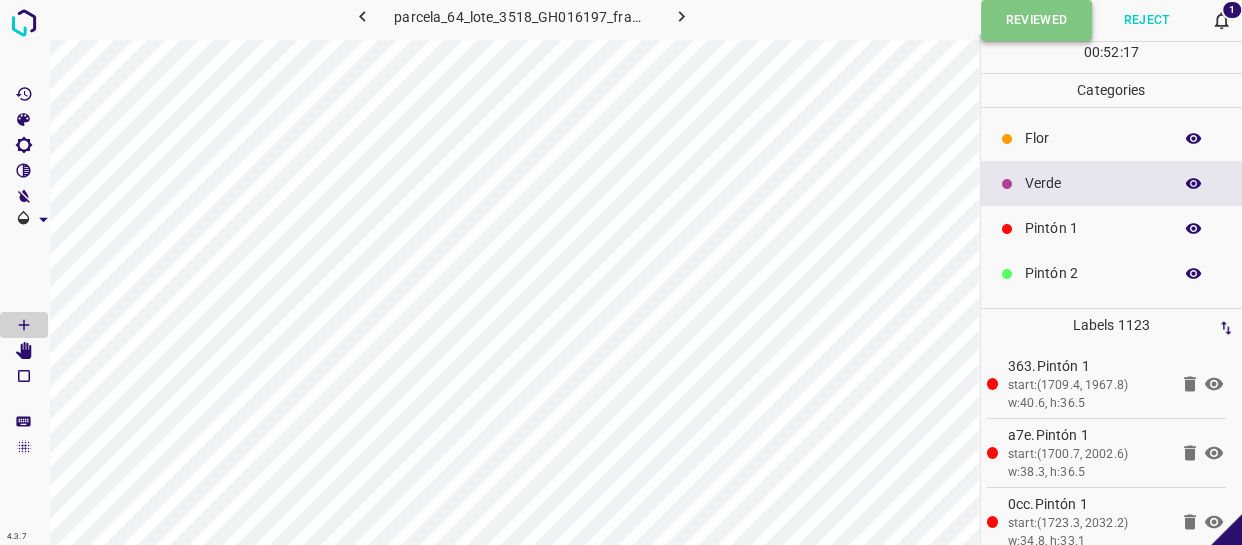 scroll, scrollTop: 0, scrollLeft: 0, axis: both 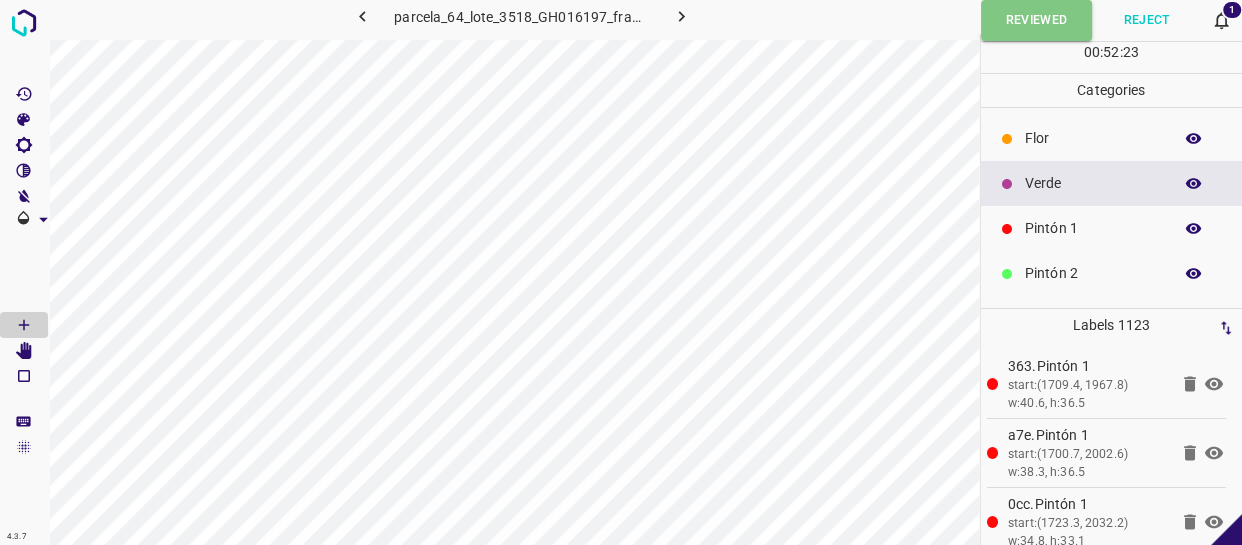 click at bounding box center (681, 16) 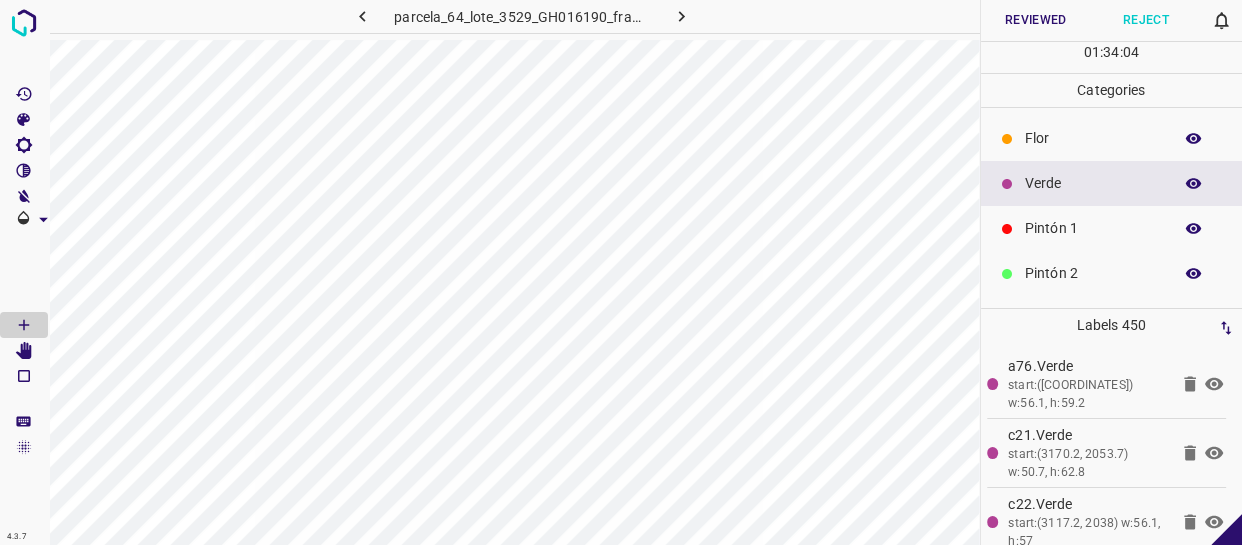 click 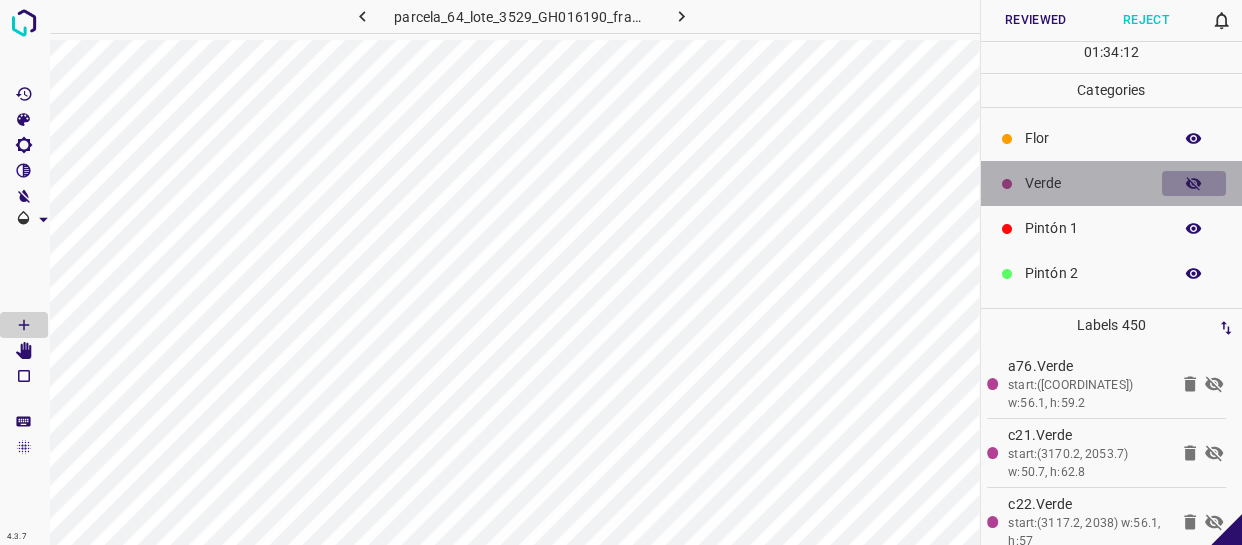 click 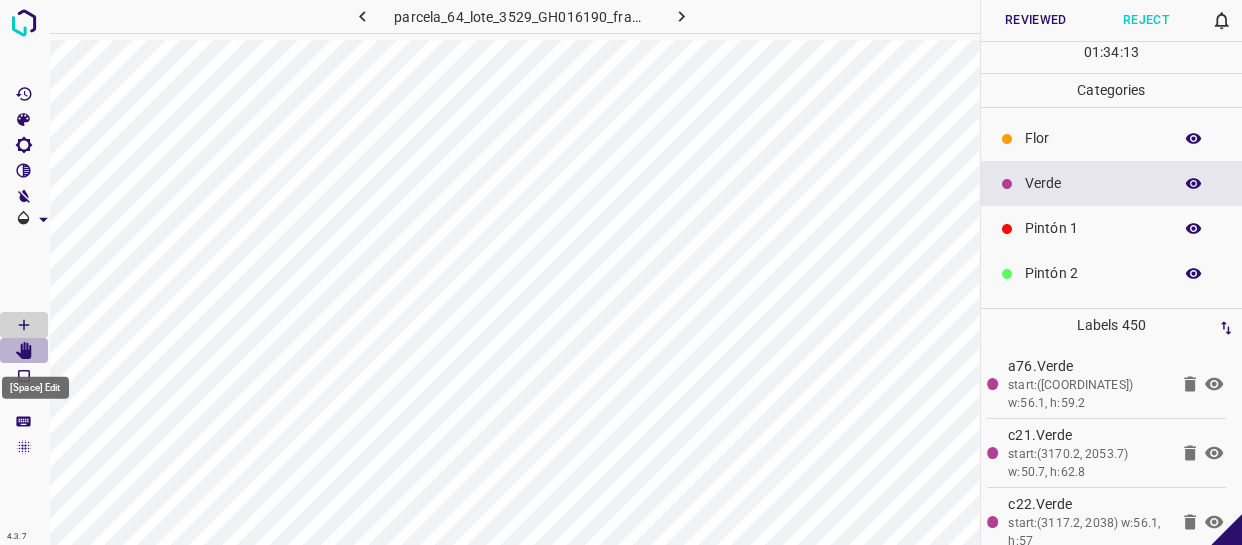 click 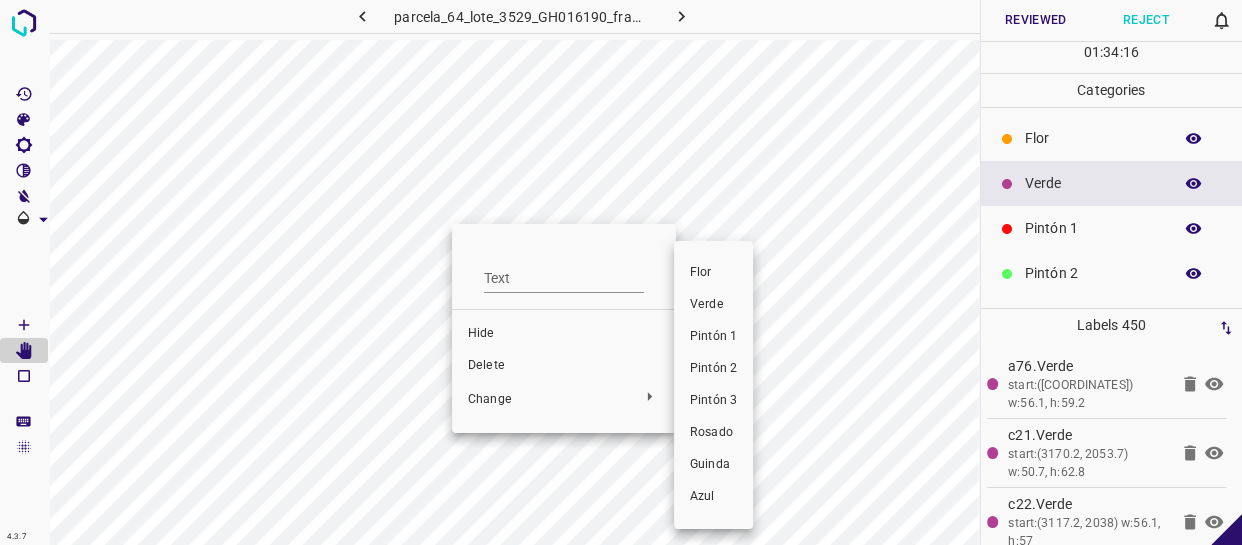 click on "Pintón 1" at bounding box center (713, 337) 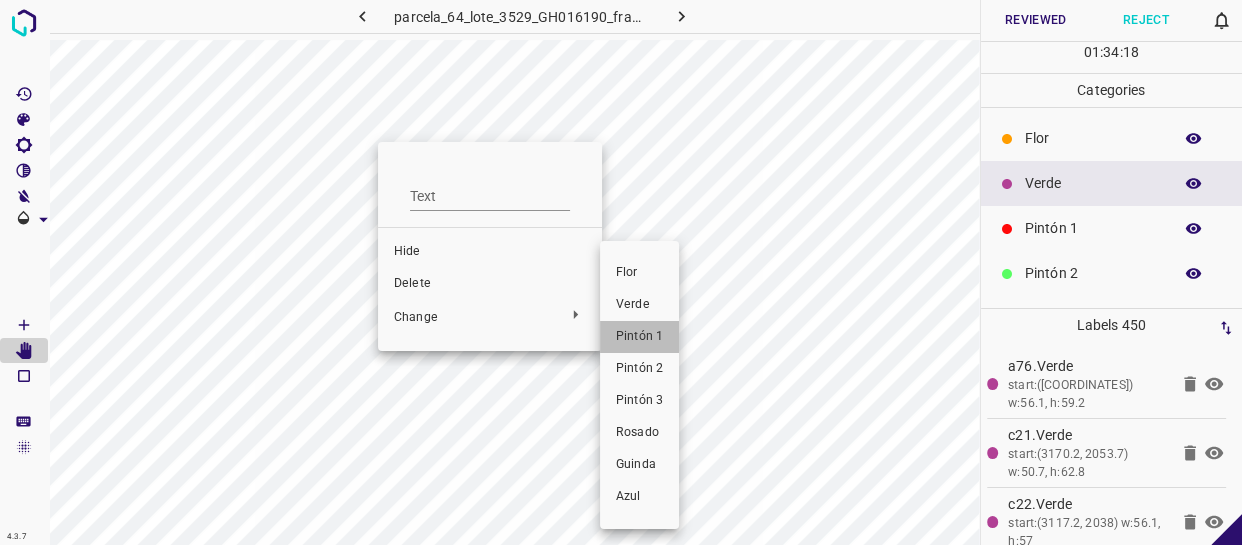 drag, startPoint x: 649, startPoint y: 325, endPoint x: 367, endPoint y: 234, distance: 296.3191 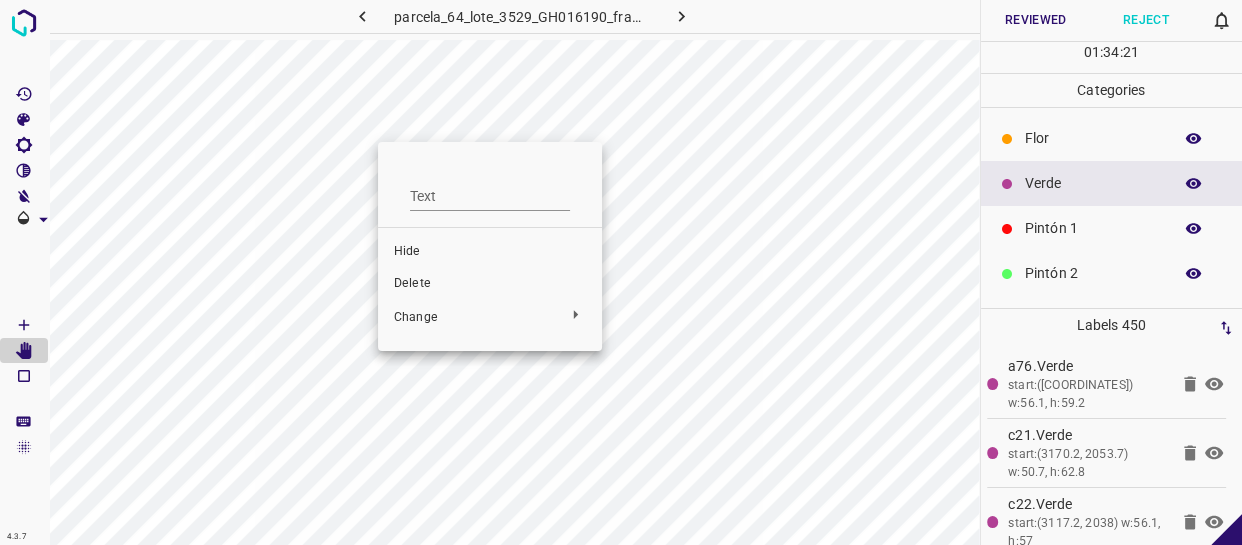 click at bounding box center (621, 272) 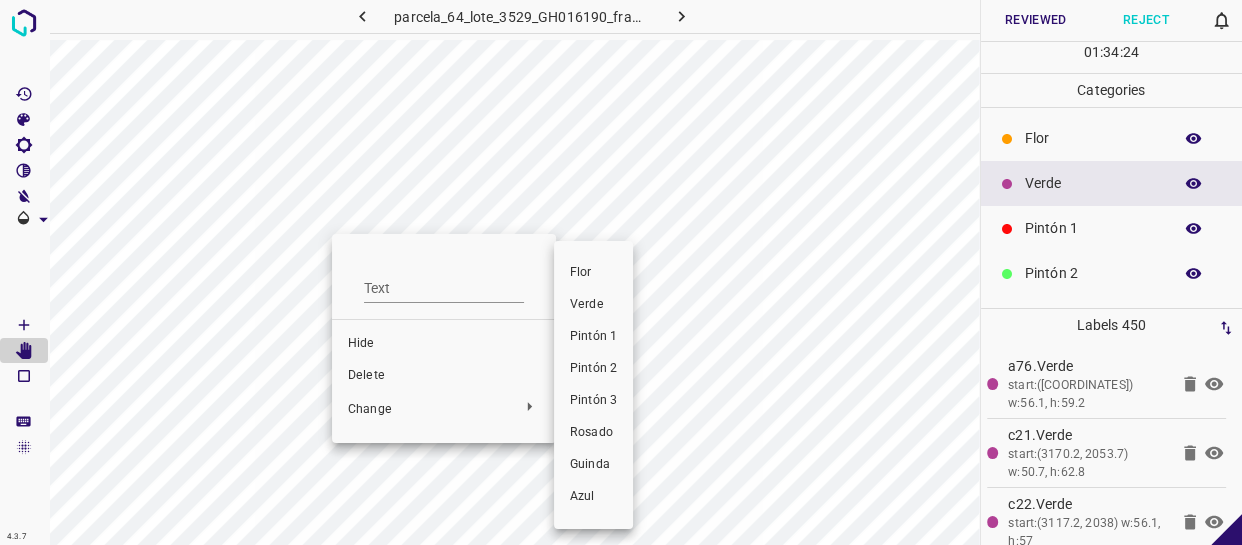 drag, startPoint x: 585, startPoint y: 335, endPoint x: 447, endPoint y: 311, distance: 140.07141 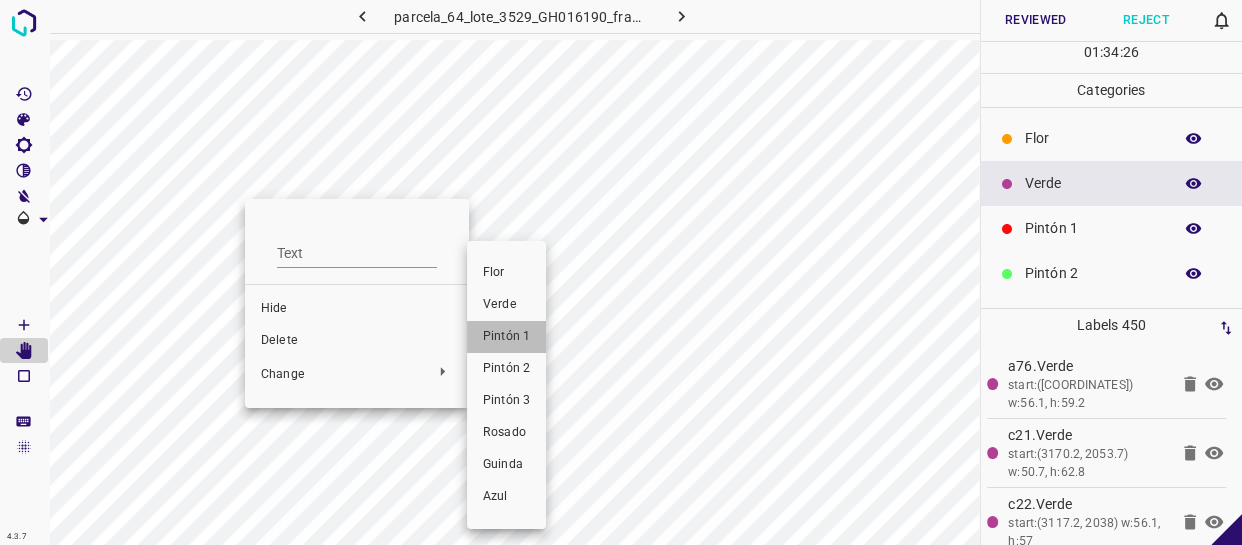 click on "Pintón 1" at bounding box center (506, 337) 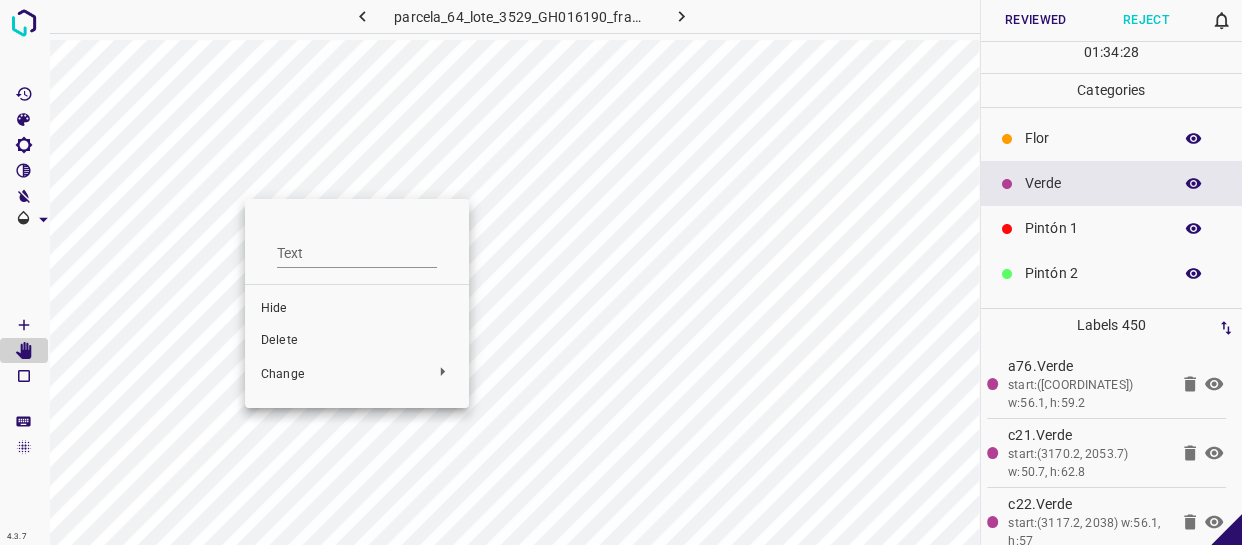 click at bounding box center [621, 272] 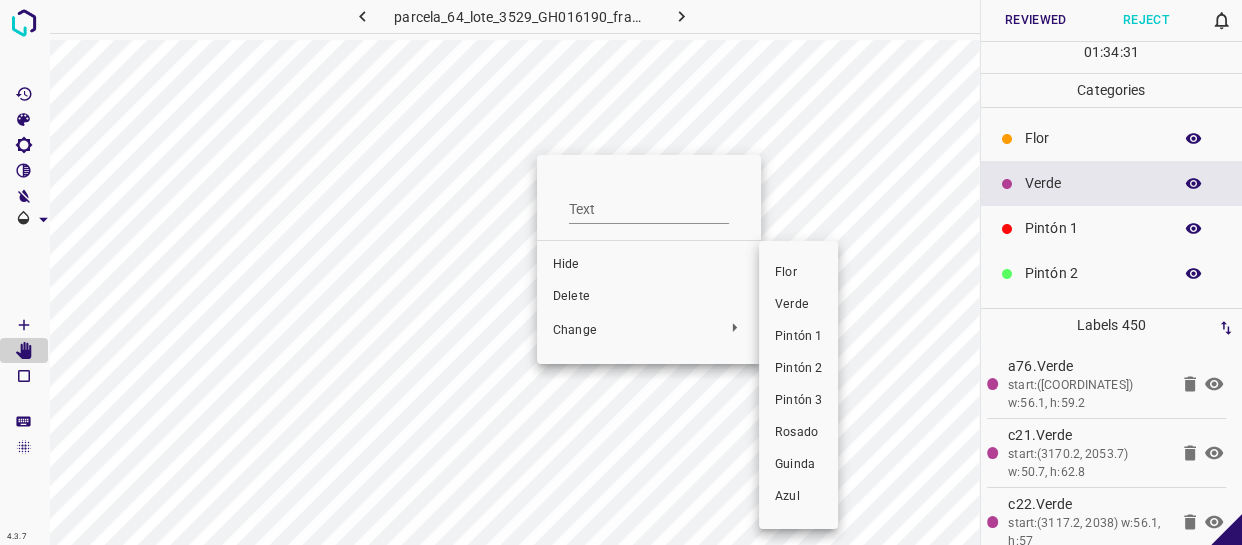click on "Pintón 1" at bounding box center (798, 337) 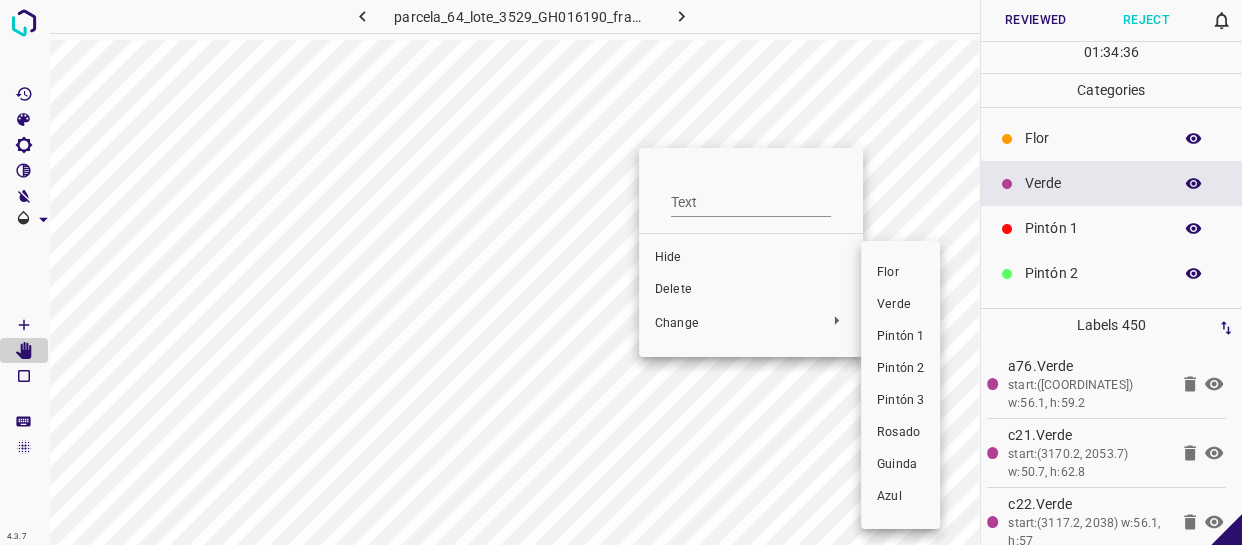 click on "Pintón 1" at bounding box center (900, 337) 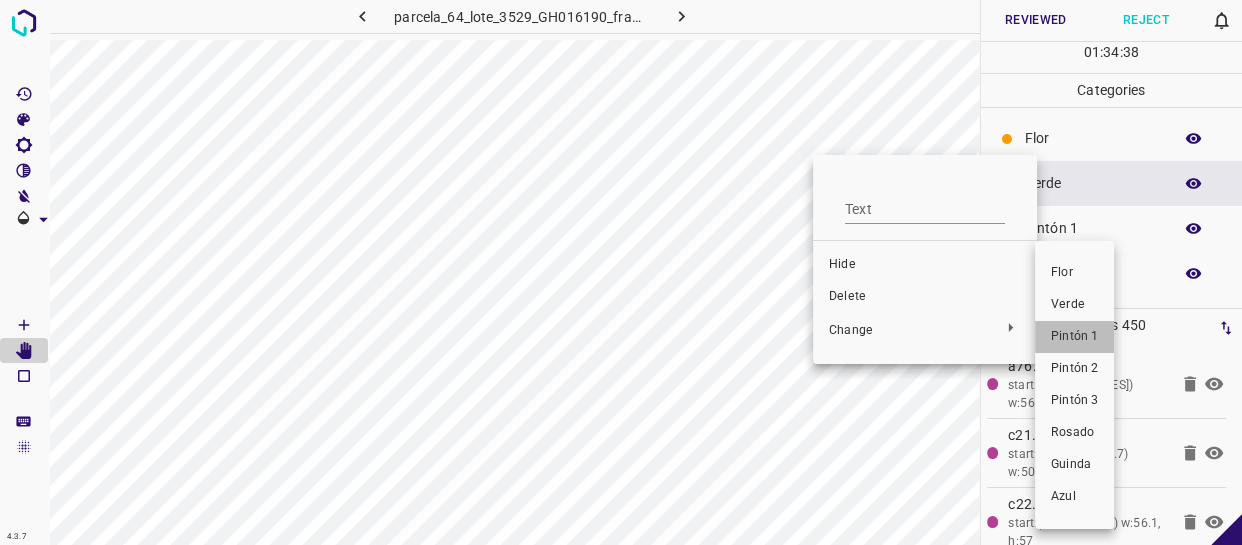 click on "Pintón 1" at bounding box center (1074, 337) 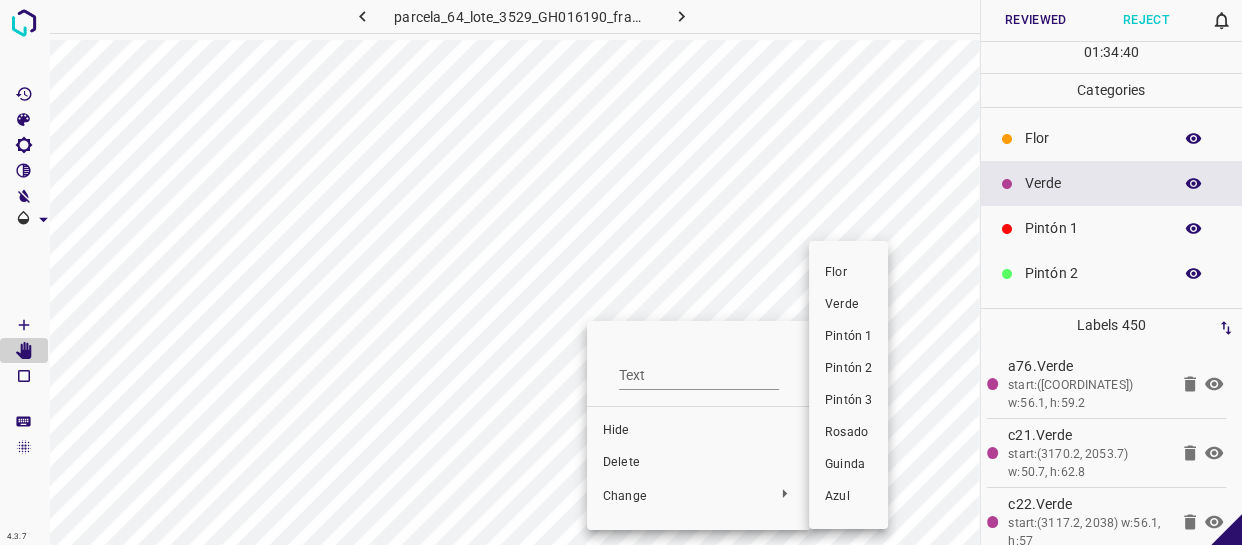 click on "Pintón 1" at bounding box center (848, 337) 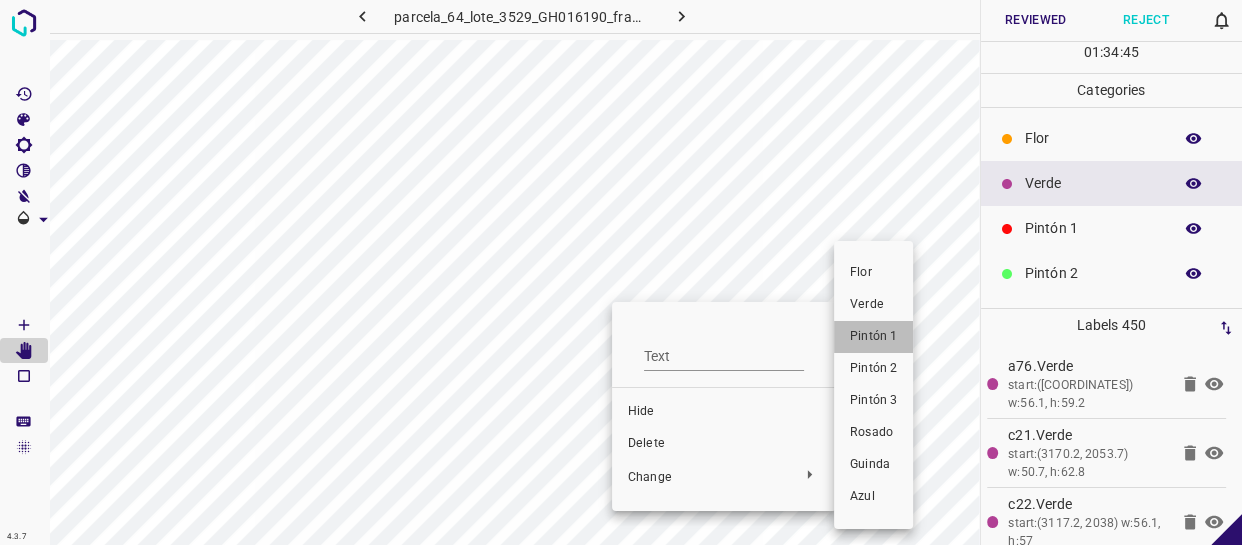 click on "Pintón 1" at bounding box center (873, 337) 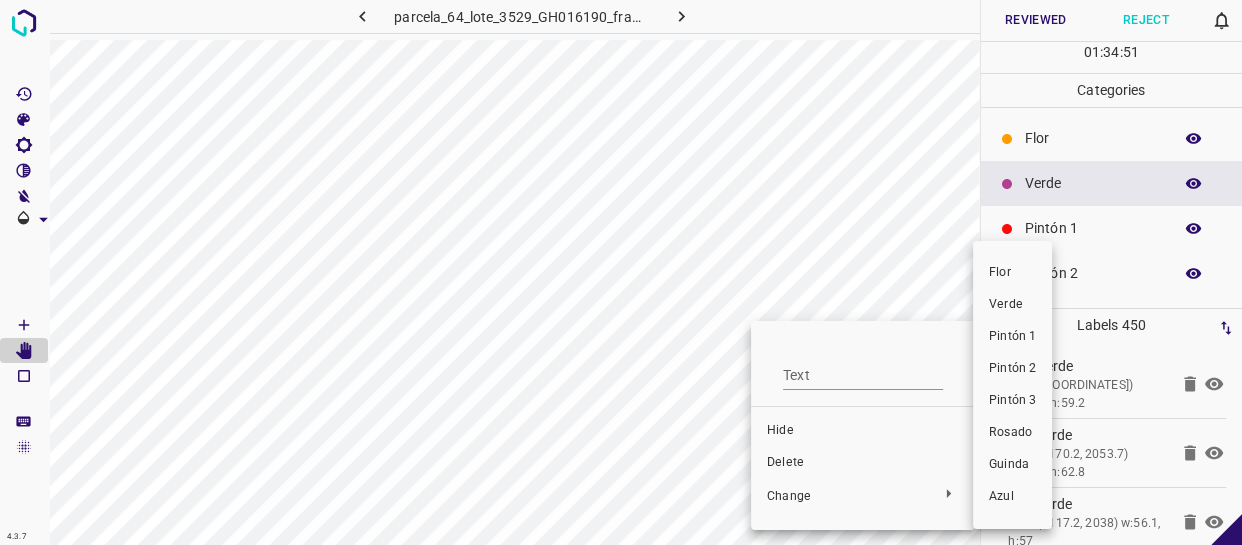 click on "Pintón 1" at bounding box center (1012, 337) 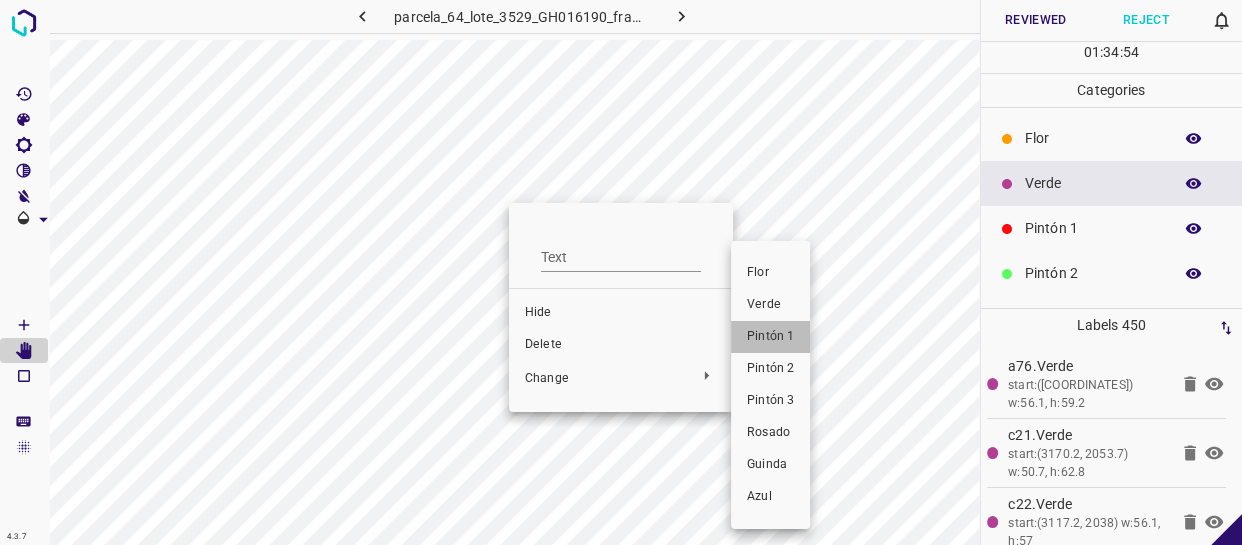 click on "Pintón 1" at bounding box center (770, 337) 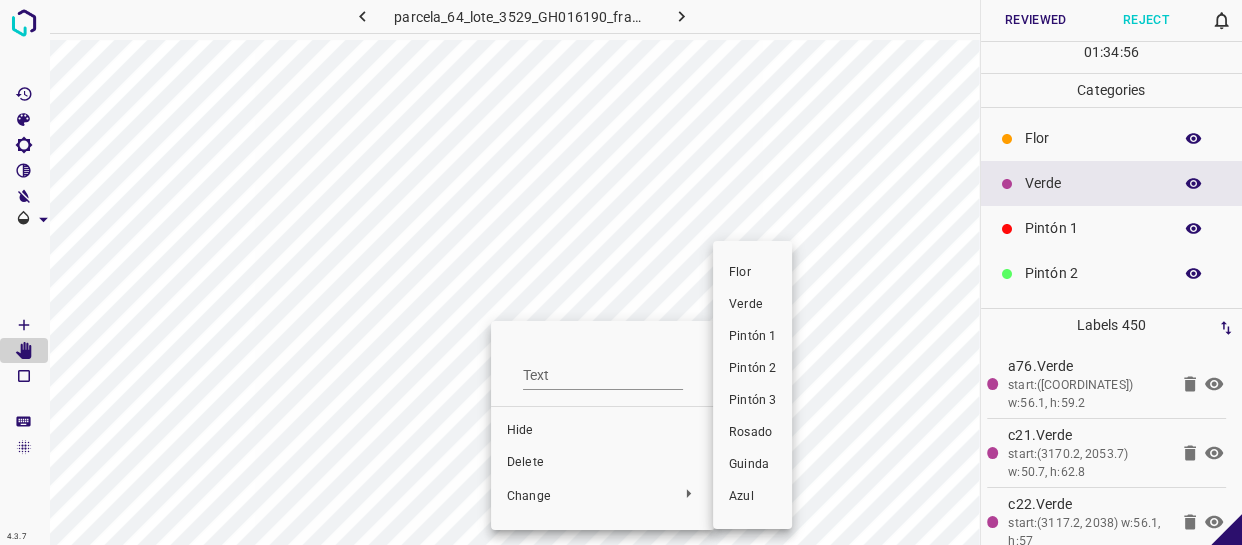 click on "Pintón 1" at bounding box center (752, 337) 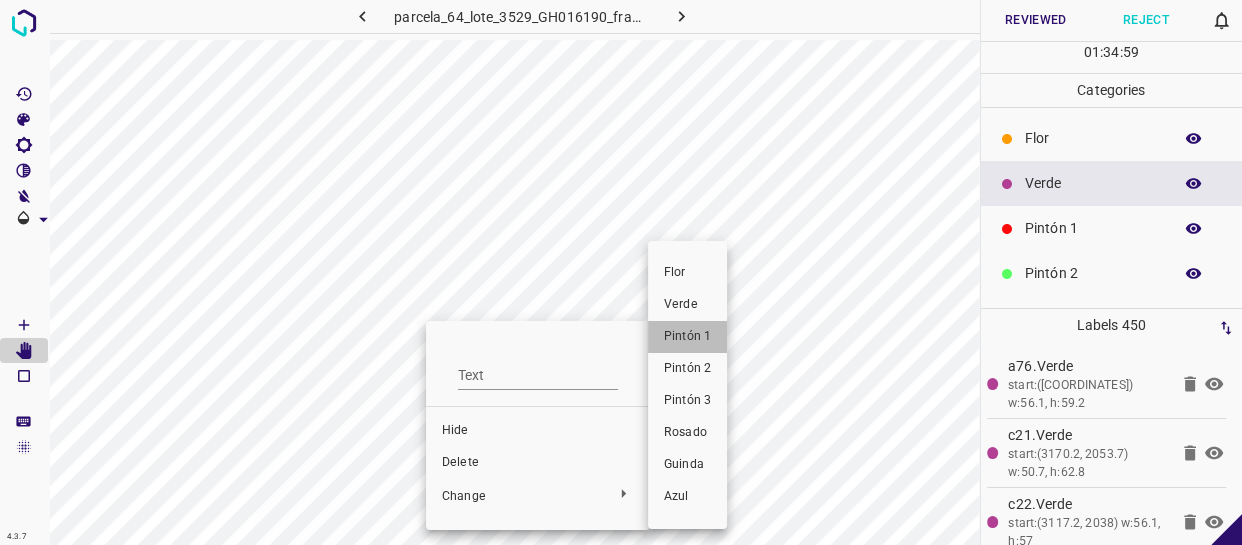 click on "Pintón 1" at bounding box center (687, 337) 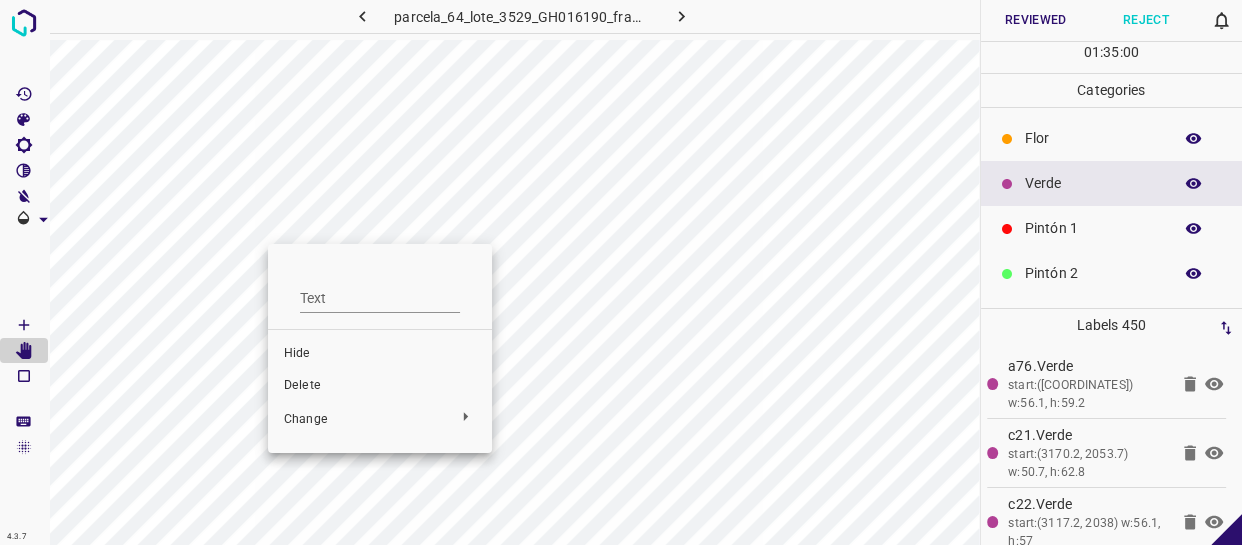 drag, startPoint x: 316, startPoint y: 303, endPoint x: 268, endPoint y: 251, distance: 70.76723 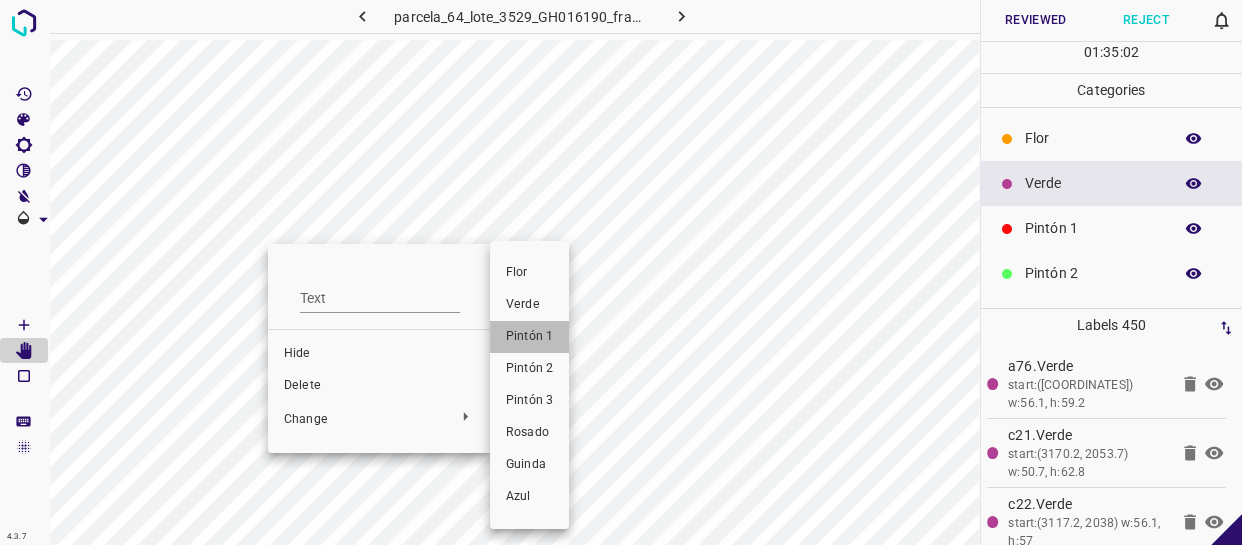 click on "Pintón 1" at bounding box center (529, 337) 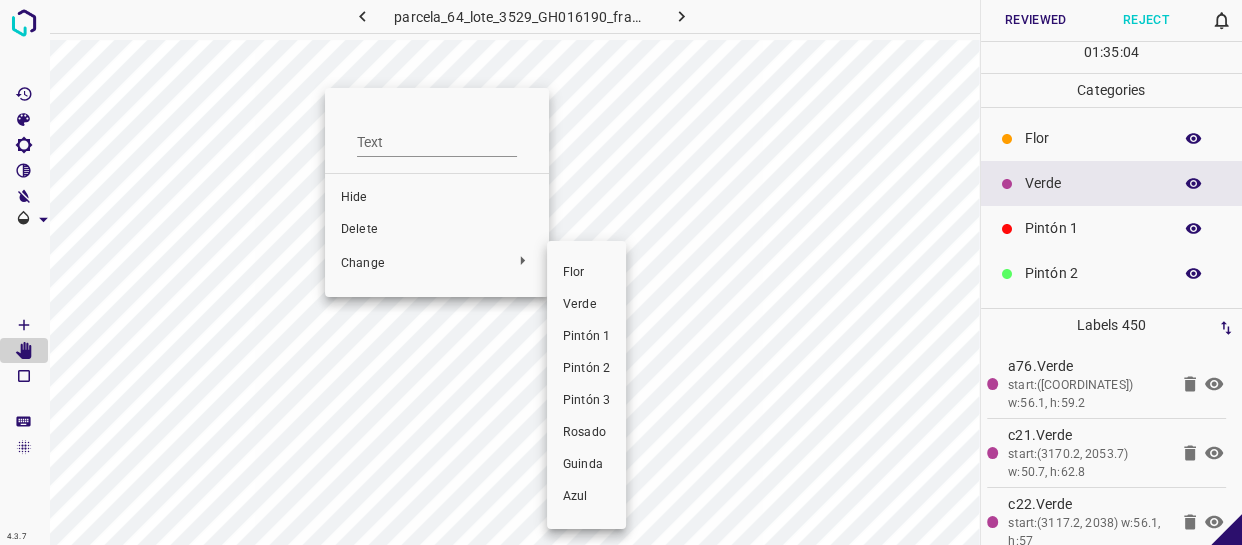 click on "Pintón 1" at bounding box center [586, 337] 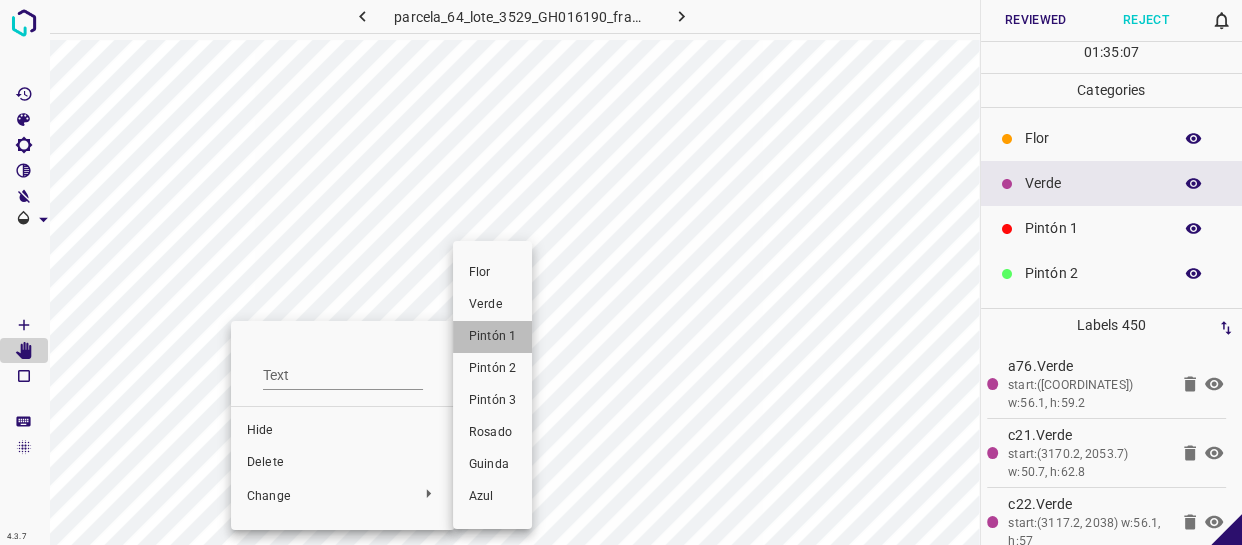 click on "Pintón 1" at bounding box center [492, 337] 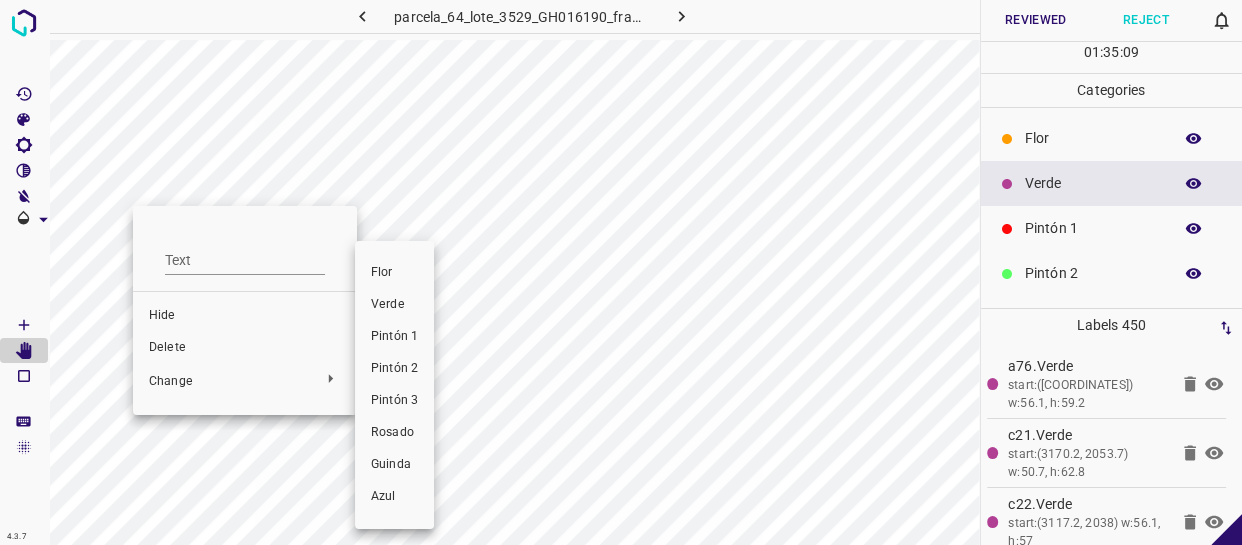 click on "Pintón 1" at bounding box center [394, 337] 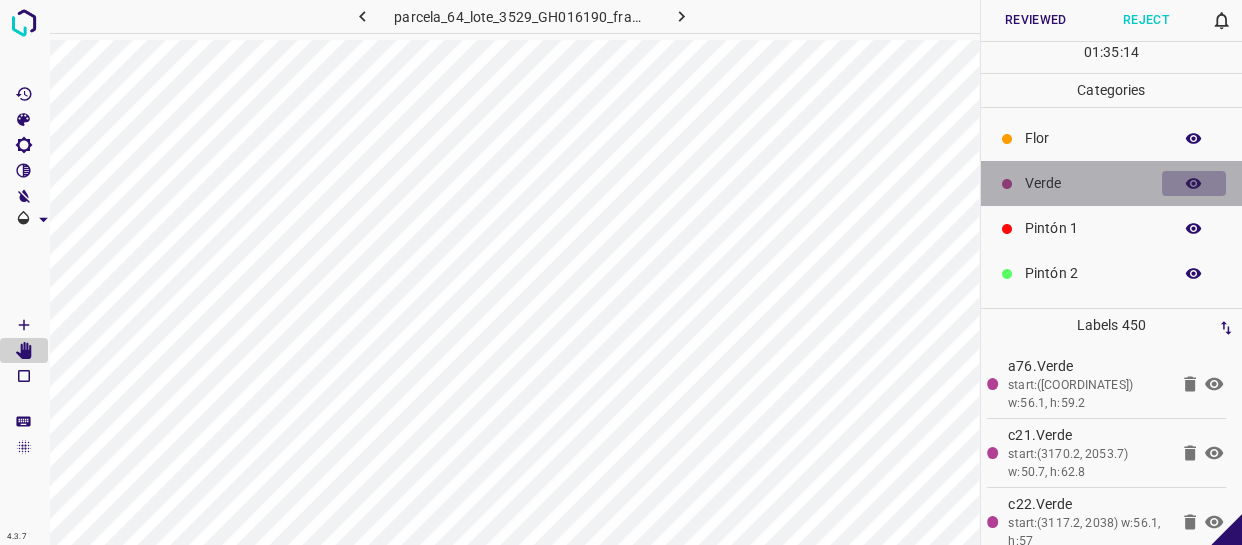 click 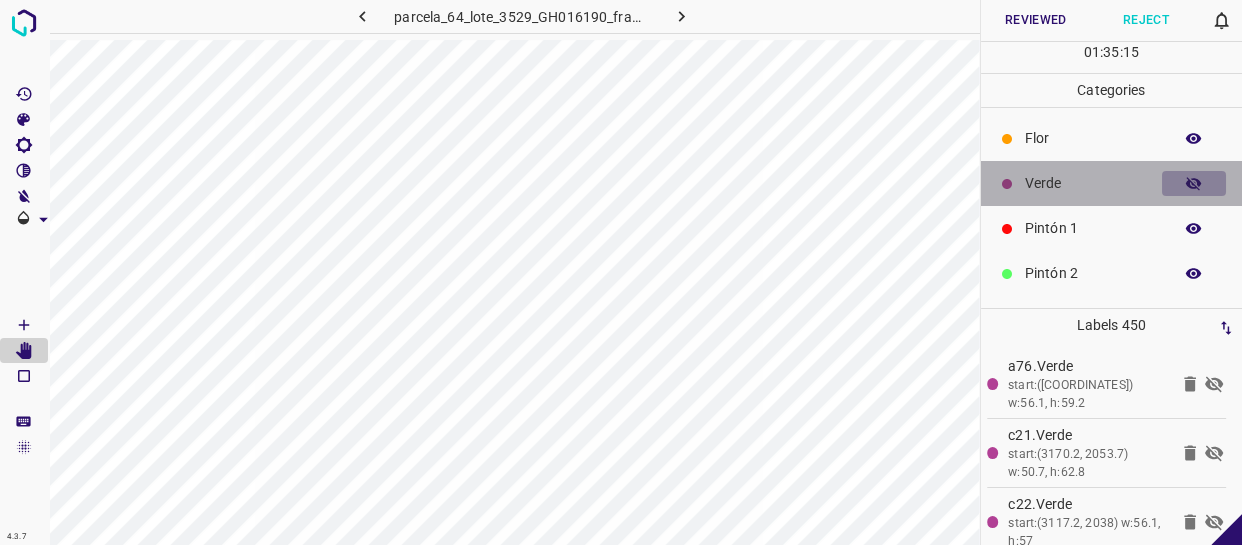 click 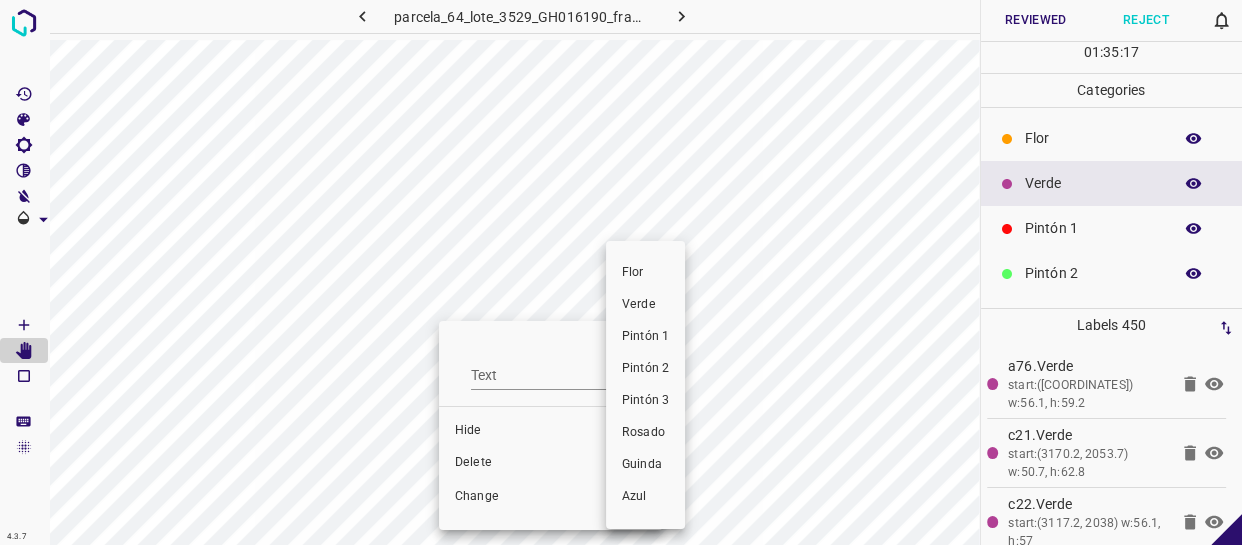 click on "Pintón 1" at bounding box center [645, 337] 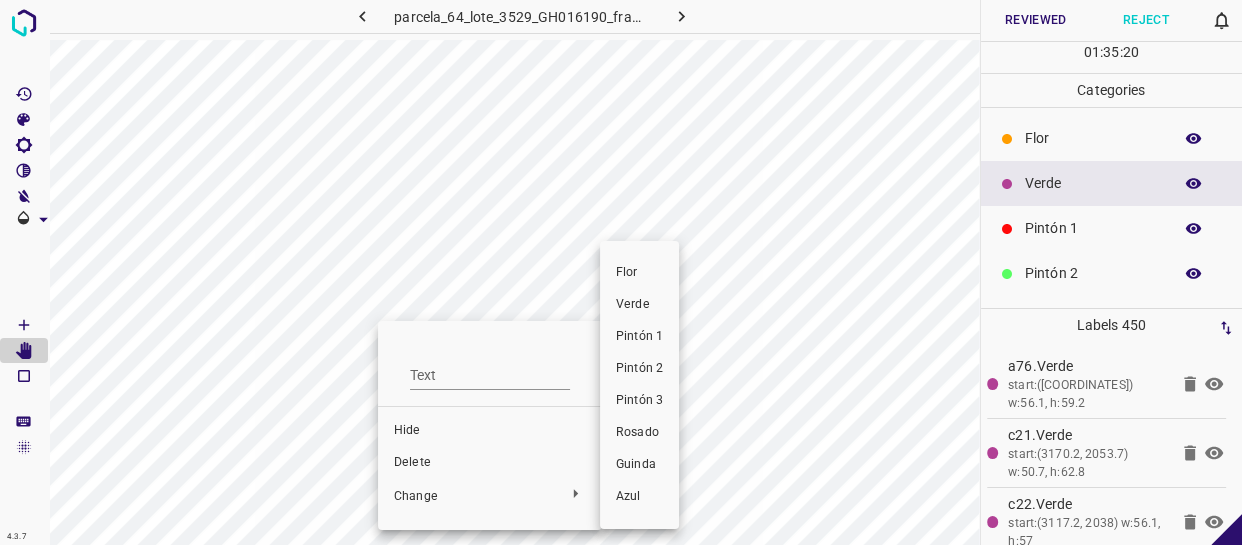 click on "Pintón 1" at bounding box center (639, 337) 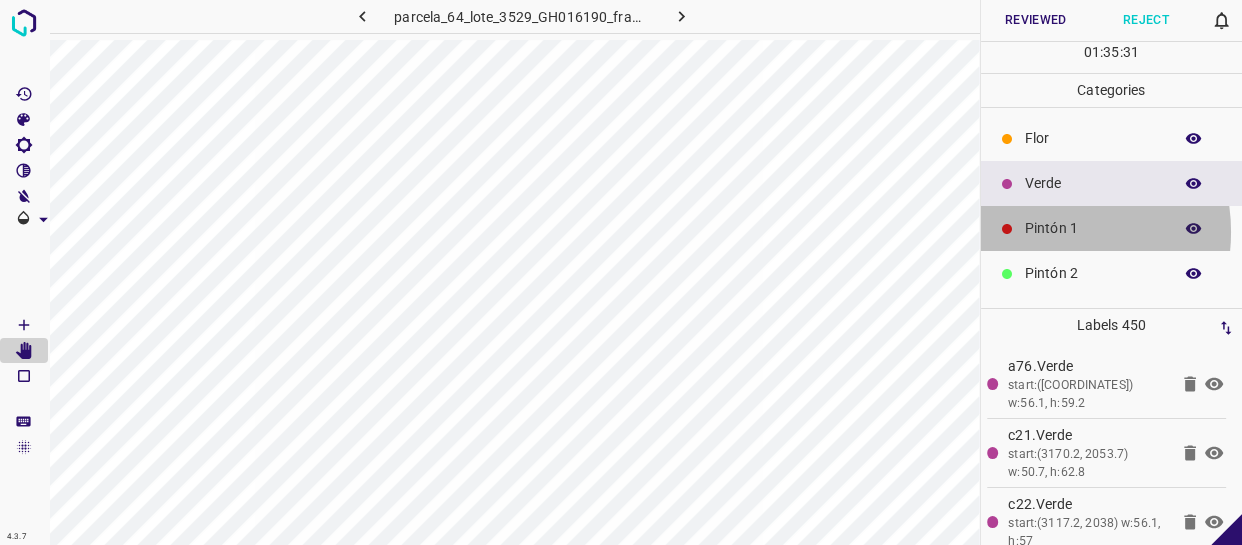 click on "Pintón 1" at bounding box center (1093, 228) 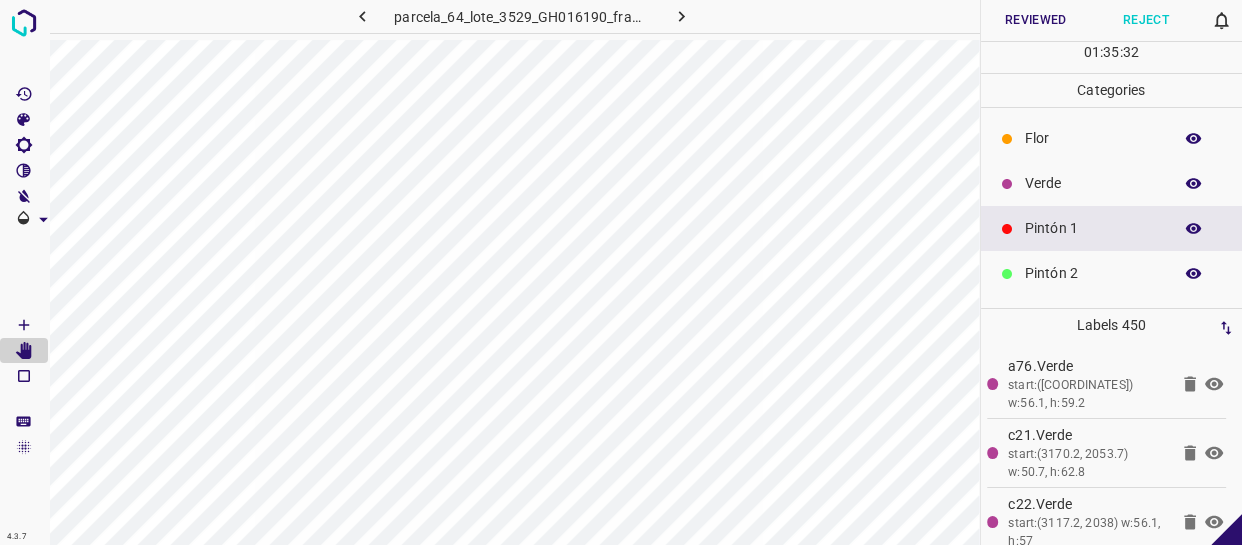 click on "Verde" at bounding box center (1093, 183) 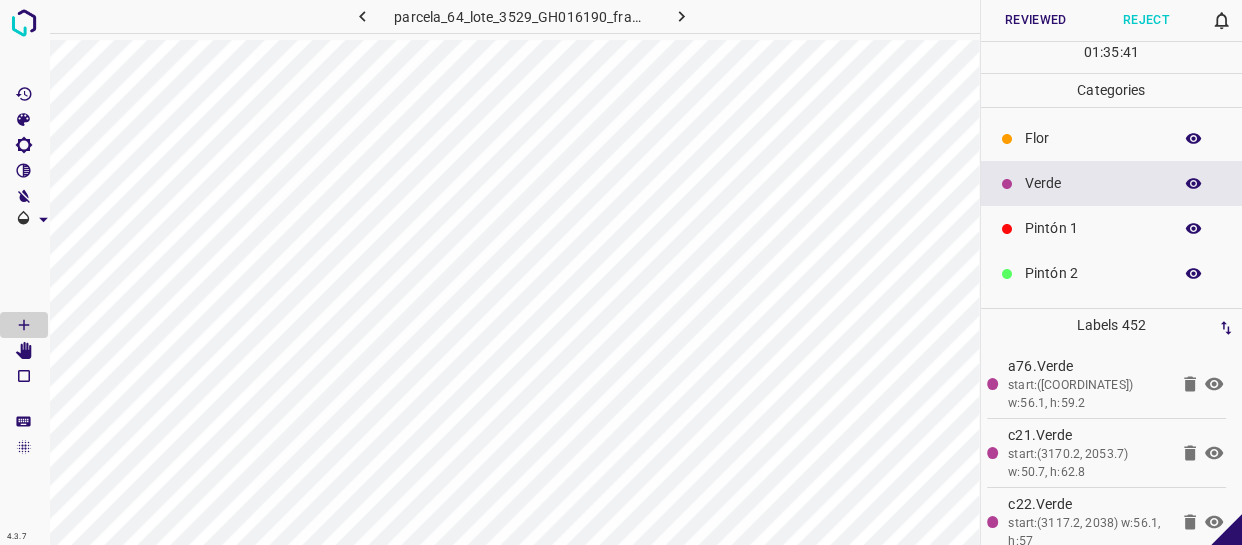 click on "Pintón 1" at bounding box center (1093, 228) 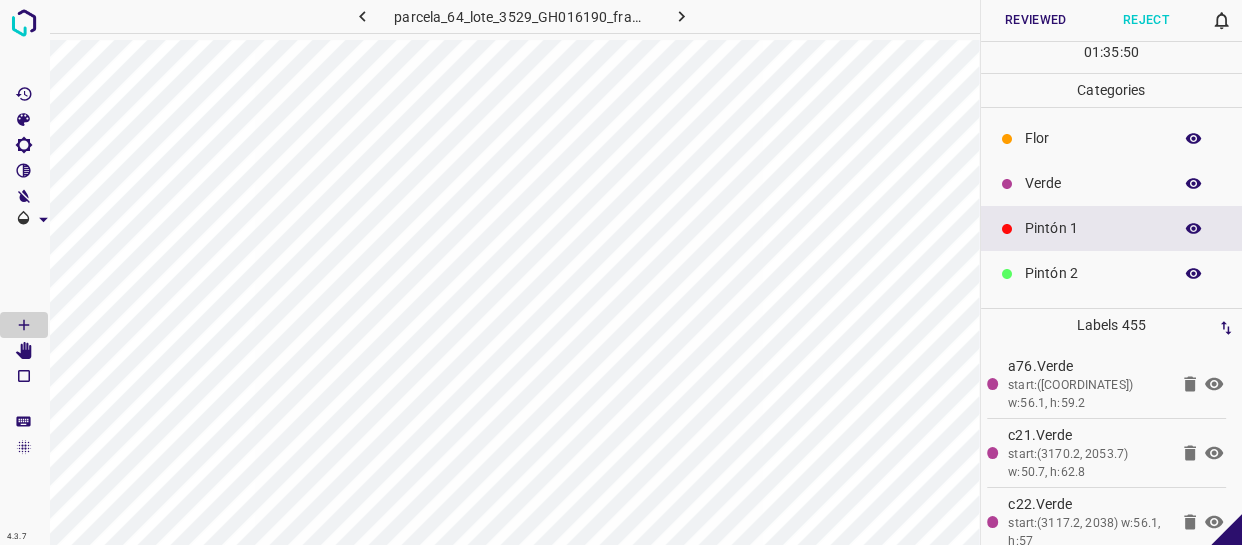 click on "Verde" at bounding box center [1093, 183] 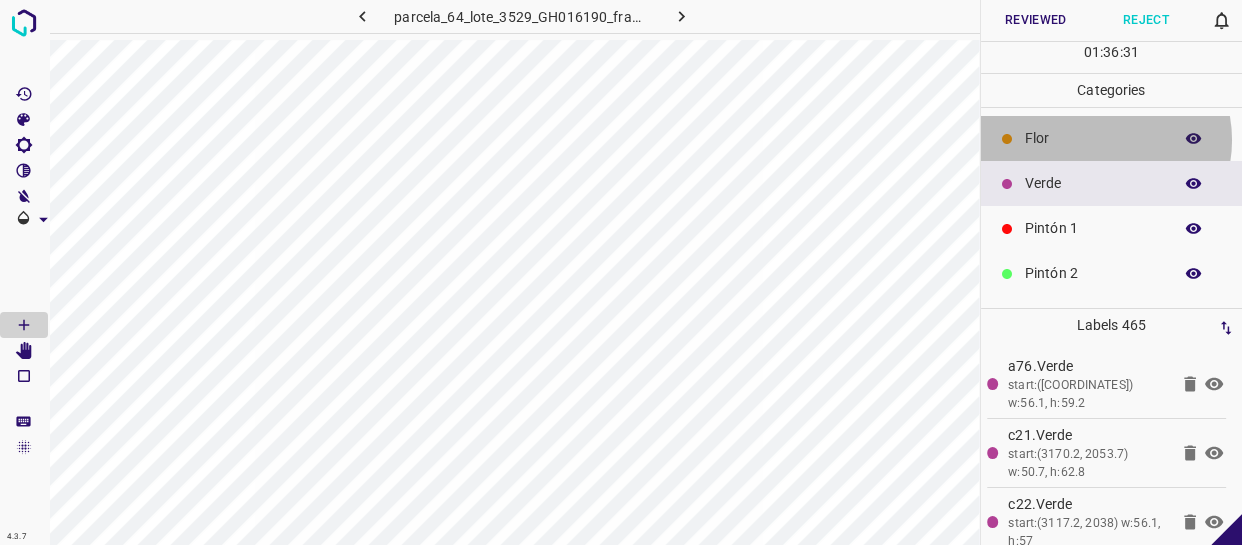 click on "Flor" at bounding box center [1093, 138] 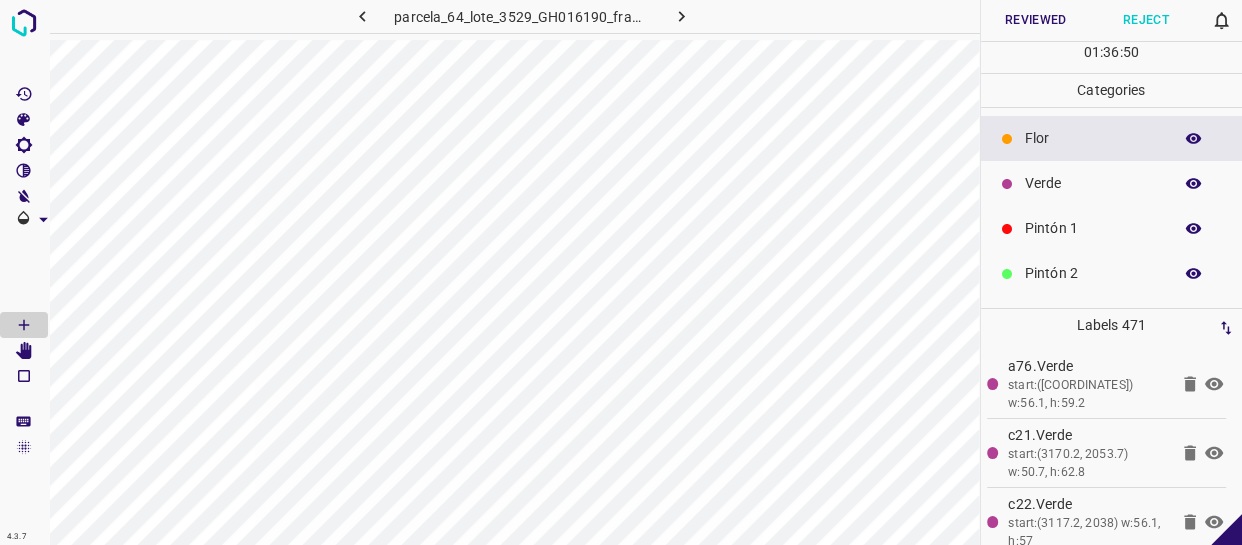 drag, startPoint x: 1087, startPoint y: 189, endPoint x: 1073, endPoint y: 196, distance: 15.652476 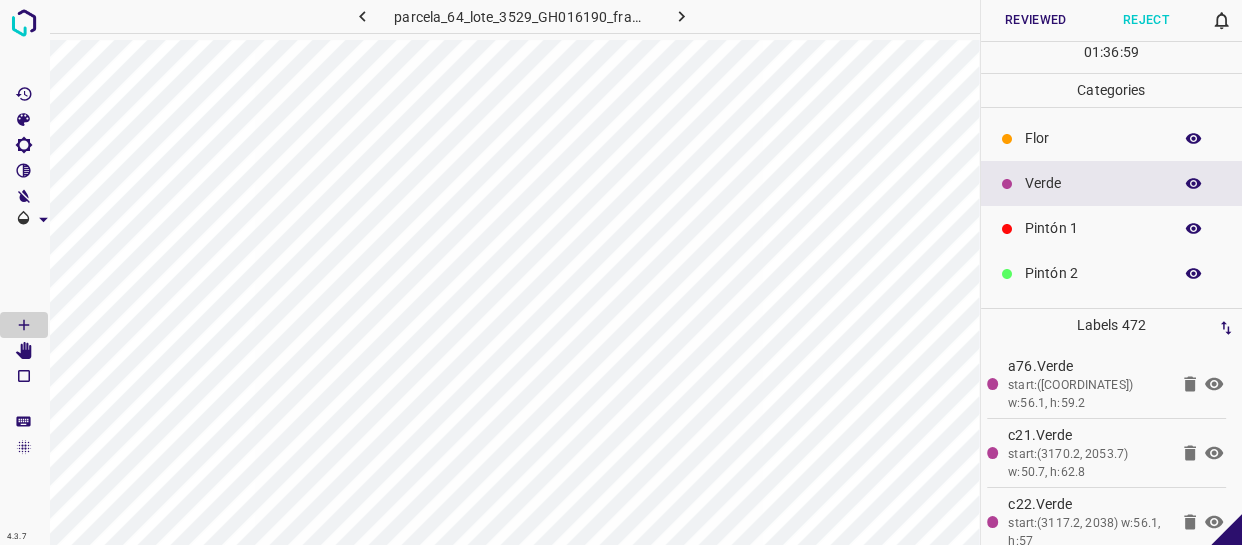 click on "Flor" at bounding box center (1093, 138) 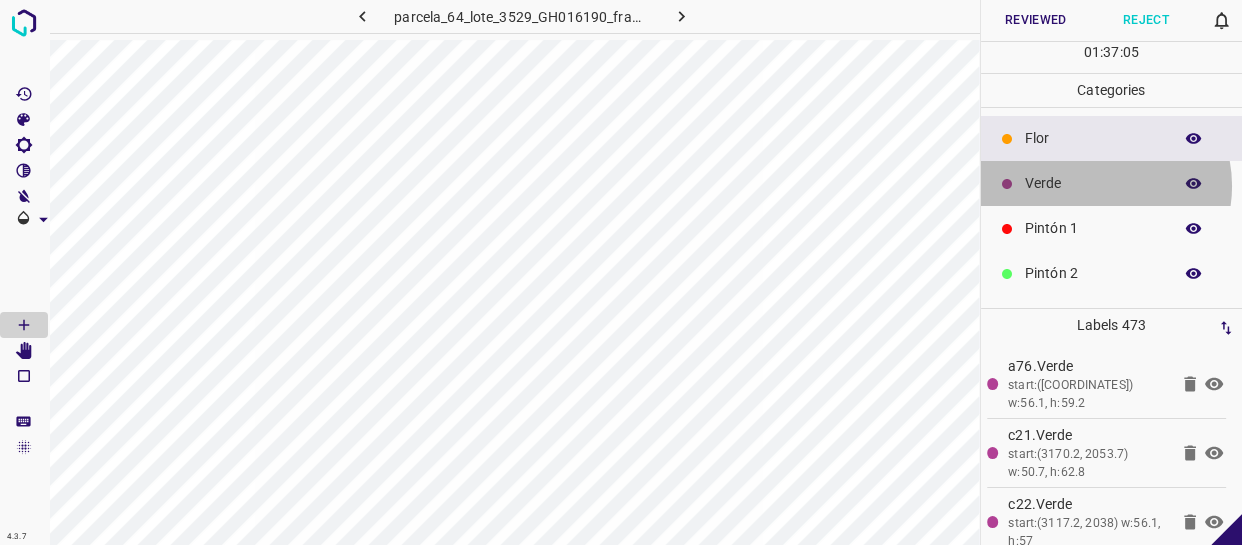 click on "Verde" at bounding box center (1093, 183) 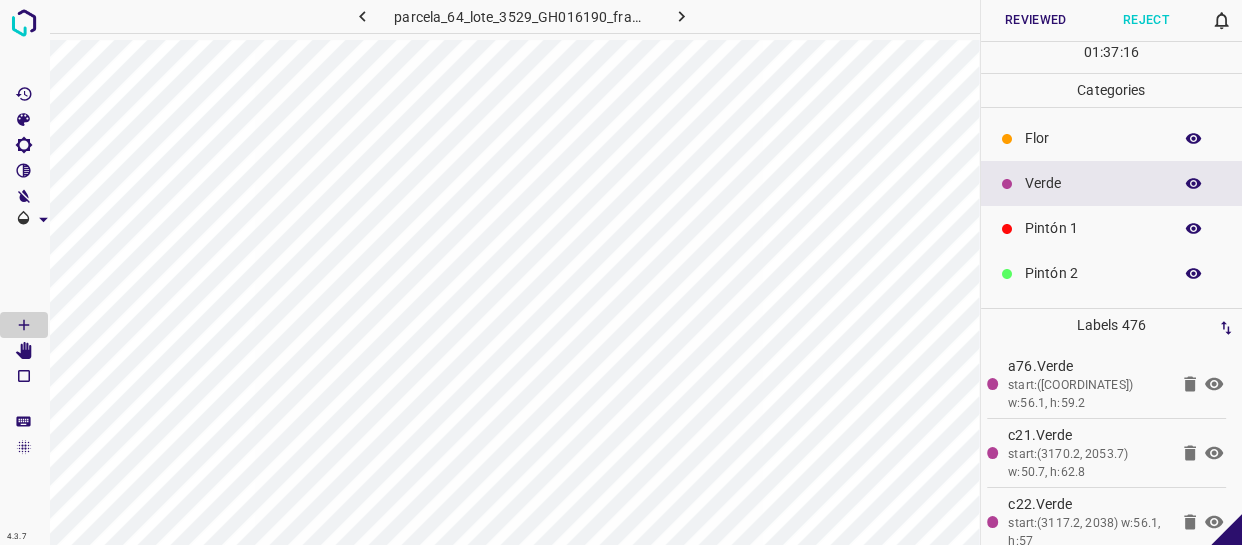click 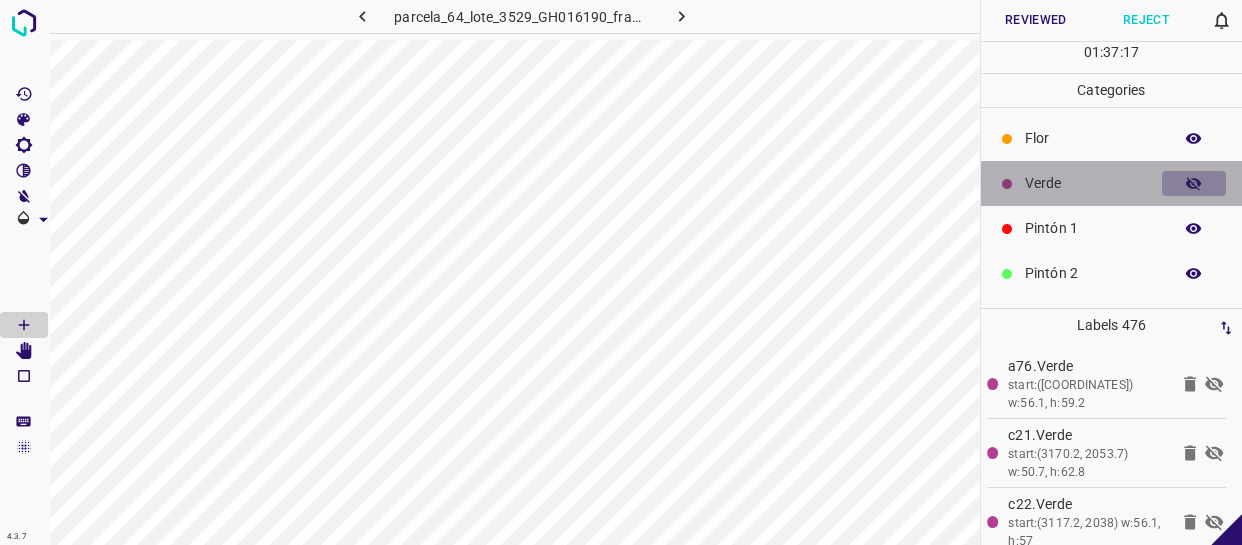 click 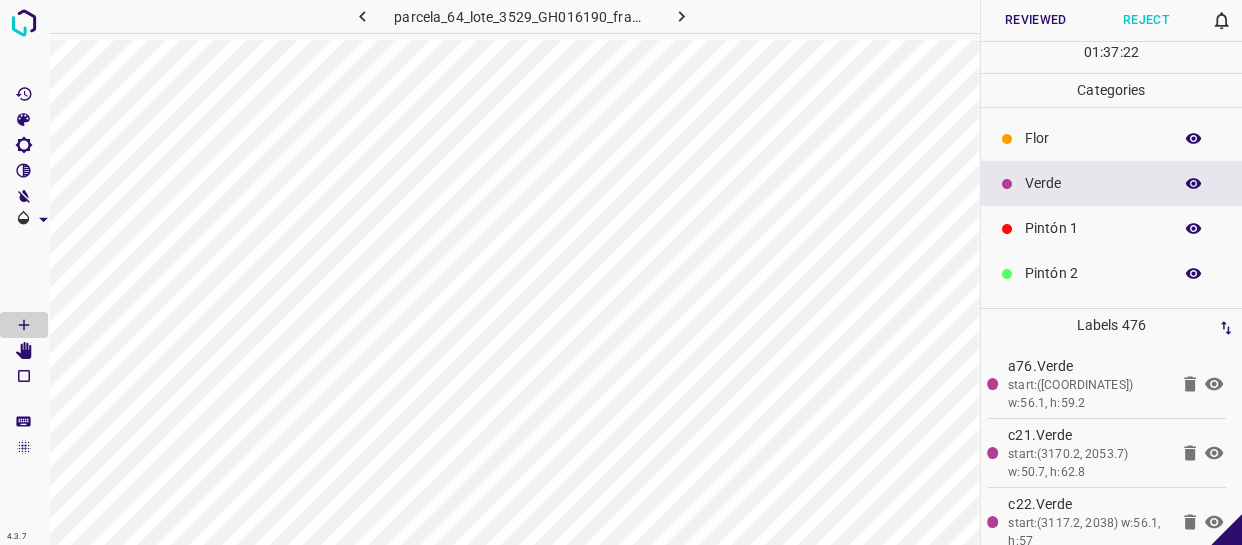 click on "Verde" at bounding box center [1093, 183] 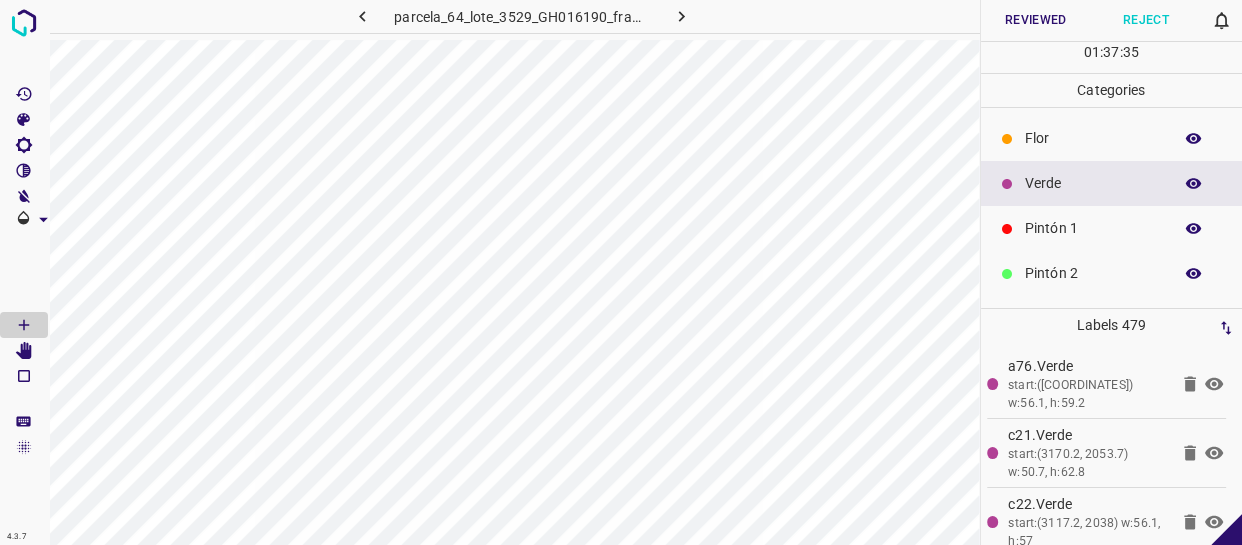 click on "Flor" at bounding box center [1093, 138] 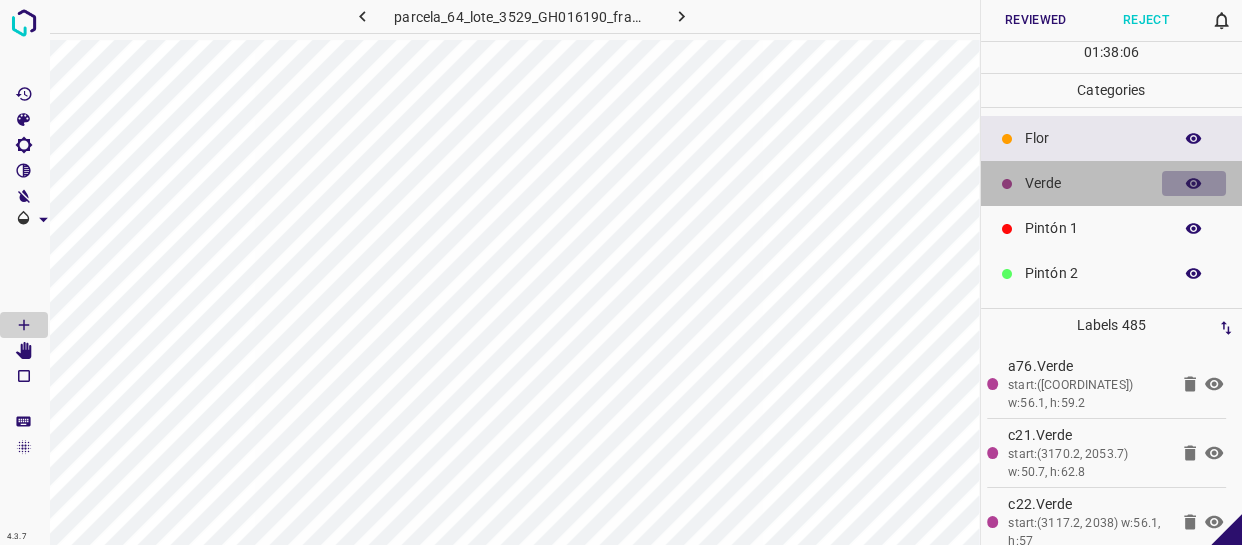 click 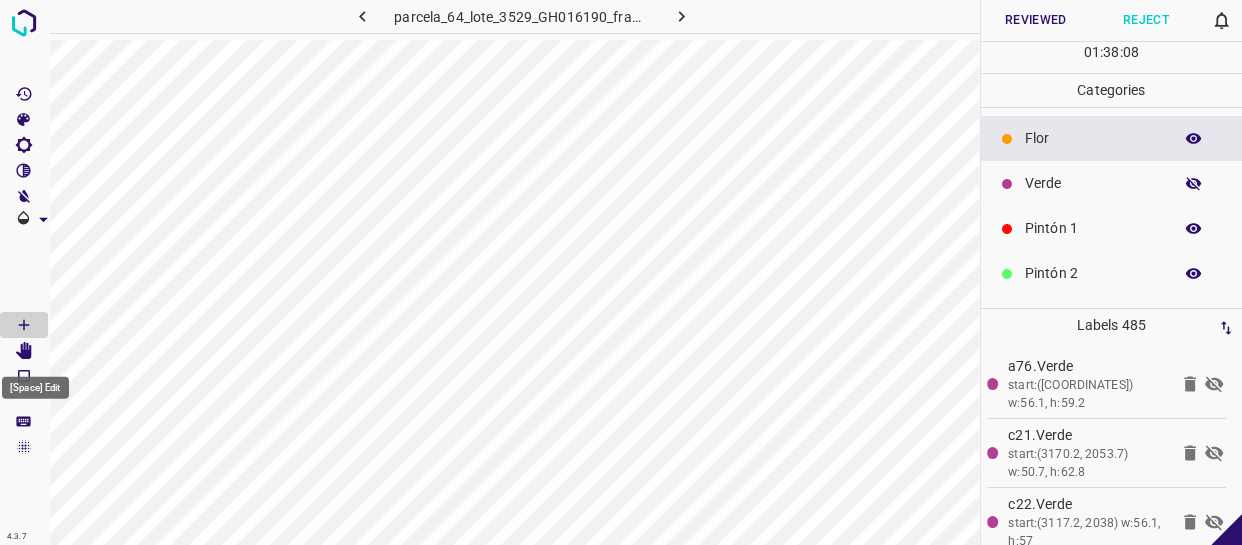 click 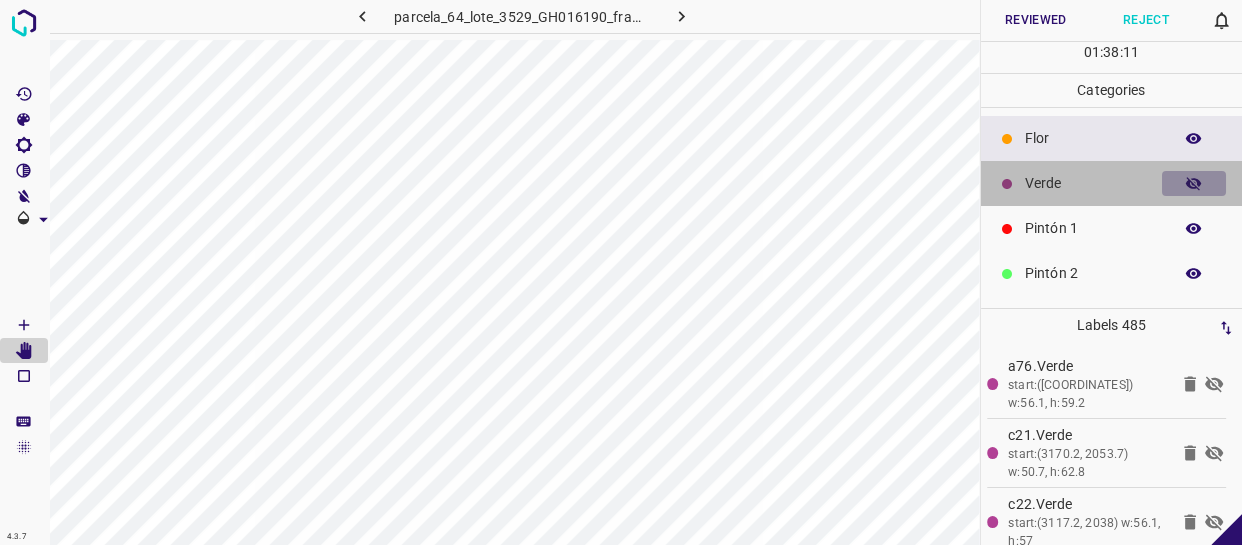 click 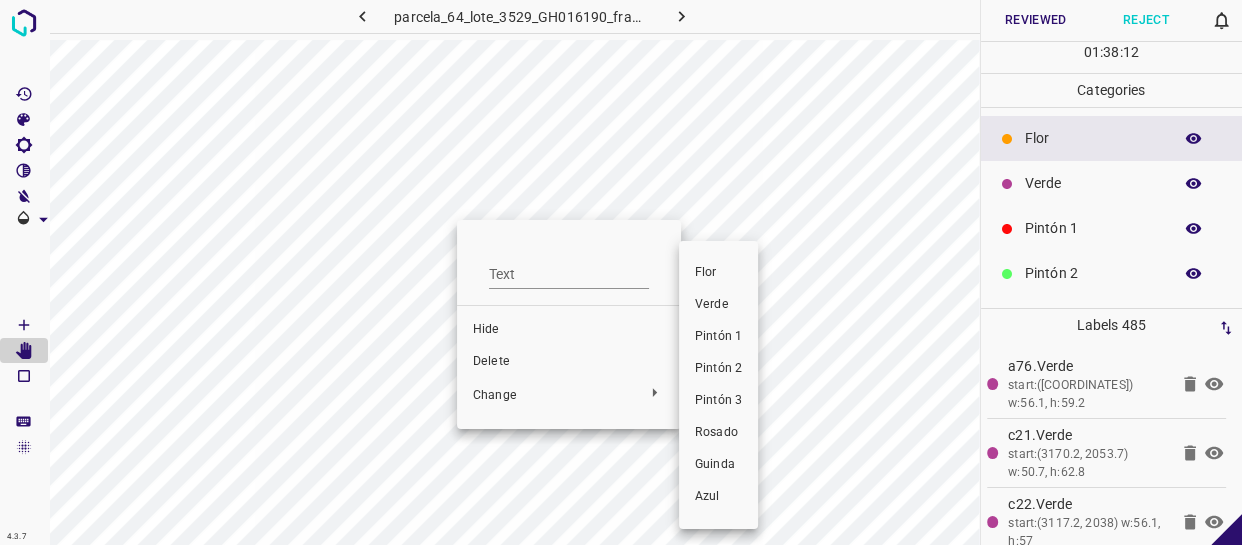 click on "Pintón 1" at bounding box center [718, 337] 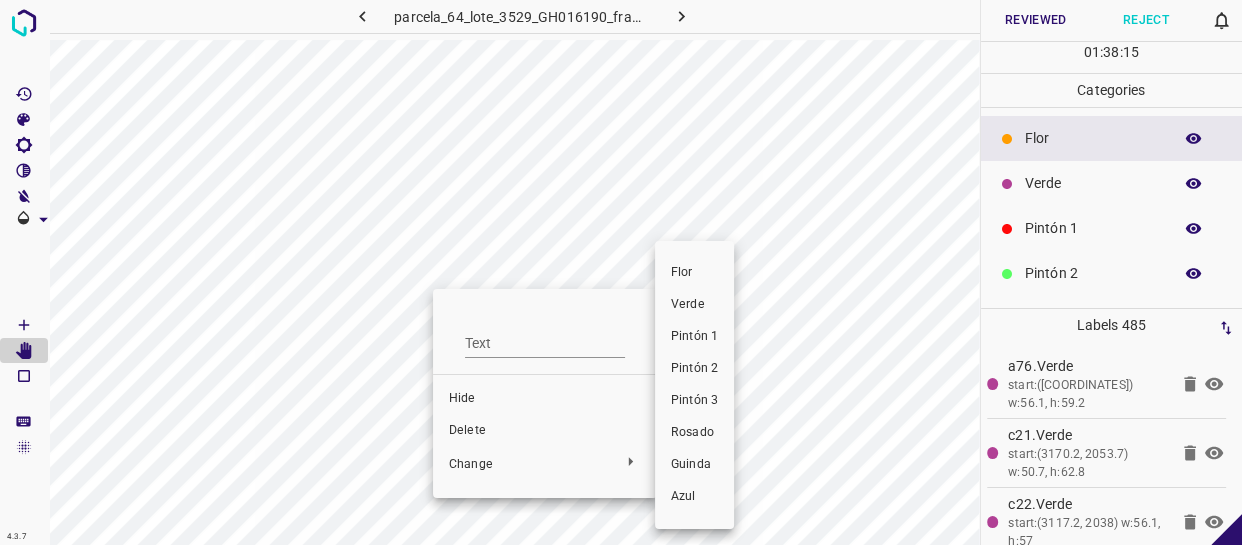 click on "Pintón 1" at bounding box center [694, 337] 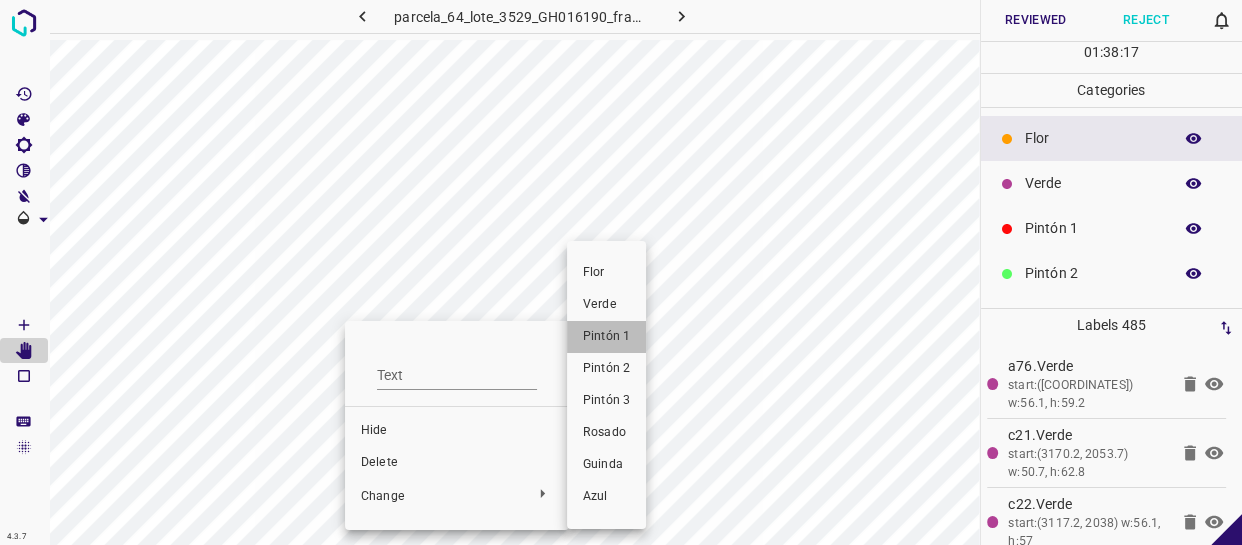click on "Pintón 1" at bounding box center (606, 337) 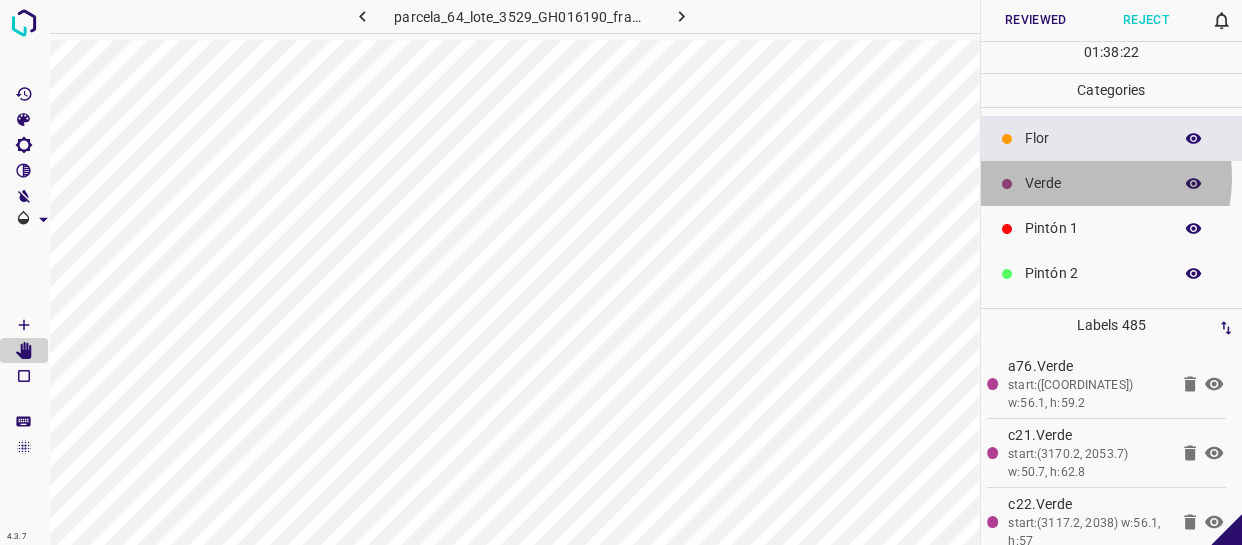 click on "Verde" at bounding box center (1093, 183) 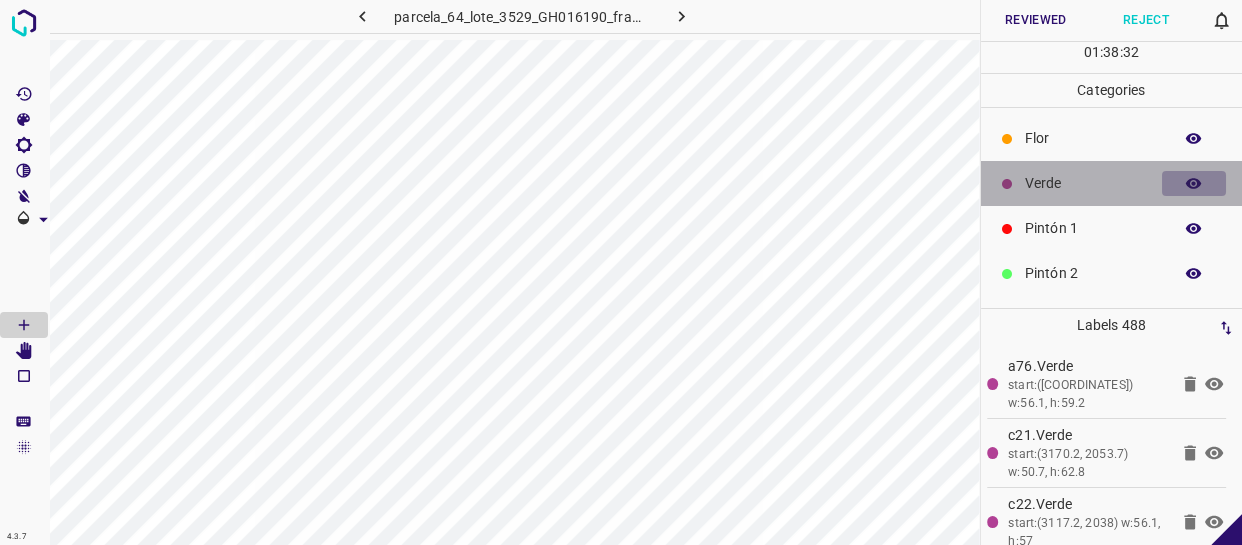click at bounding box center (1194, 184) 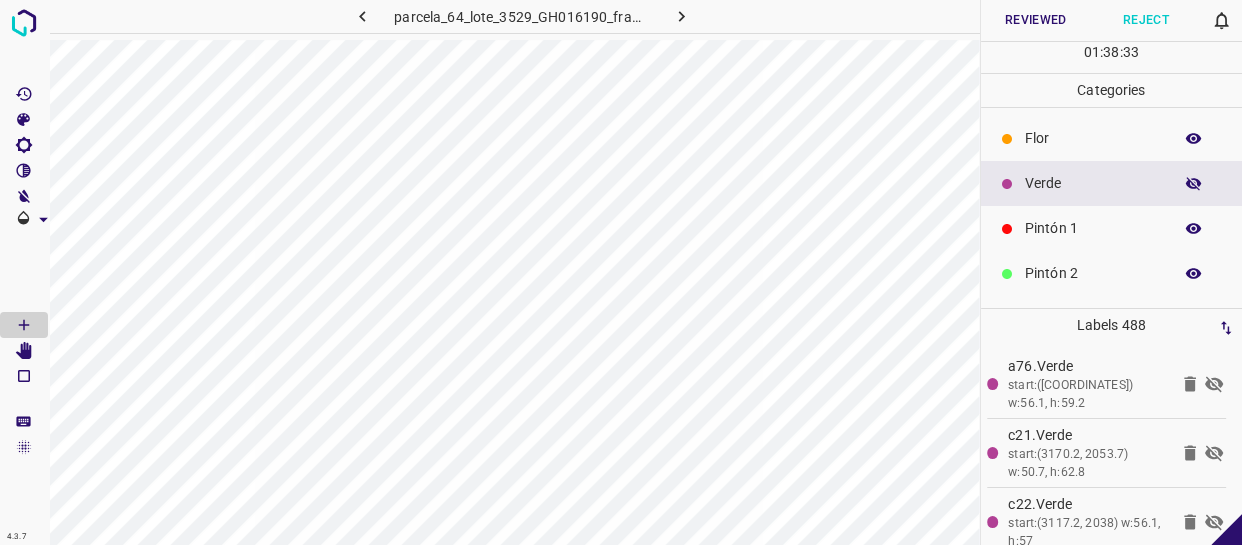 click at bounding box center (1194, 184) 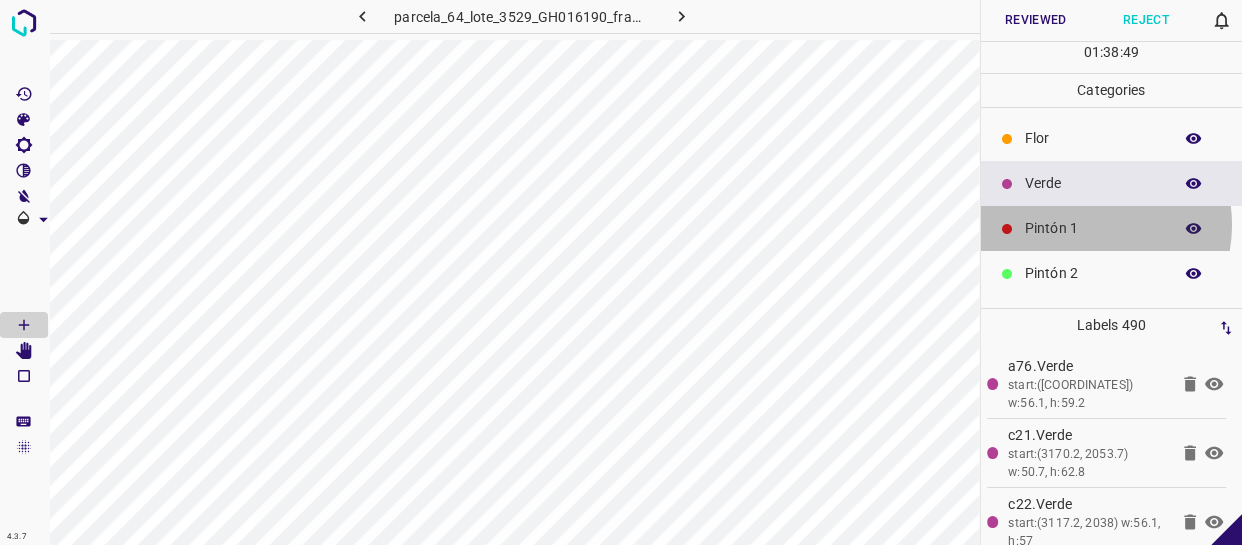 click on "Pintón 1" at bounding box center [1093, 228] 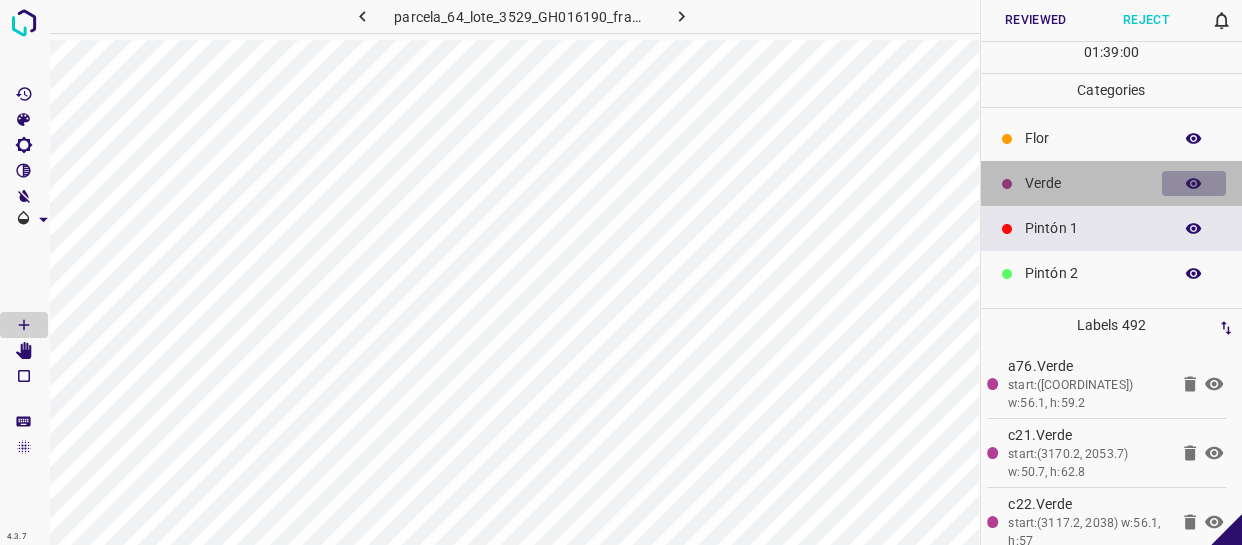 click 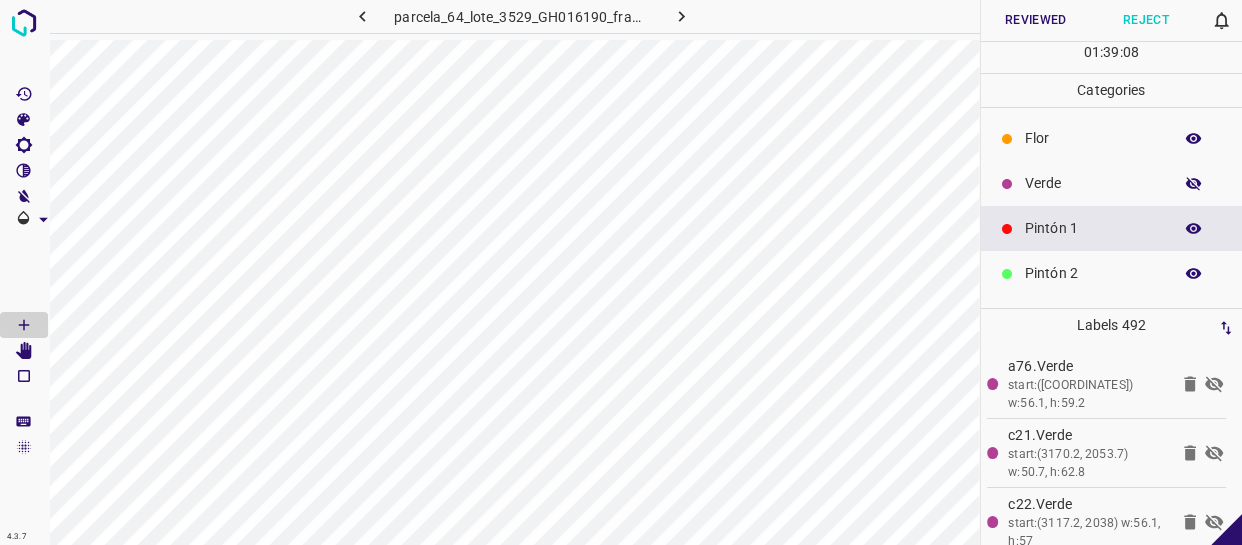 click 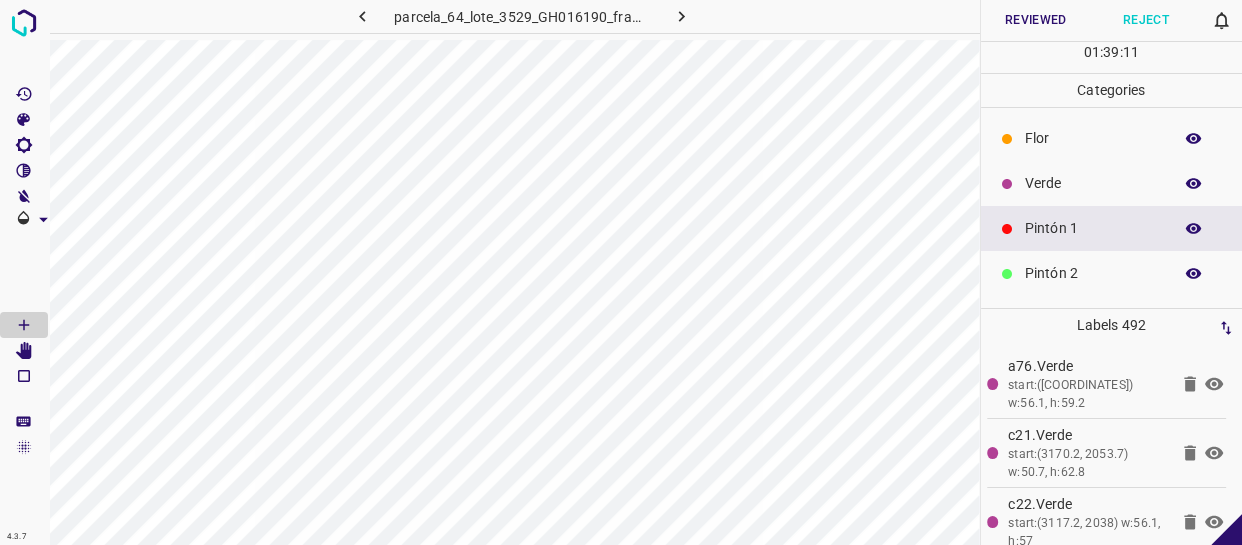 click on "Verde" at bounding box center [1093, 183] 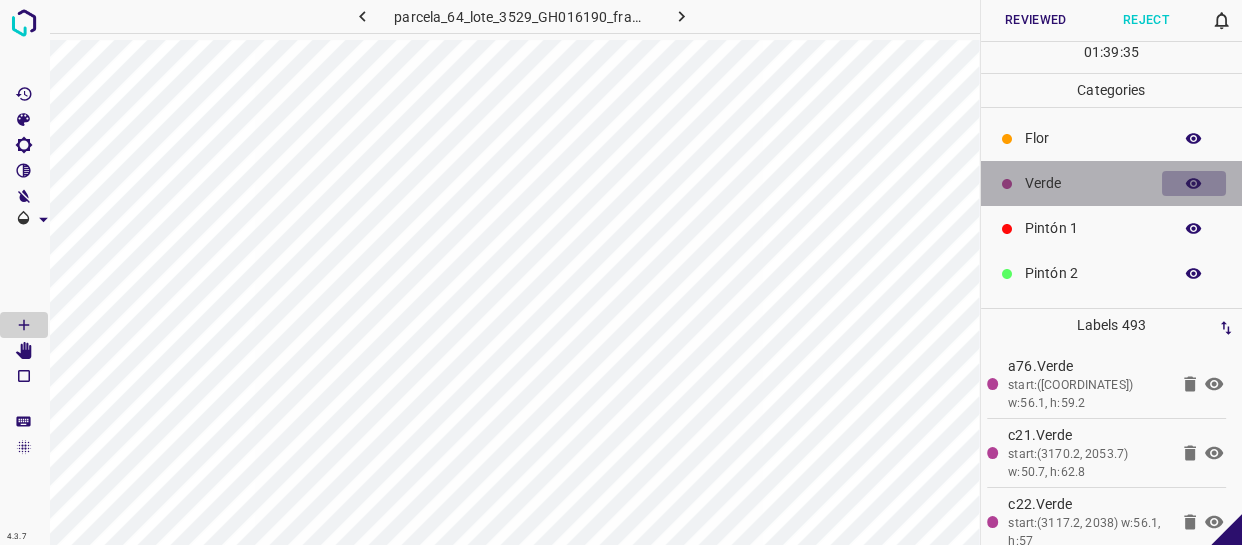 click at bounding box center (1194, 184) 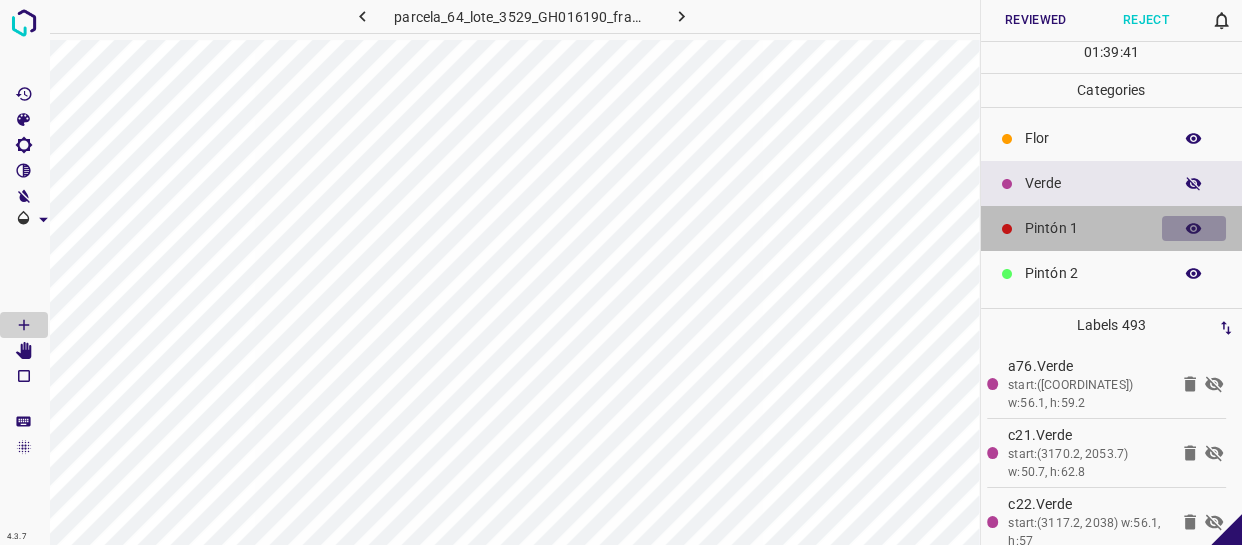 click 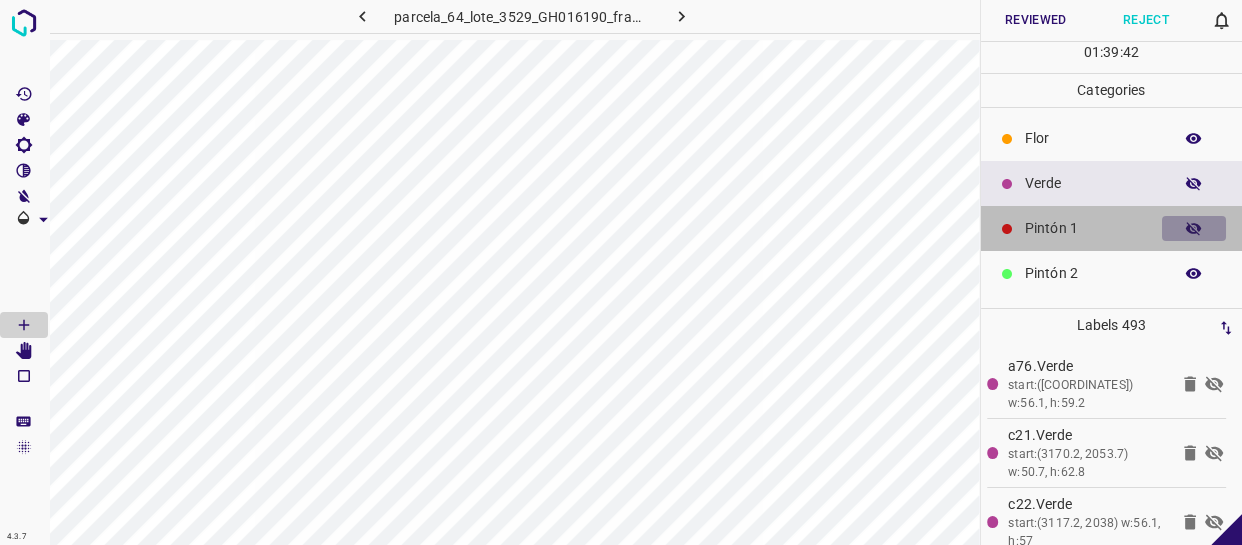 click 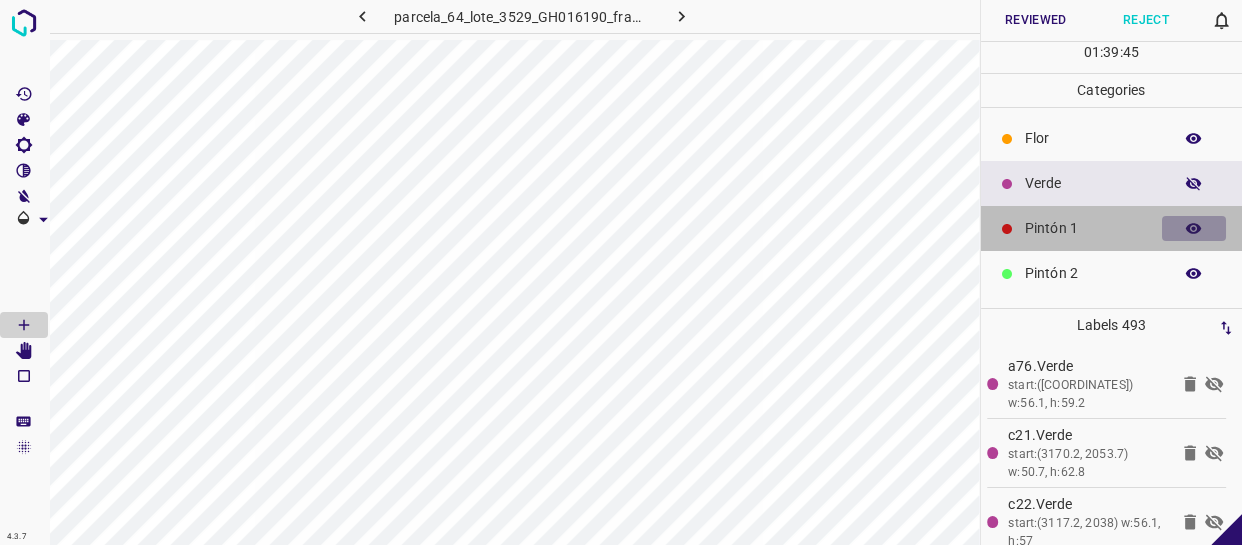 click 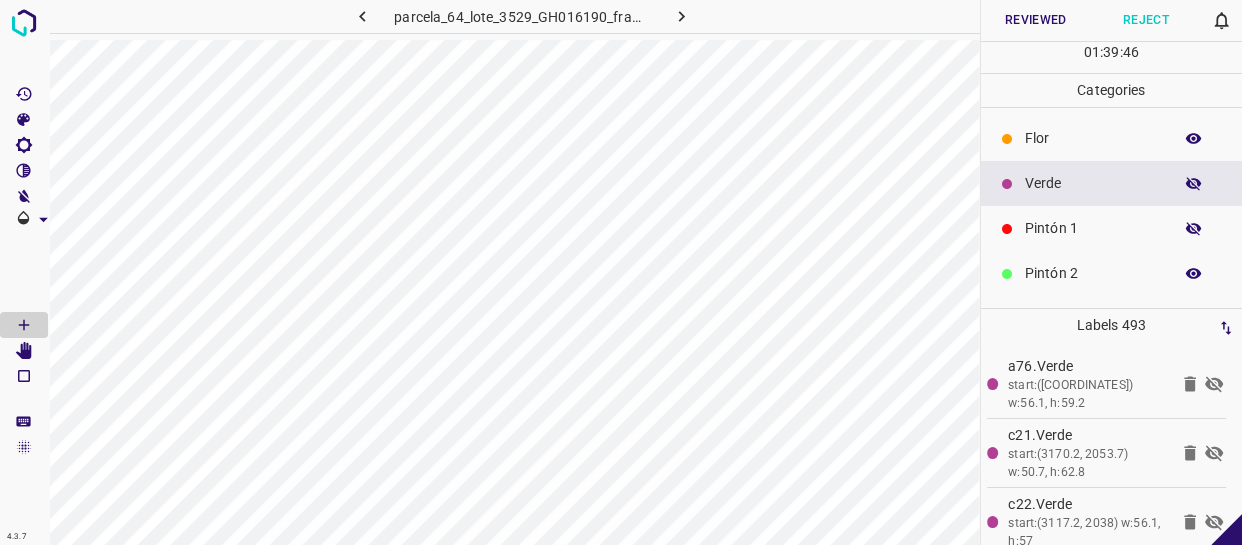 click 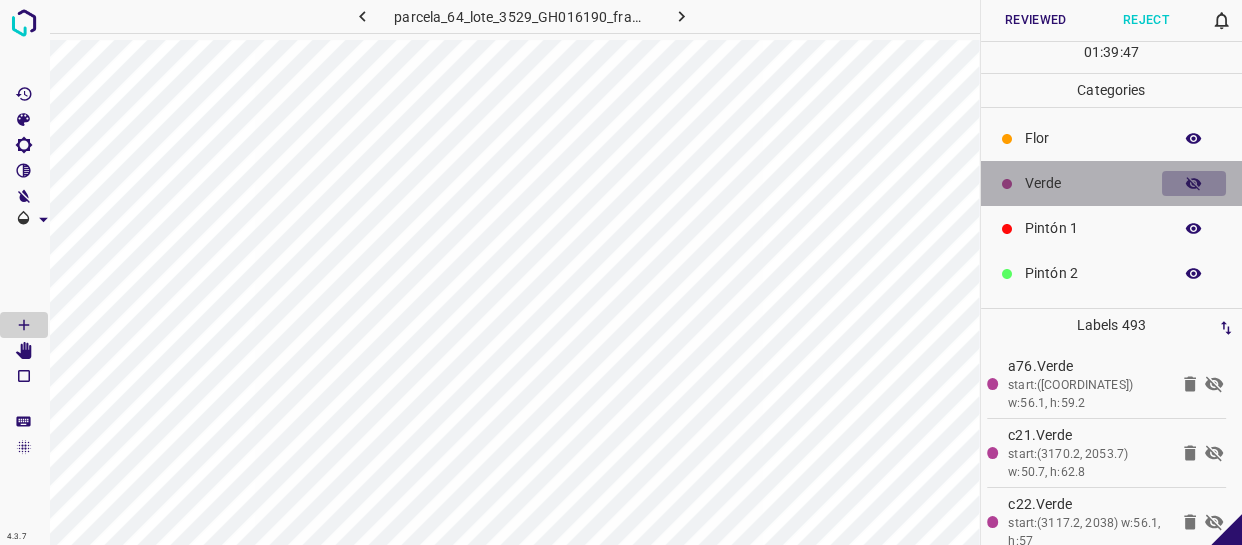 click 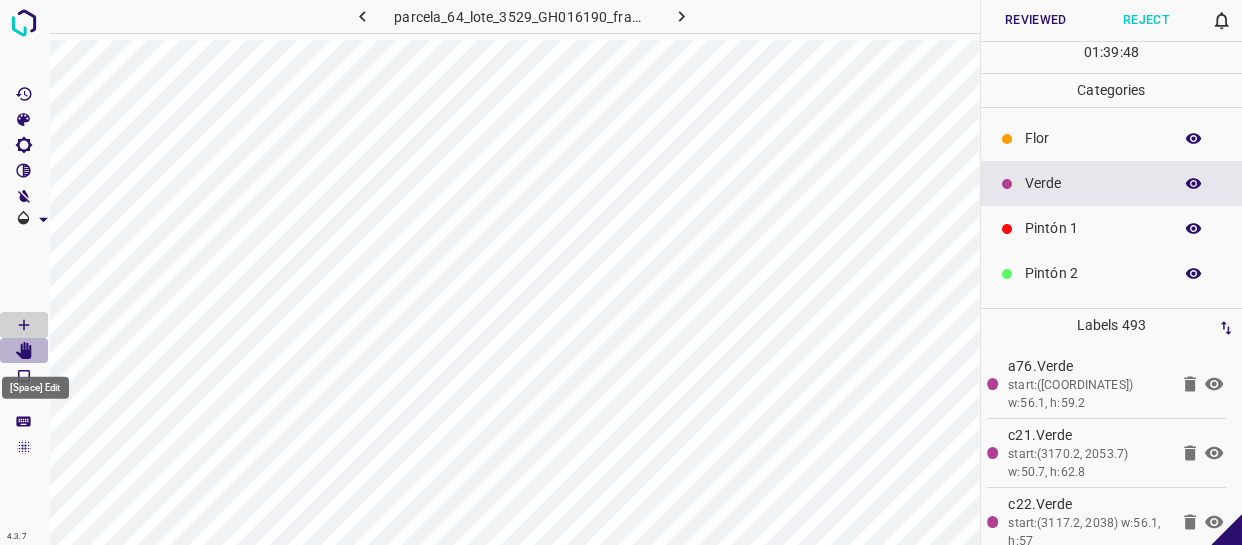 click at bounding box center [24, 351] 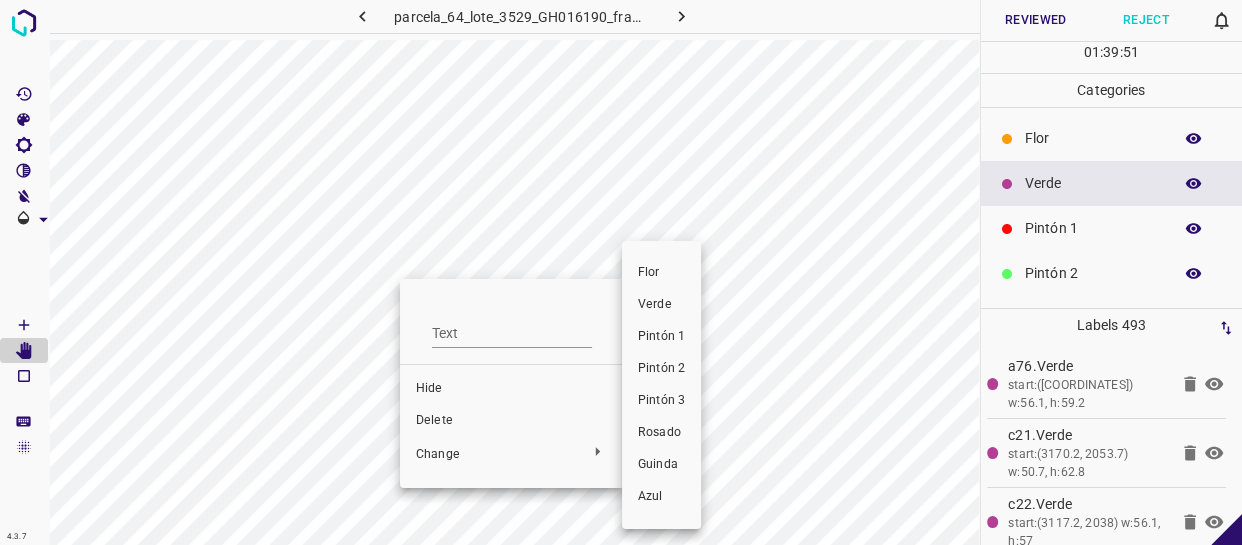 click on "Rosado" at bounding box center (661, 433) 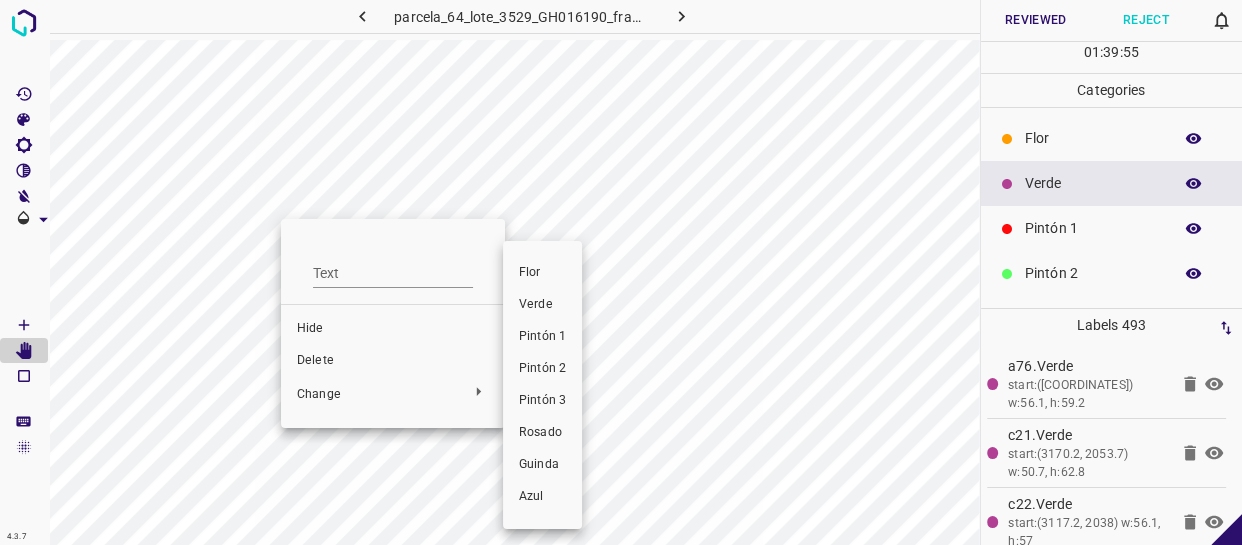 click on "Pintón 1" at bounding box center (542, 337) 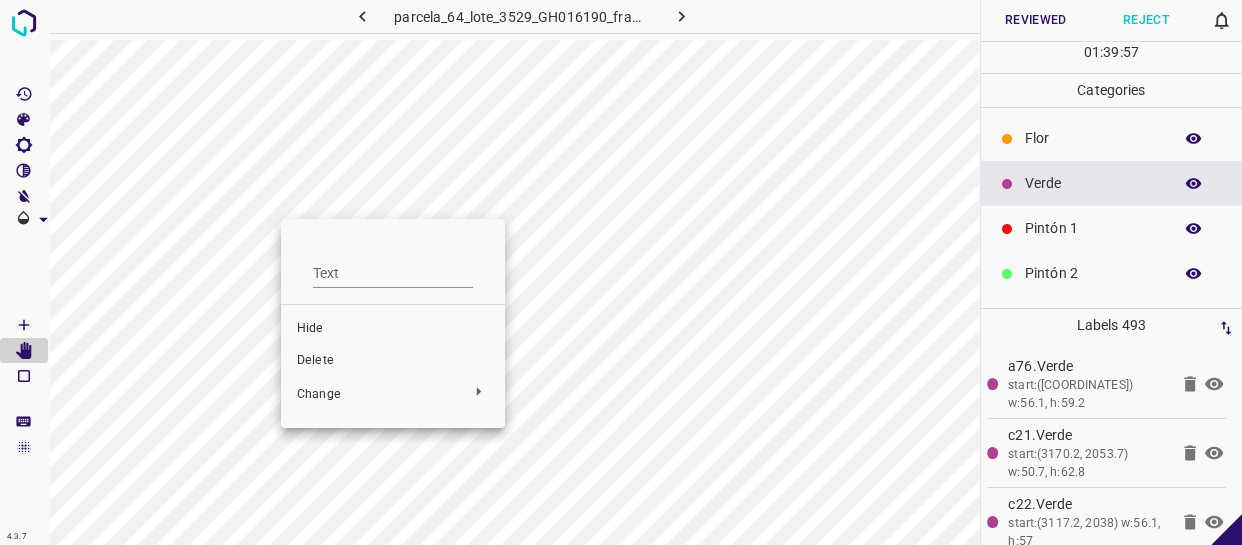 drag, startPoint x: 206, startPoint y: 343, endPoint x: 242, endPoint y: 329, distance: 38.626415 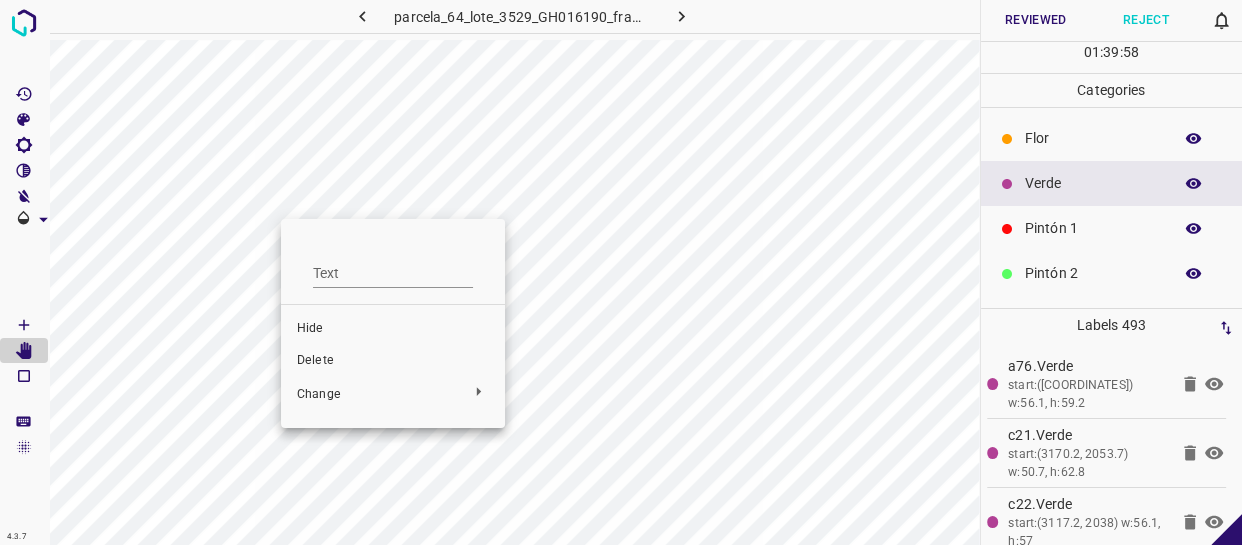 drag, startPoint x: 410, startPoint y: 107, endPoint x: 400, endPoint y: 118, distance: 14.866069 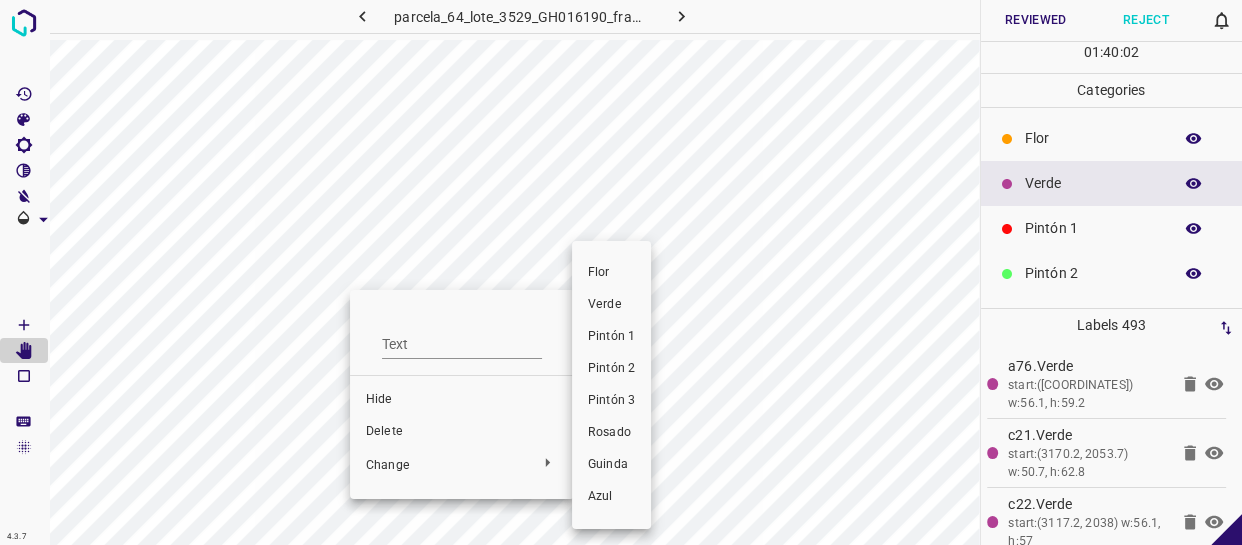 click on "Pintón 1" at bounding box center [611, 337] 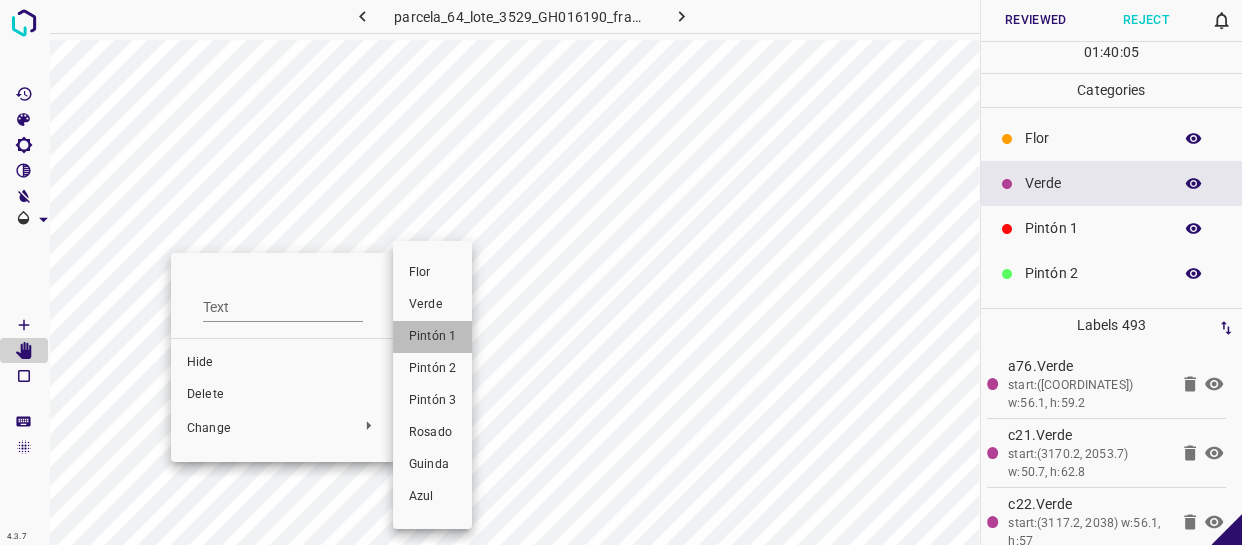 click on "Pintón 1" at bounding box center [432, 337] 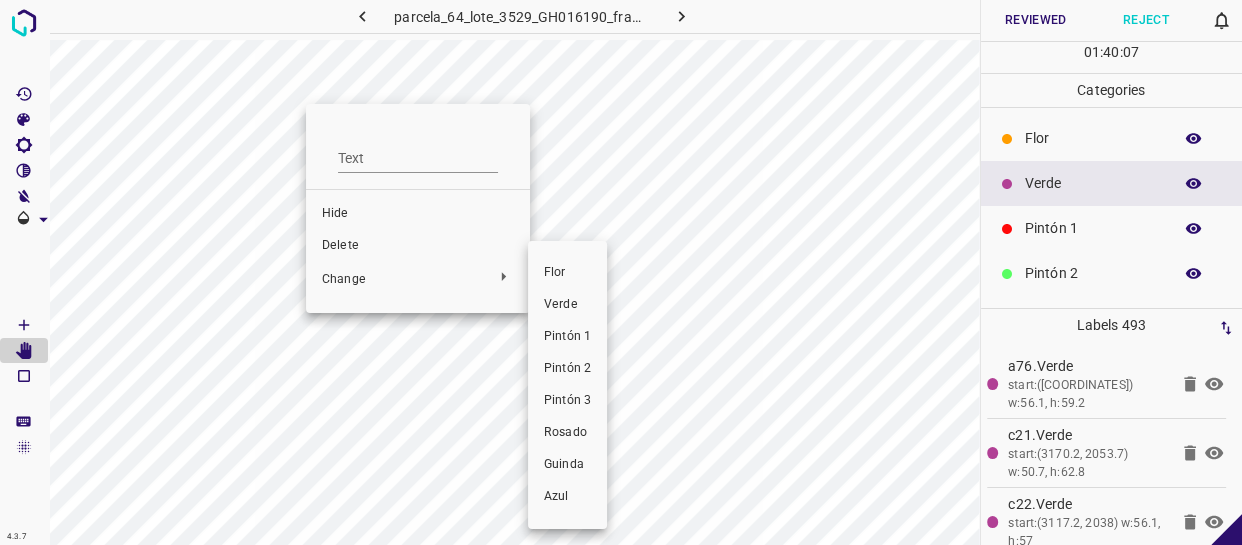 click on "Pintón 1" at bounding box center [567, 337] 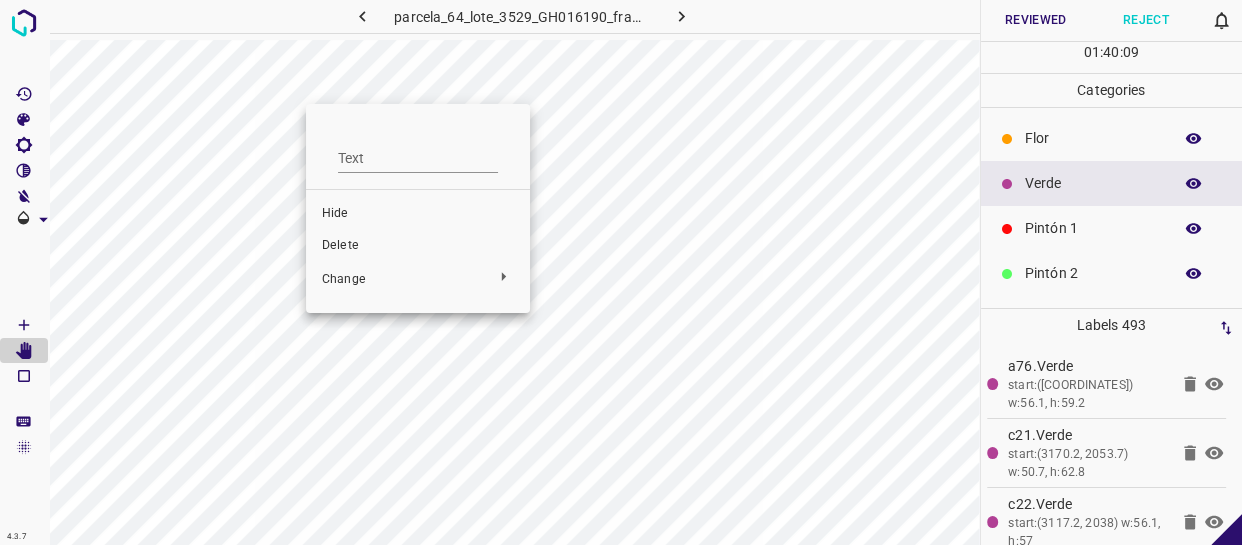 click at bounding box center [621, 272] 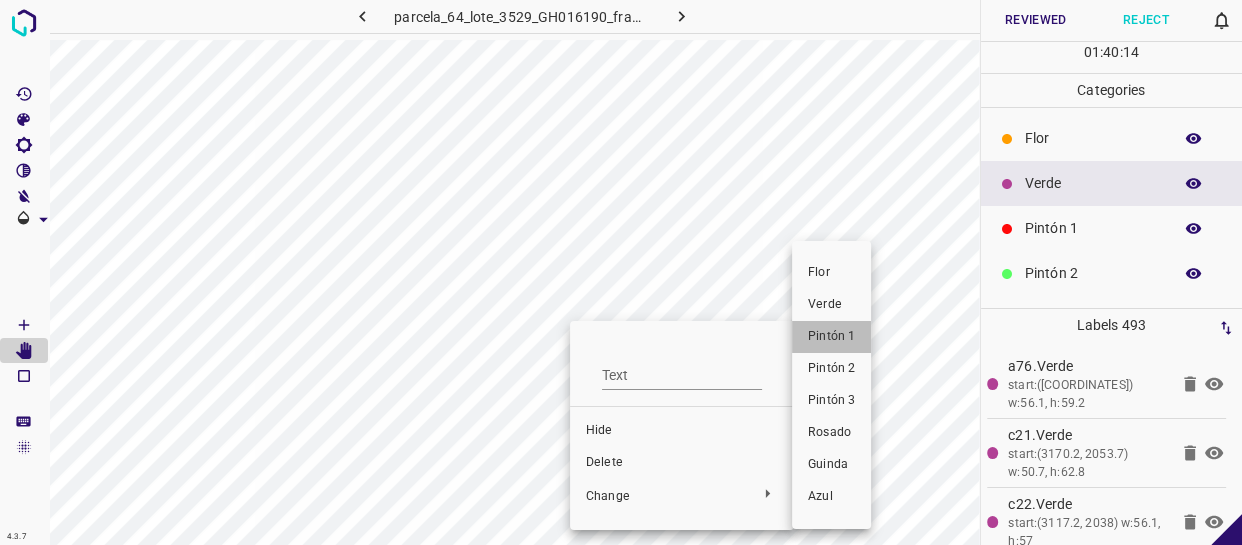 click on "Pintón 1" at bounding box center (831, 337) 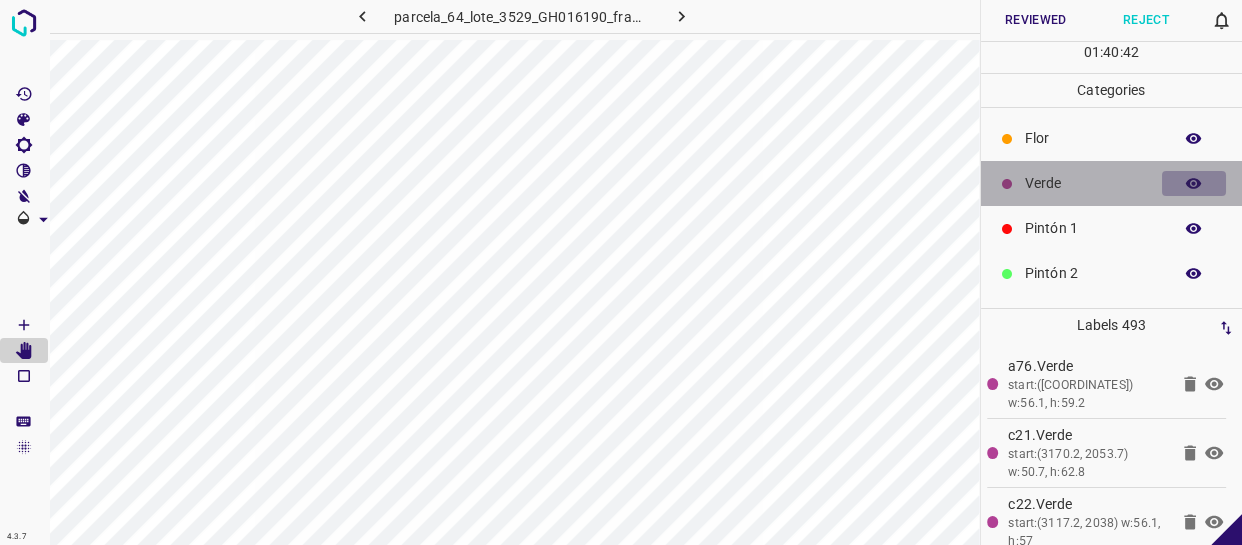 click 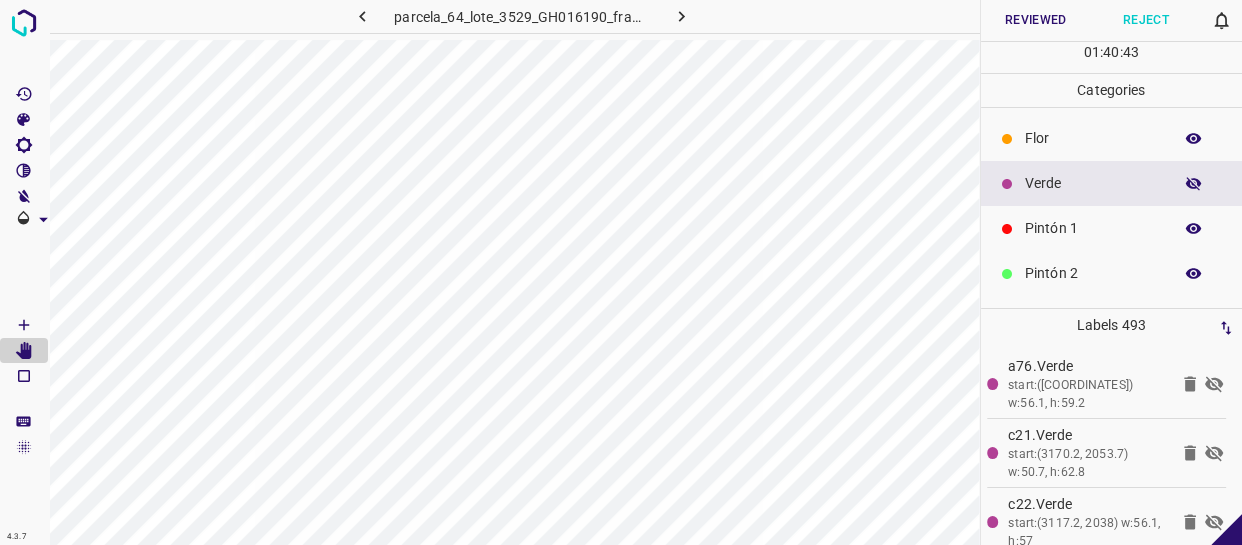 click 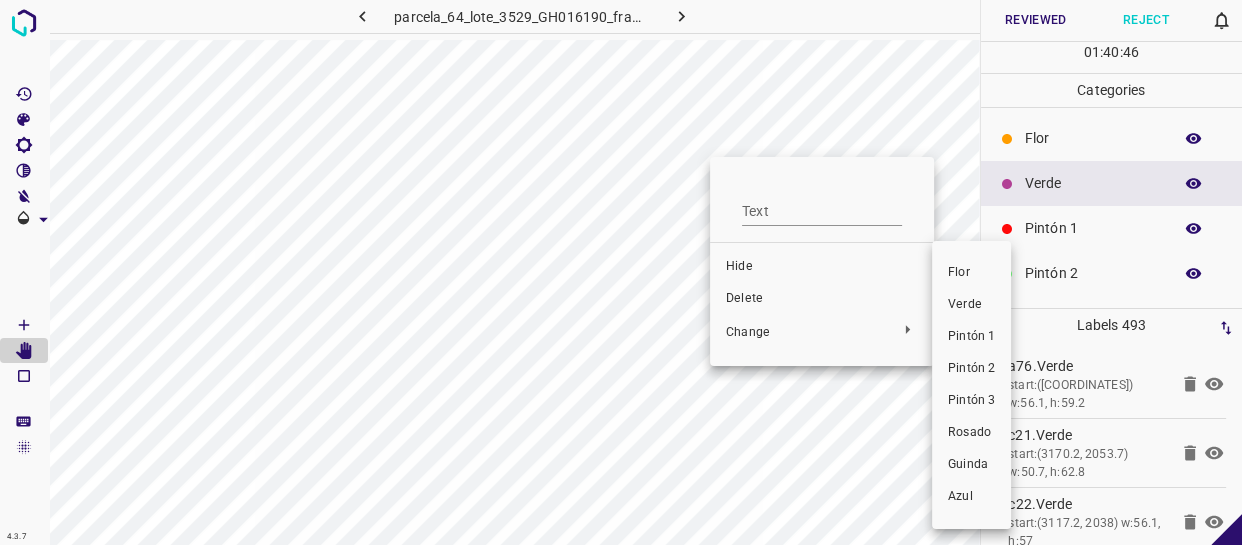 click on "Pintón 1" at bounding box center [971, 337] 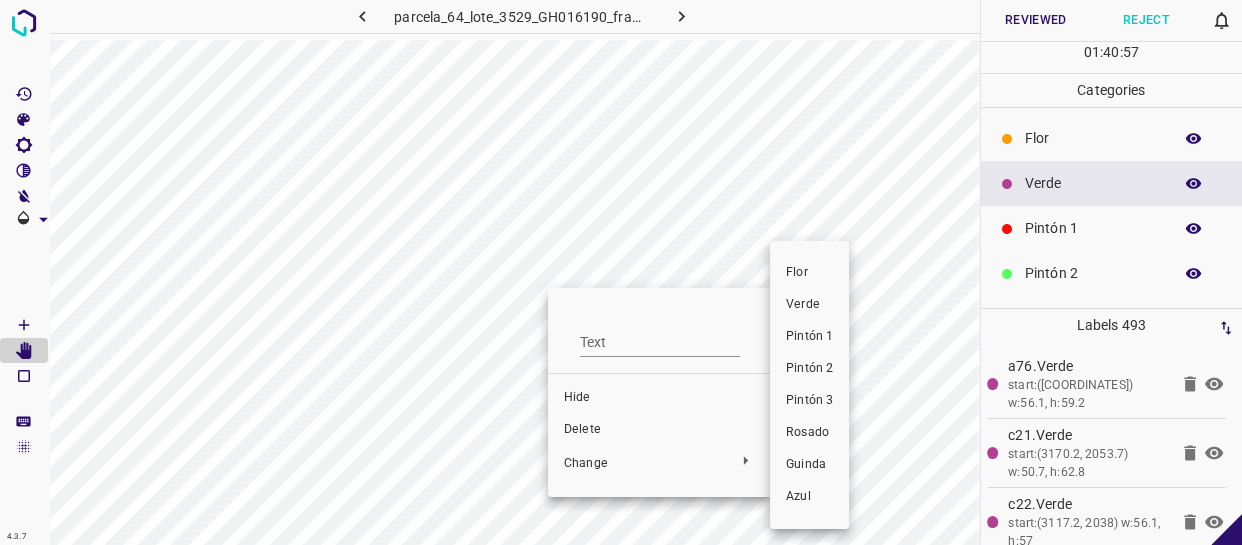 click on "Pintón 1" at bounding box center (809, 337) 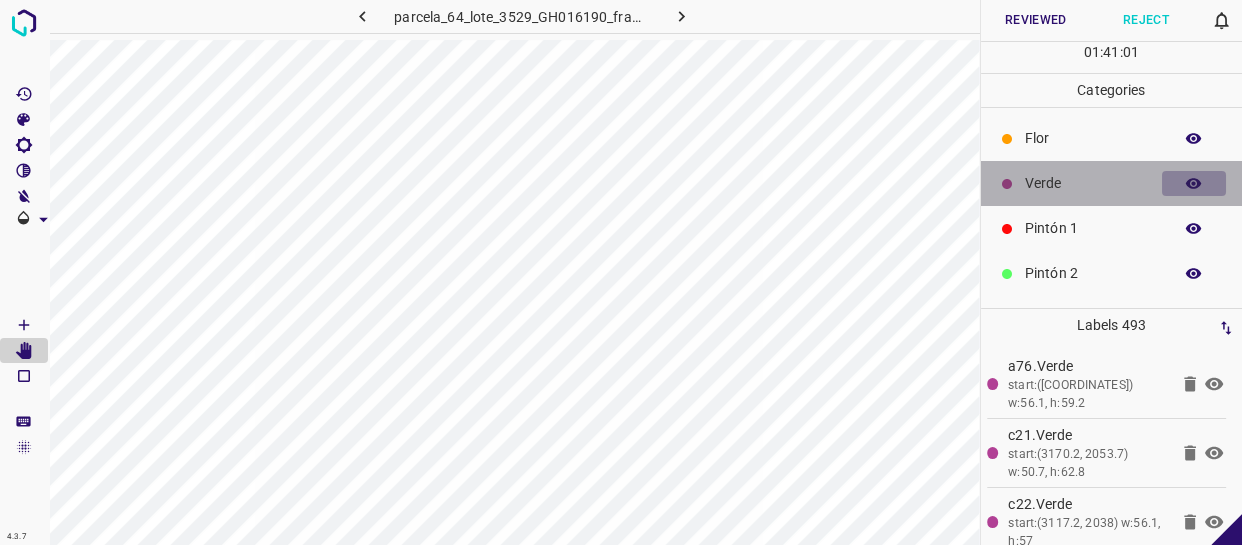 click 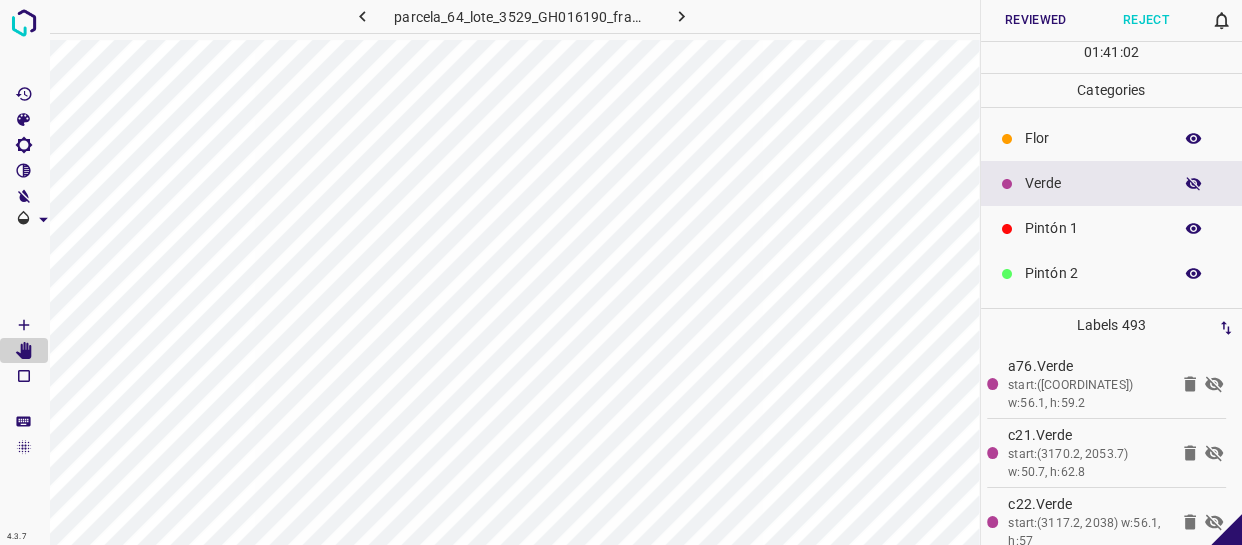 click 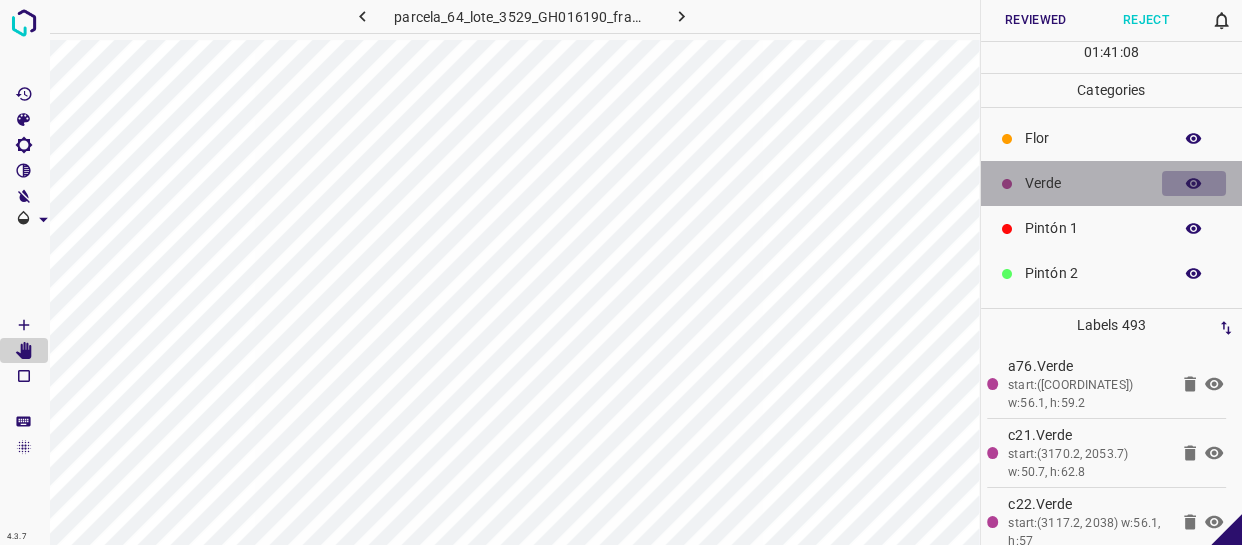 click 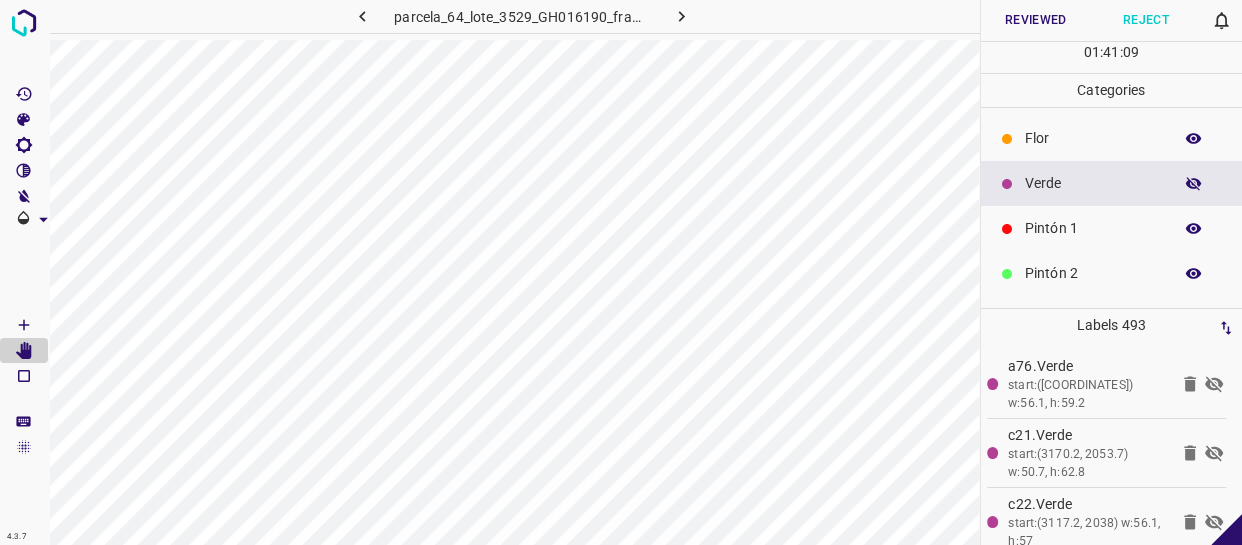 click 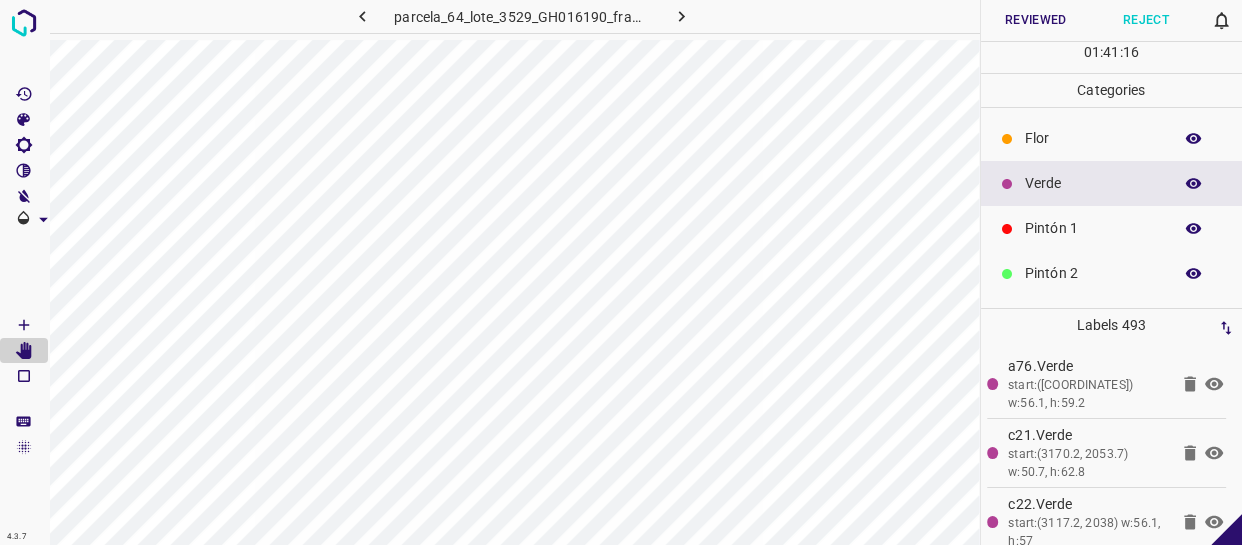 click on "Verde" at bounding box center [1093, 183] 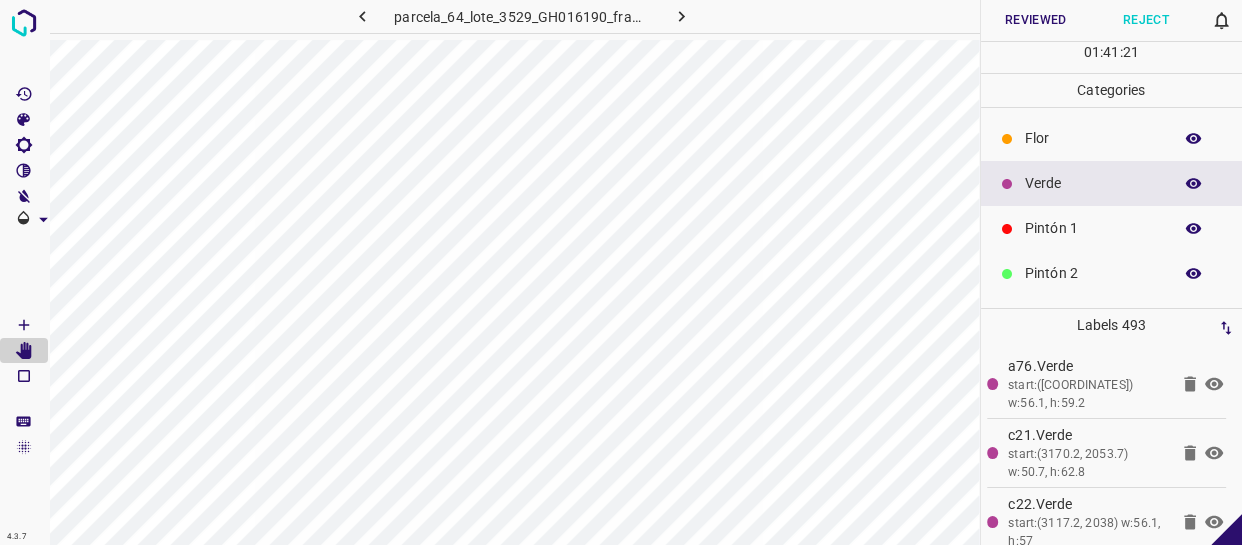 click 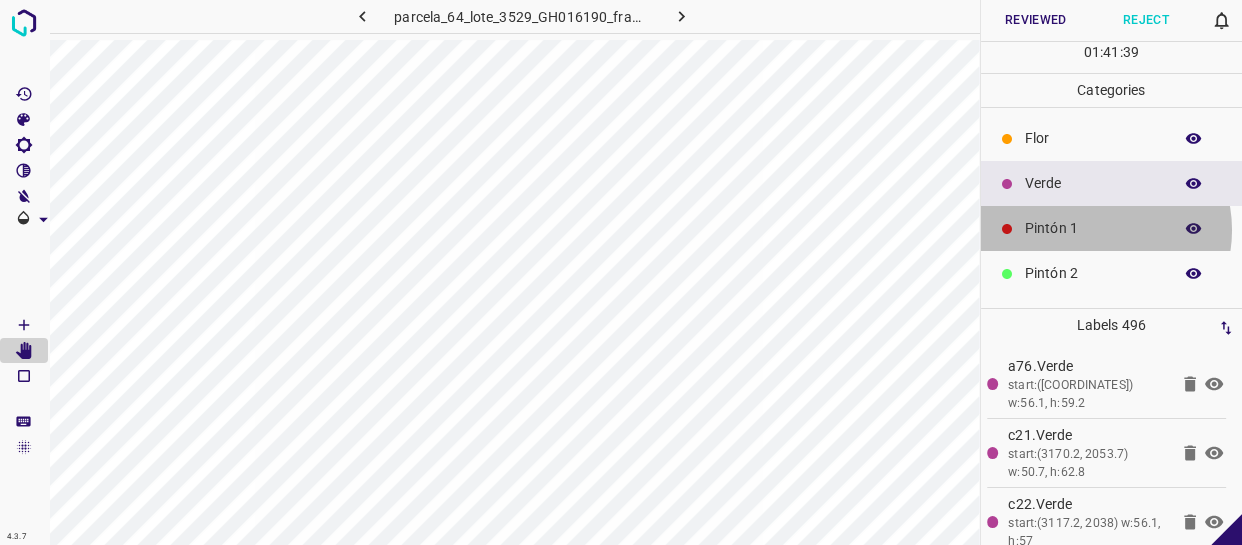 click on "Pintón 1" at bounding box center (1093, 228) 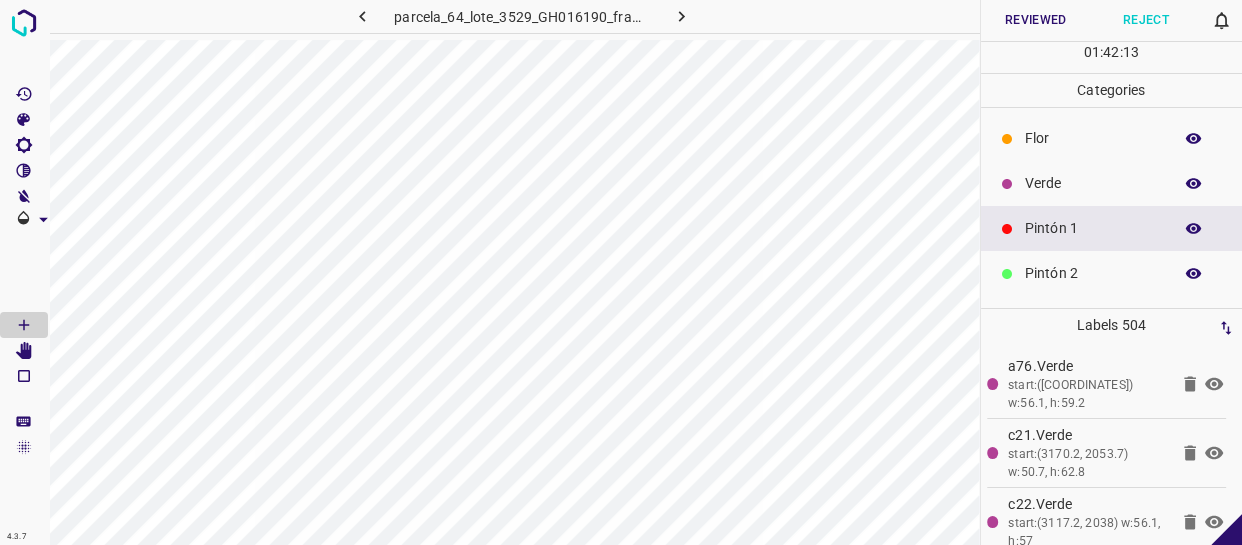 click on "Verde" at bounding box center (1093, 183) 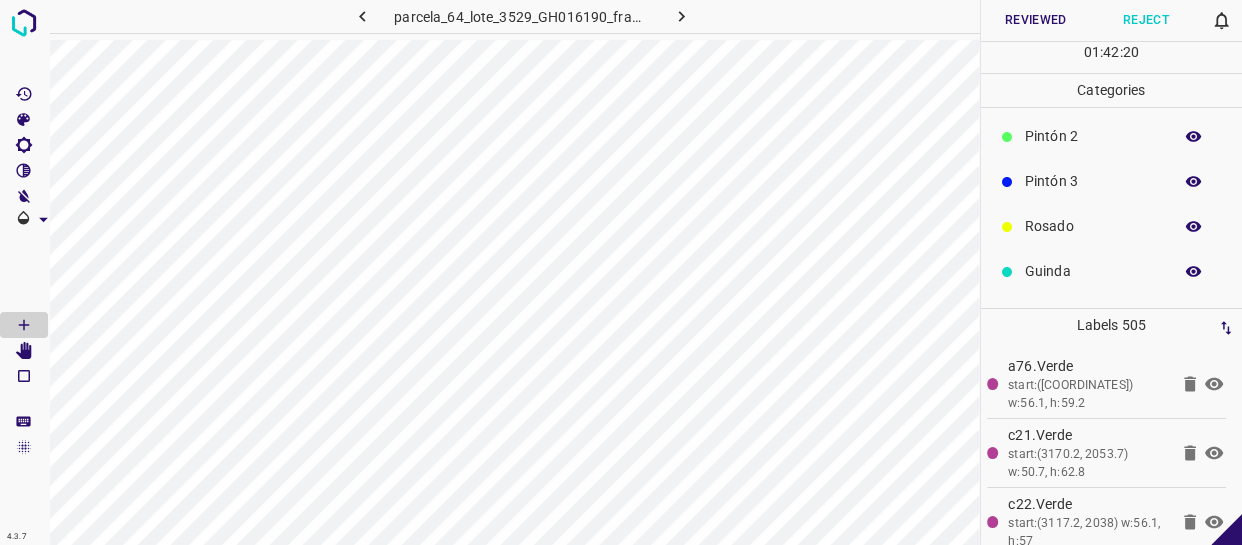 scroll, scrollTop: 175, scrollLeft: 0, axis: vertical 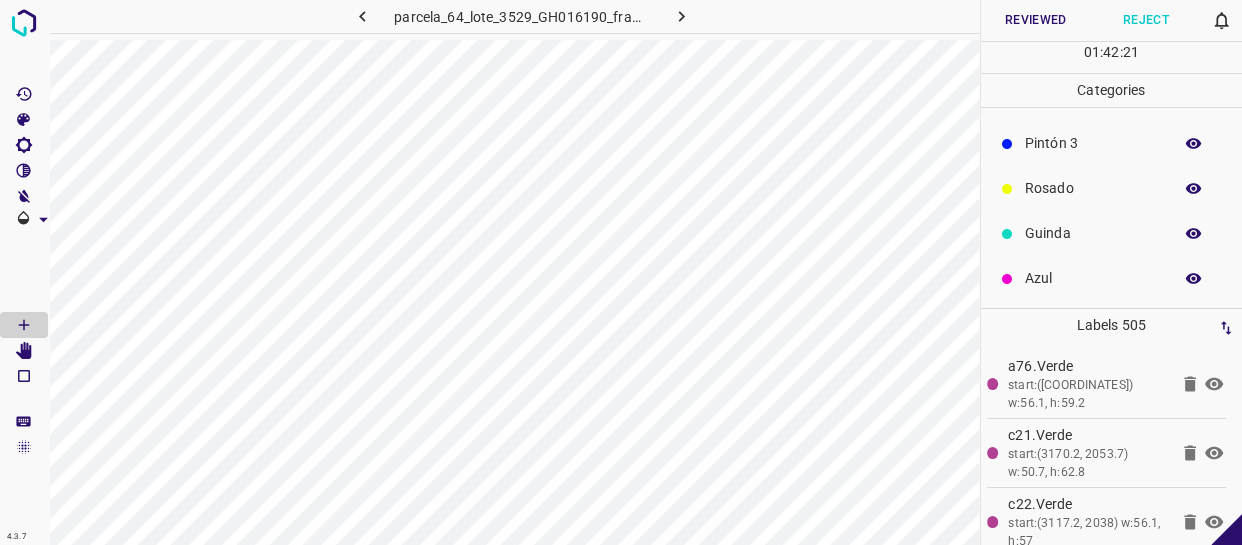 click 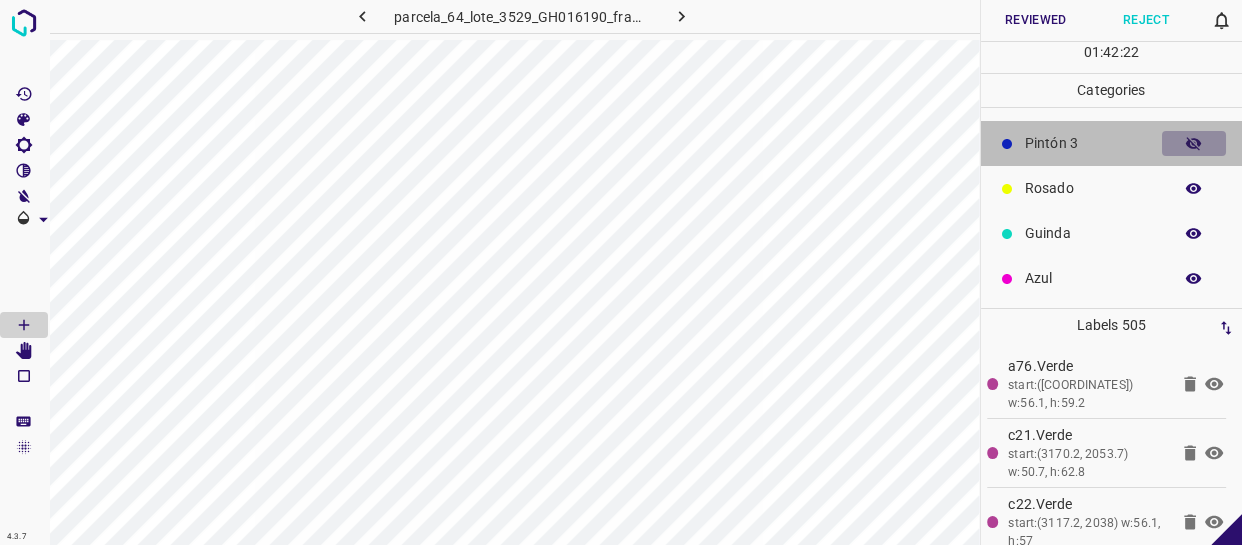 click 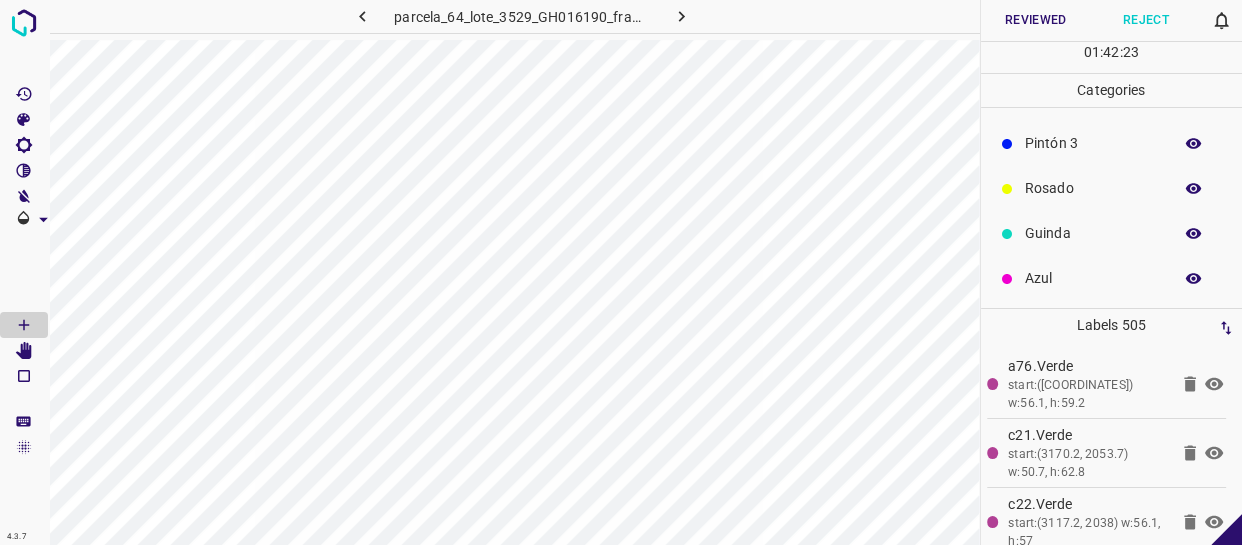 click 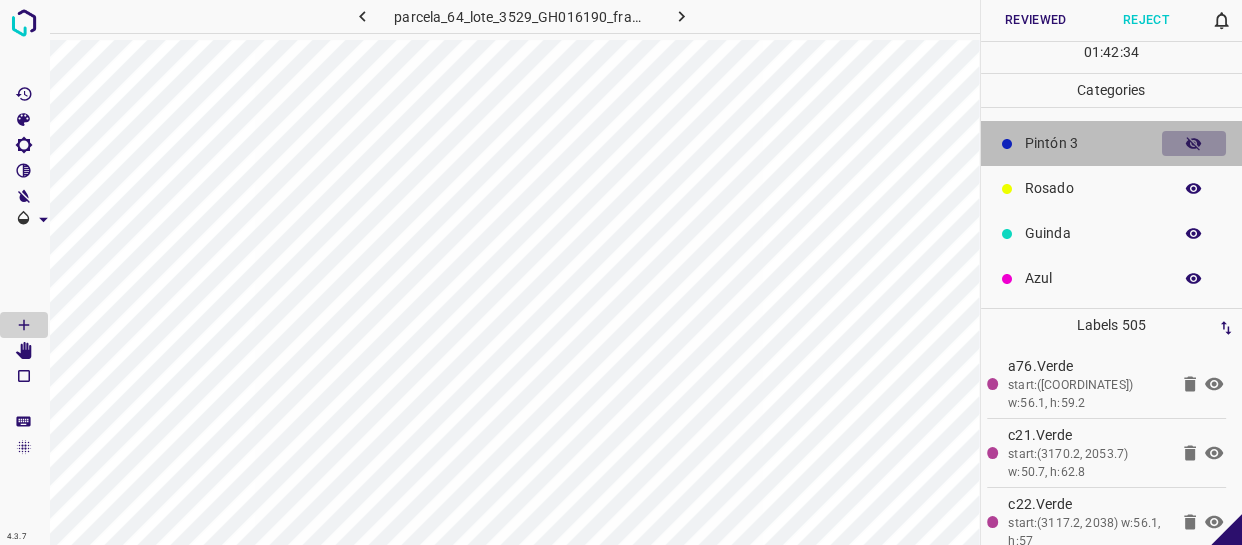 click at bounding box center [1194, 144] 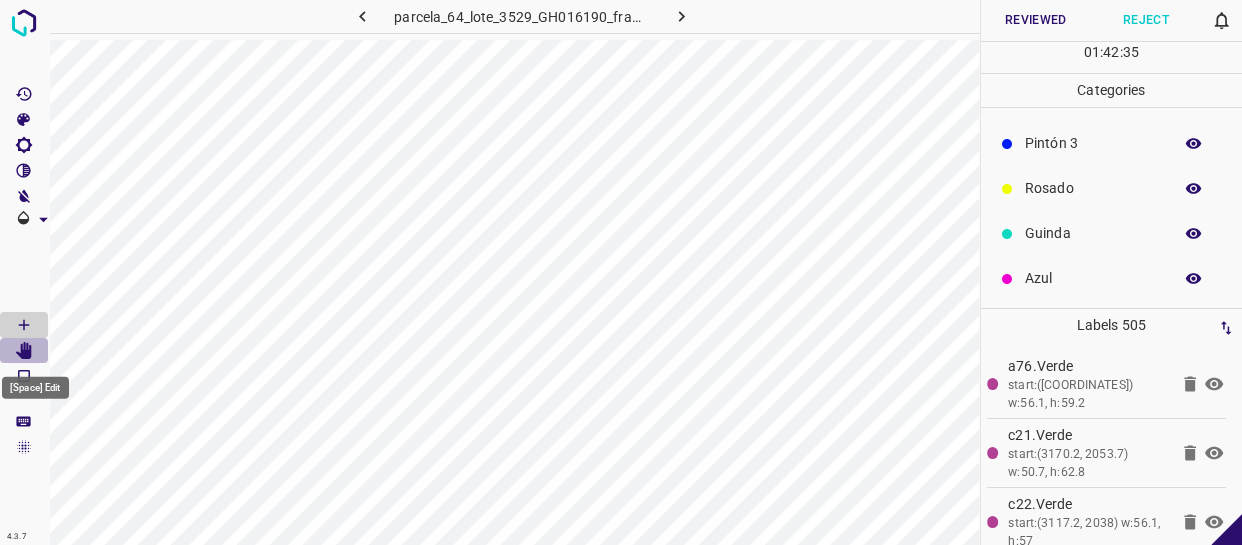 click 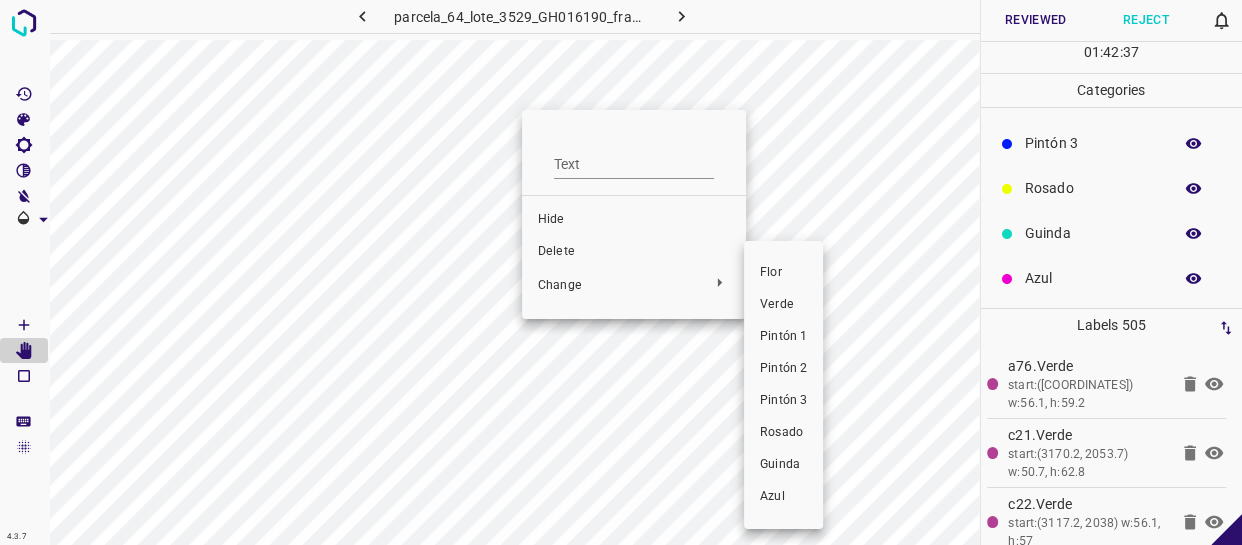 click on "Pintón 1" at bounding box center (783, 337) 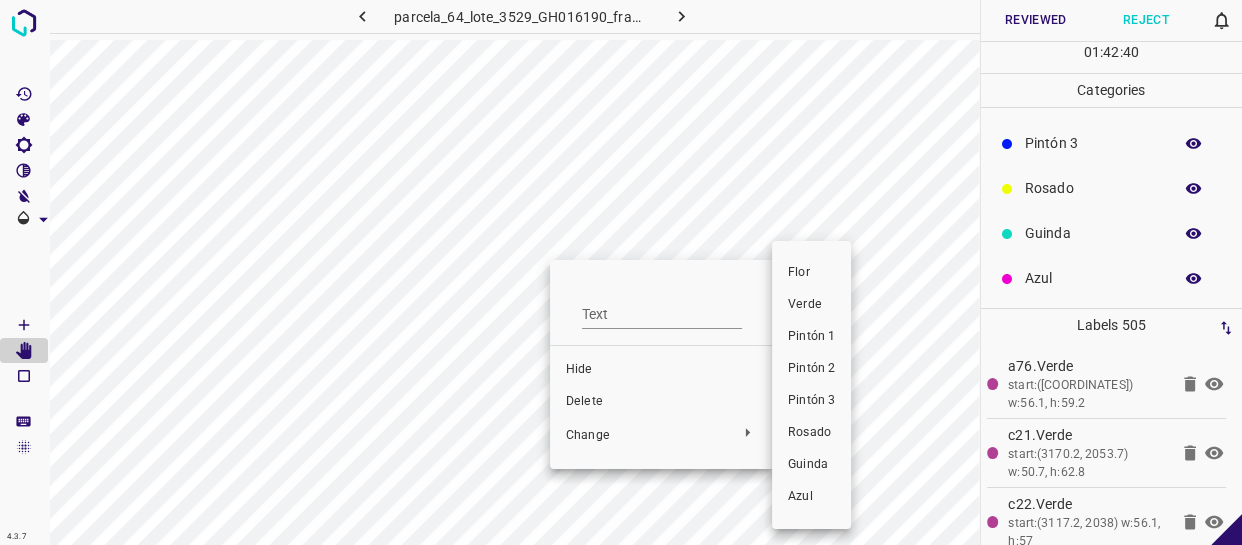 drag, startPoint x: 830, startPoint y: 336, endPoint x: 585, endPoint y: 262, distance: 255.93163 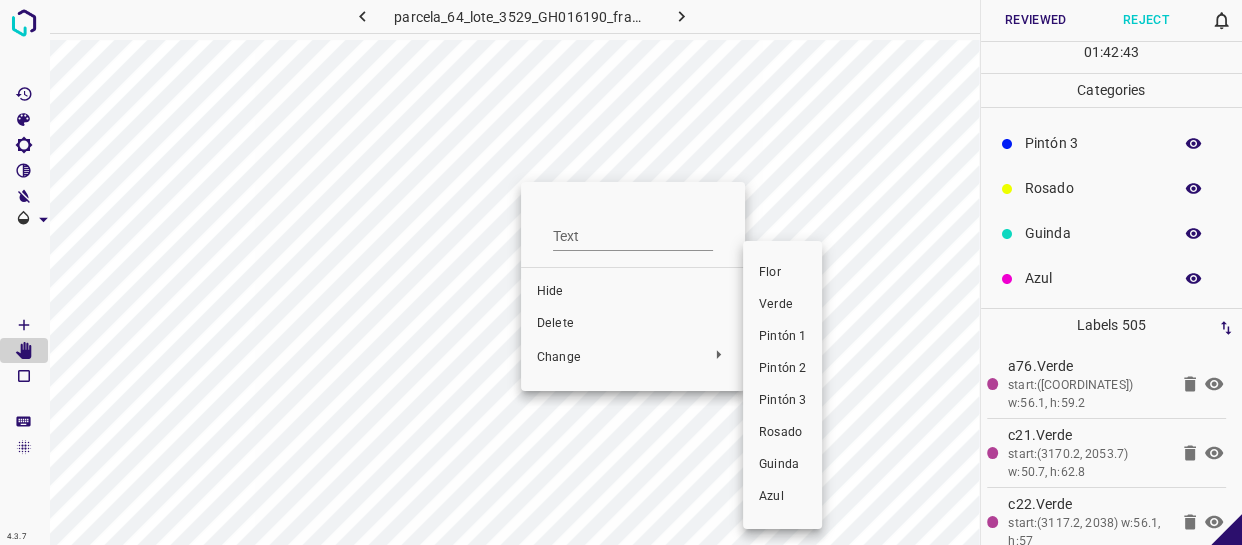 click on "Pintón 1" at bounding box center (782, 337) 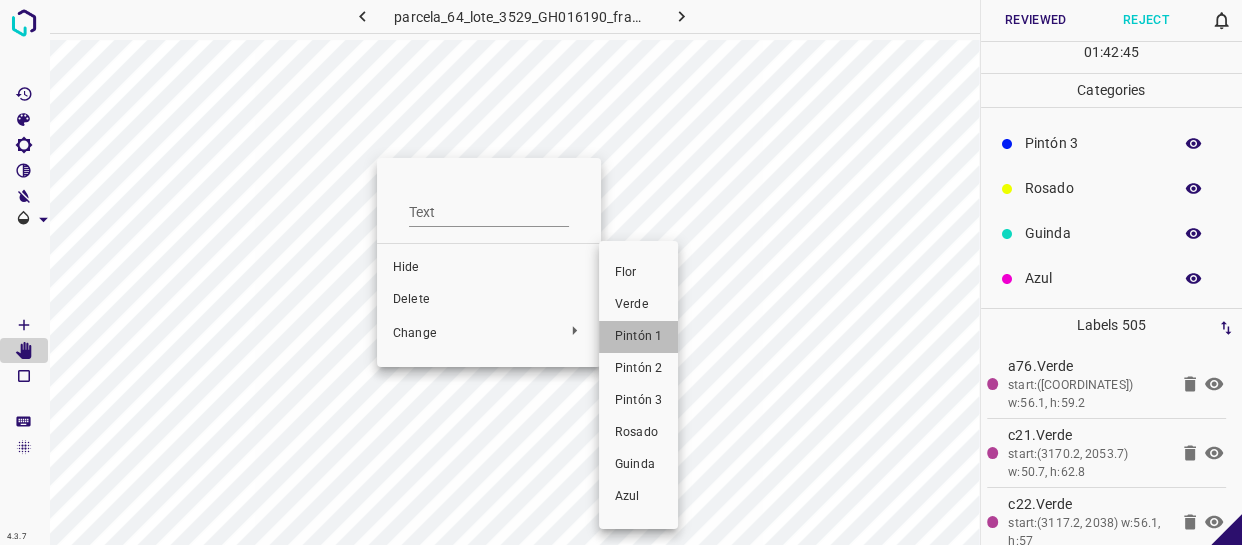 drag, startPoint x: 639, startPoint y: 340, endPoint x: 410, endPoint y: 300, distance: 232.46721 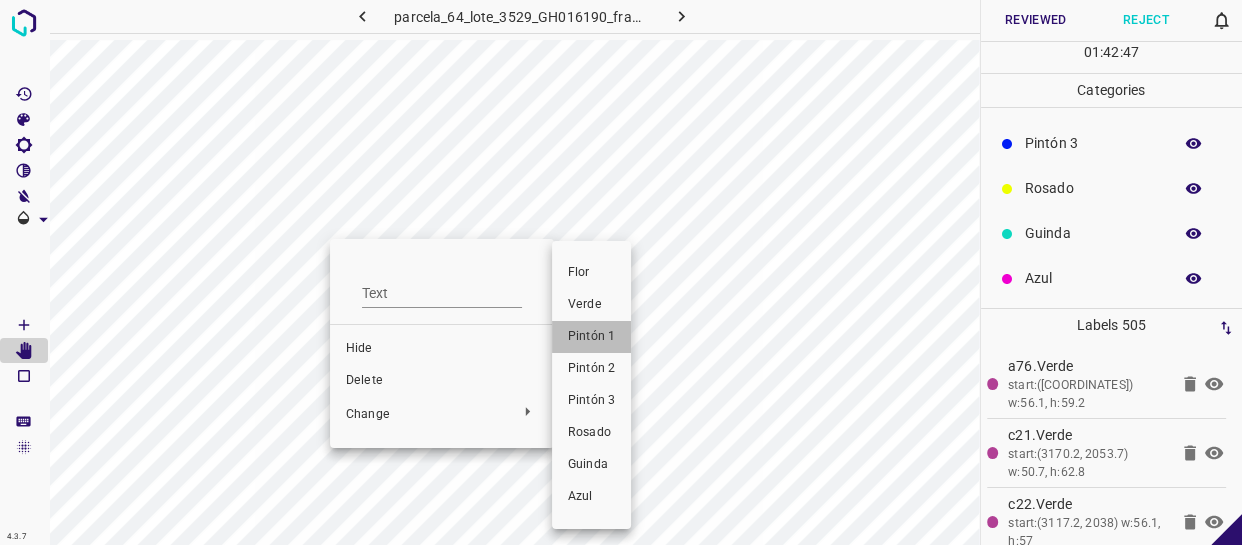 click on "Pintón 1" at bounding box center [591, 337] 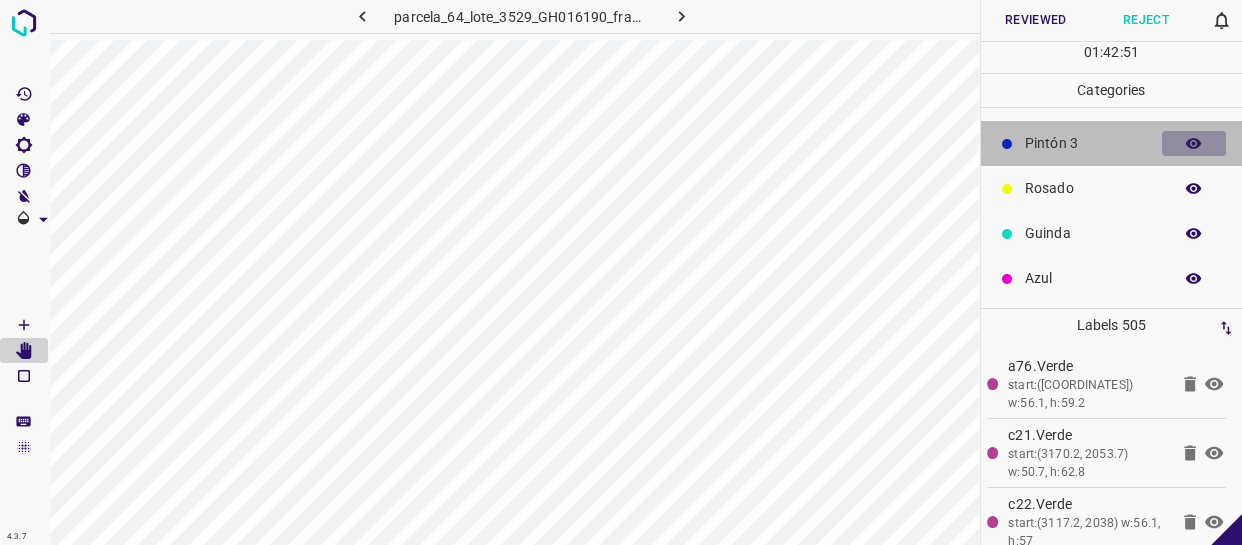 click 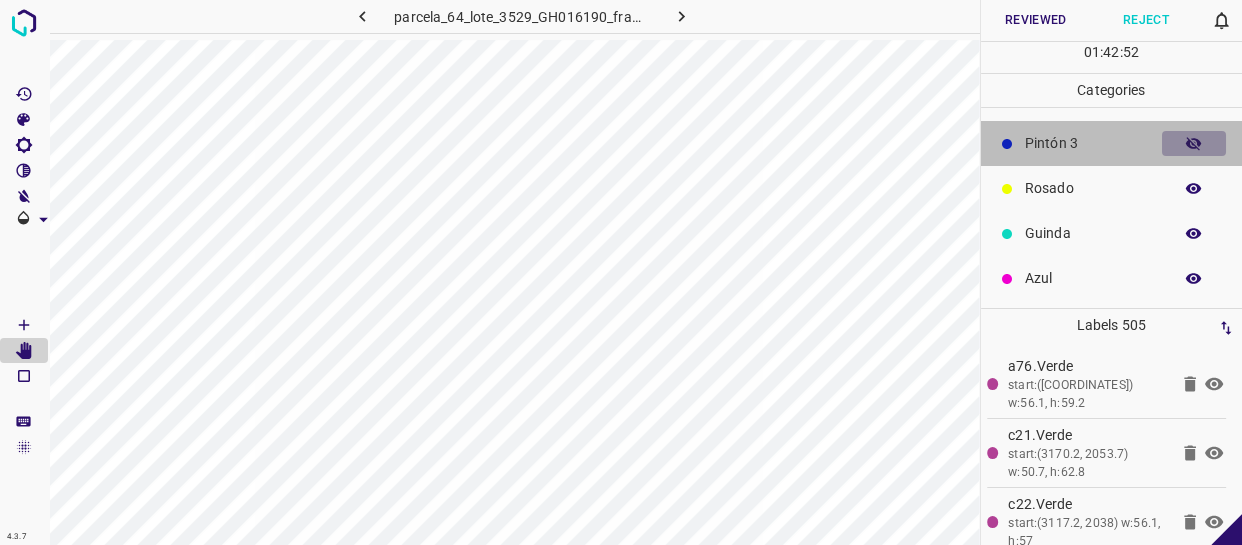 click 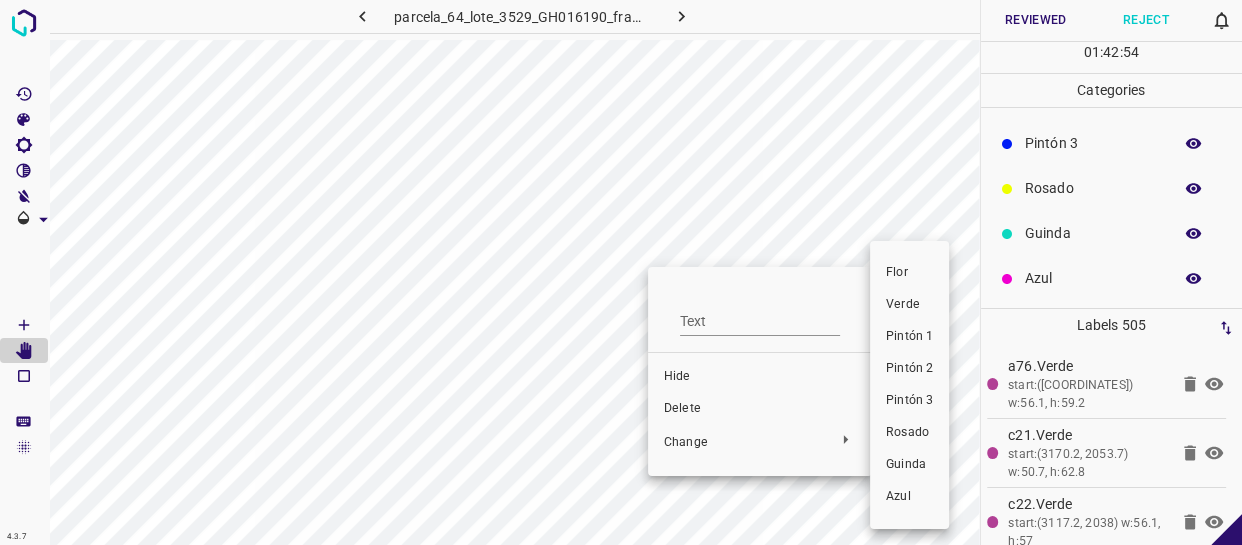 click on "Pintón 1" at bounding box center (909, 337) 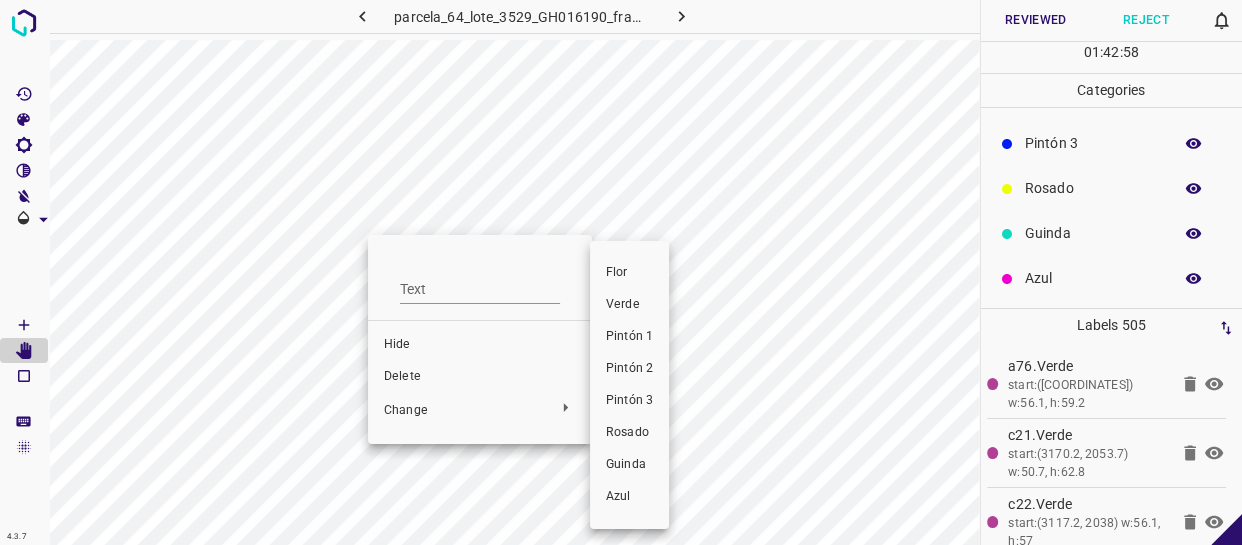 click on "Verde" at bounding box center (629, 305) 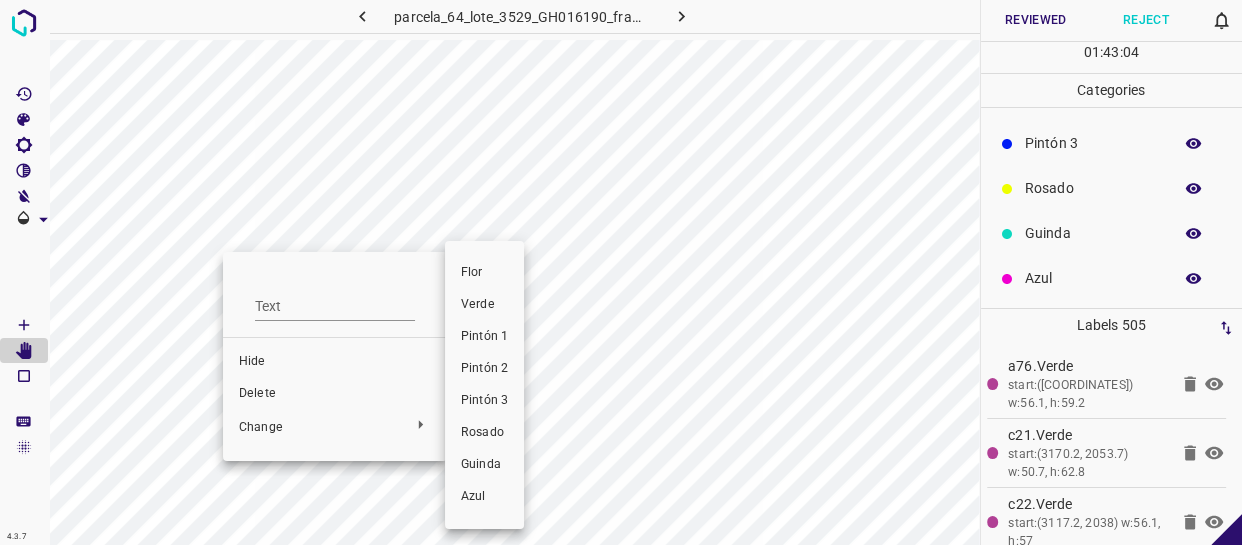 click on "Verde" at bounding box center [484, 305] 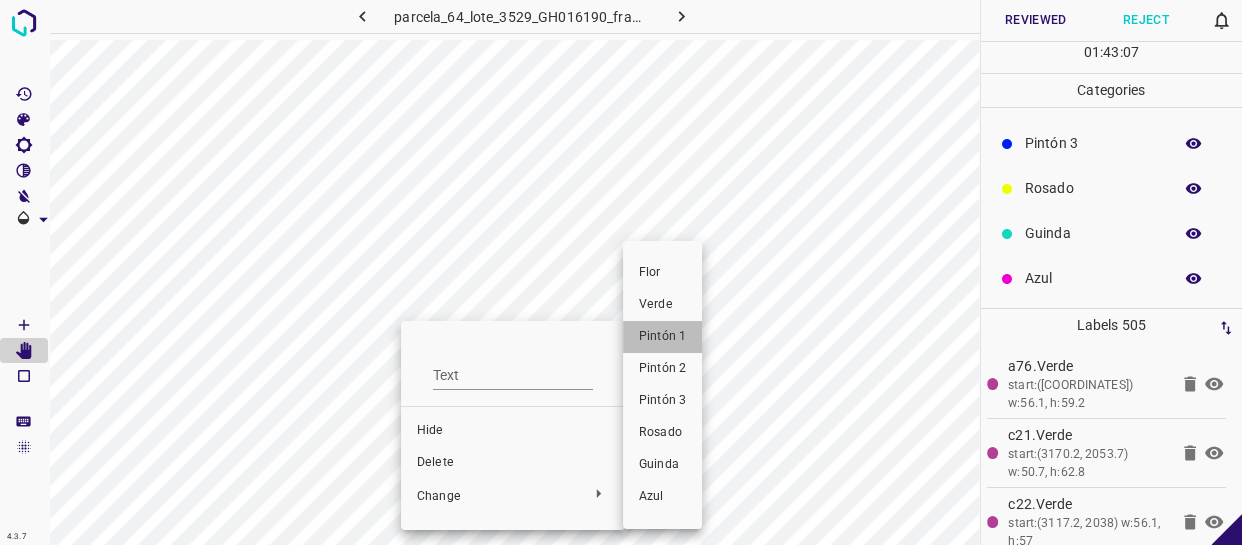 click on "Pintón 1" at bounding box center [662, 337] 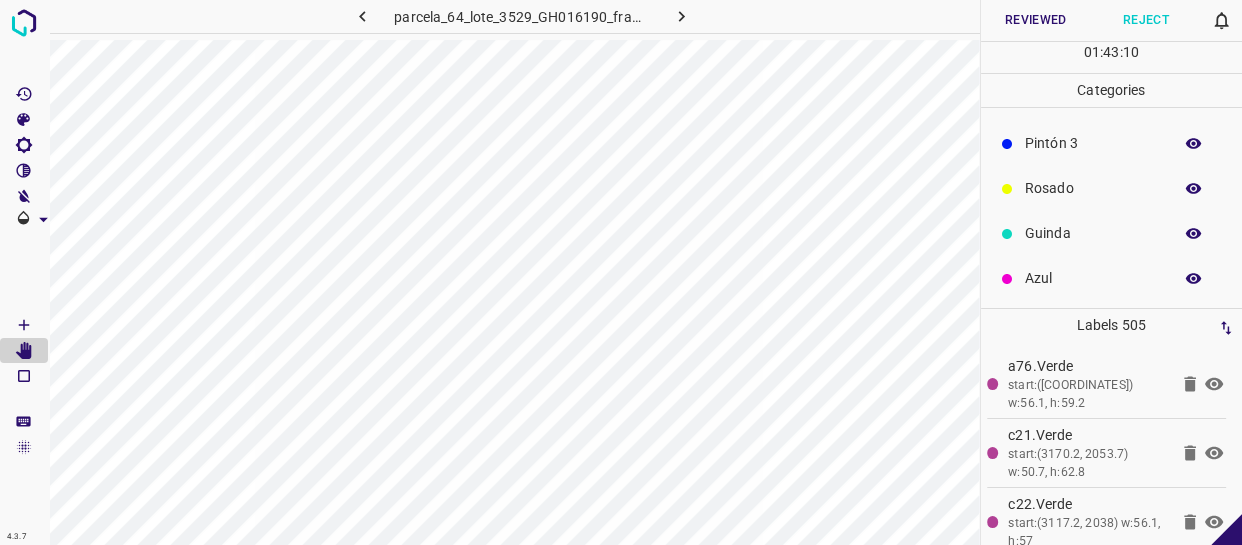 click 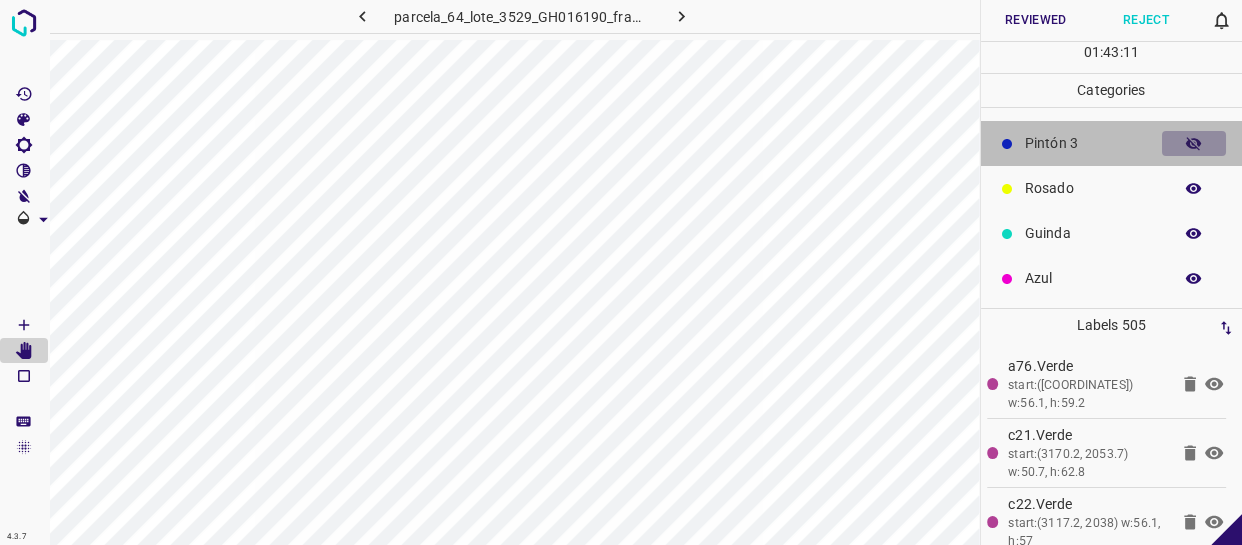 click at bounding box center (1194, 144) 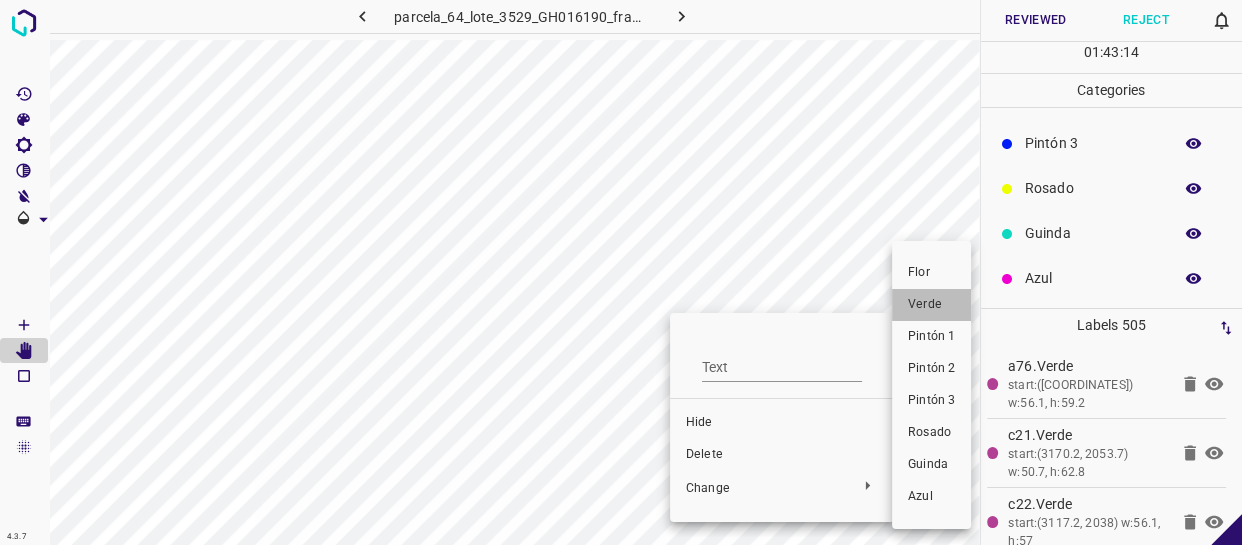 click on "Verde" at bounding box center (931, 305) 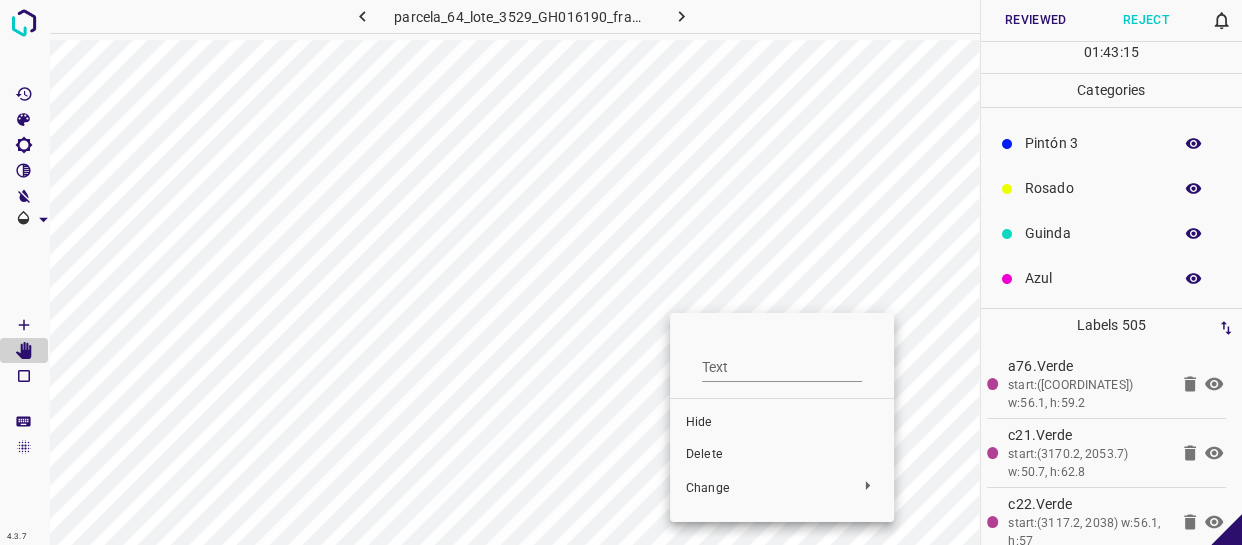 click at bounding box center (621, 272) 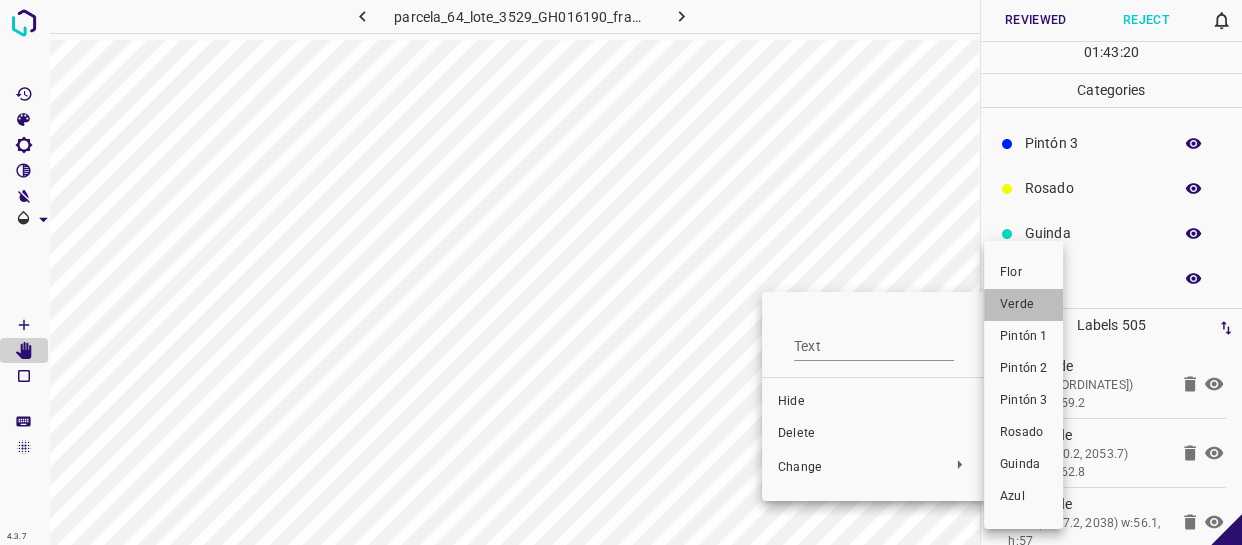 click on "Verde" at bounding box center (1023, 305) 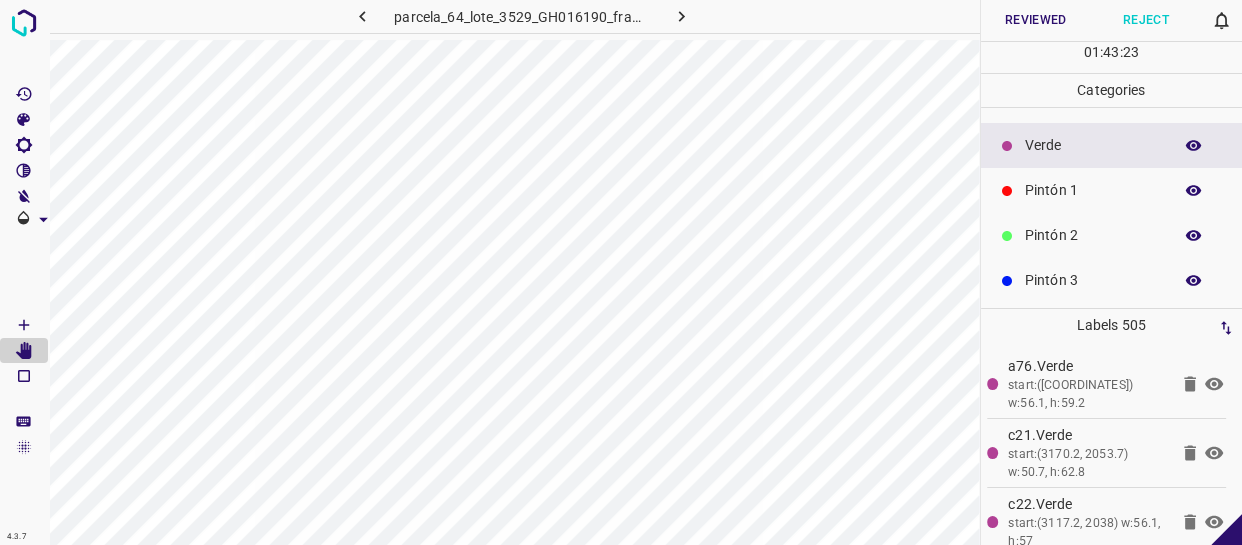 scroll, scrollTop: 0, scrollLeft: 0, axis: both 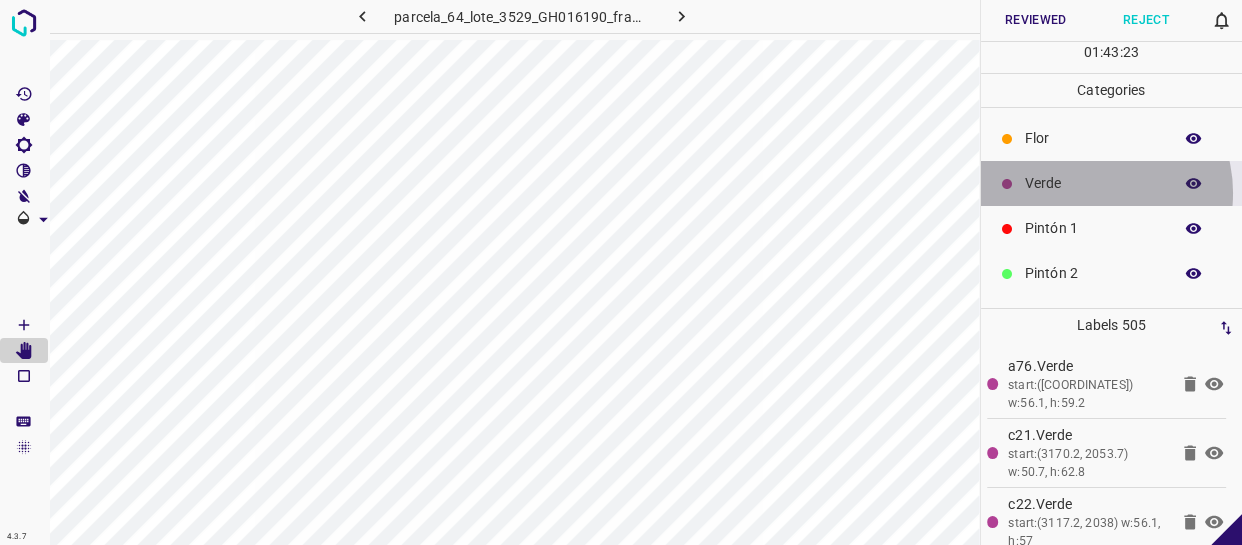 click on "Verde" at bounding box center [1093, 183] 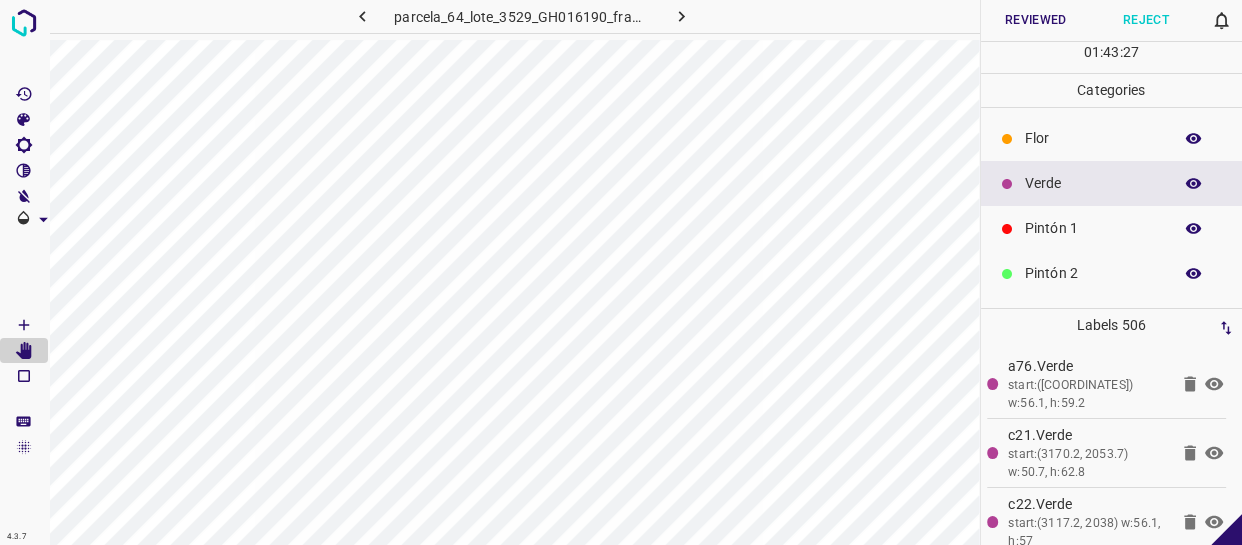click on "Pintón 1" at bounding box center [1112, 228] 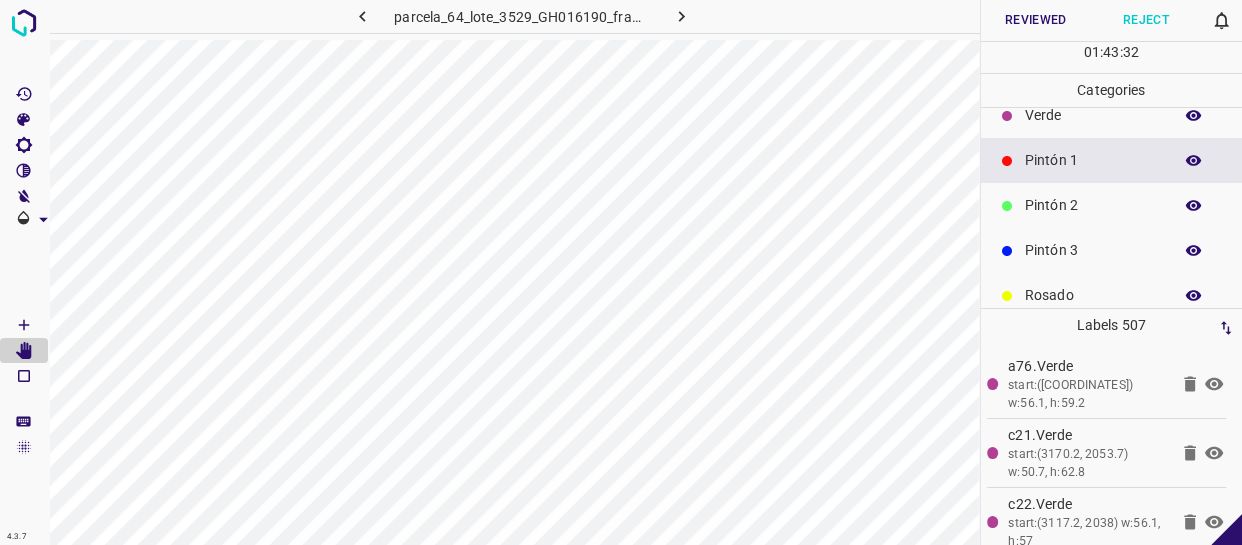 scroll, scrollTop: 84, scrollLeft: 0, axis: vertical 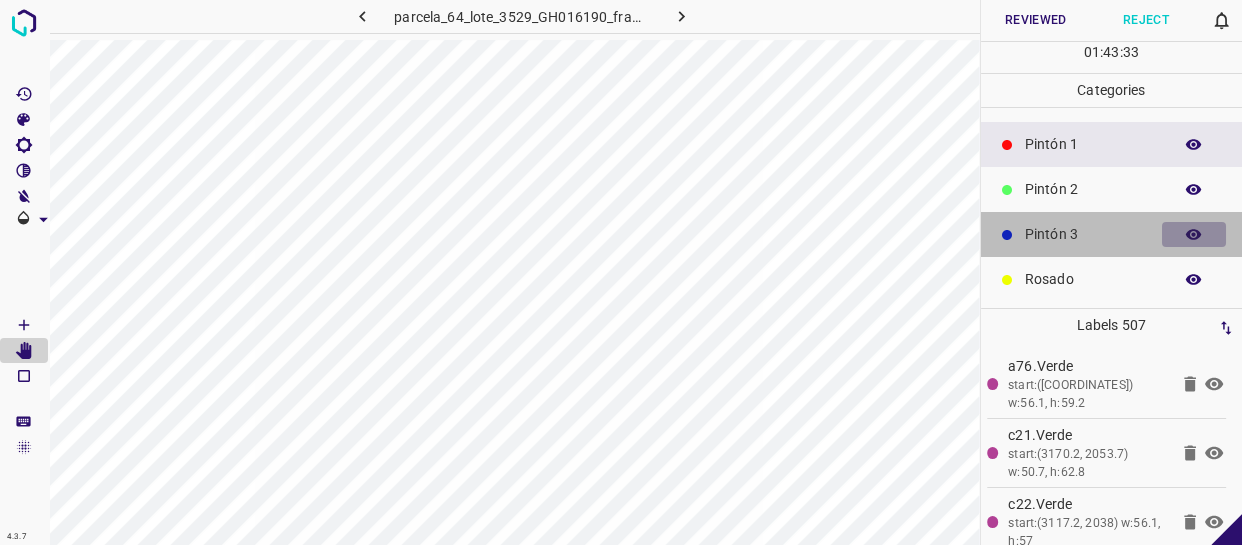click 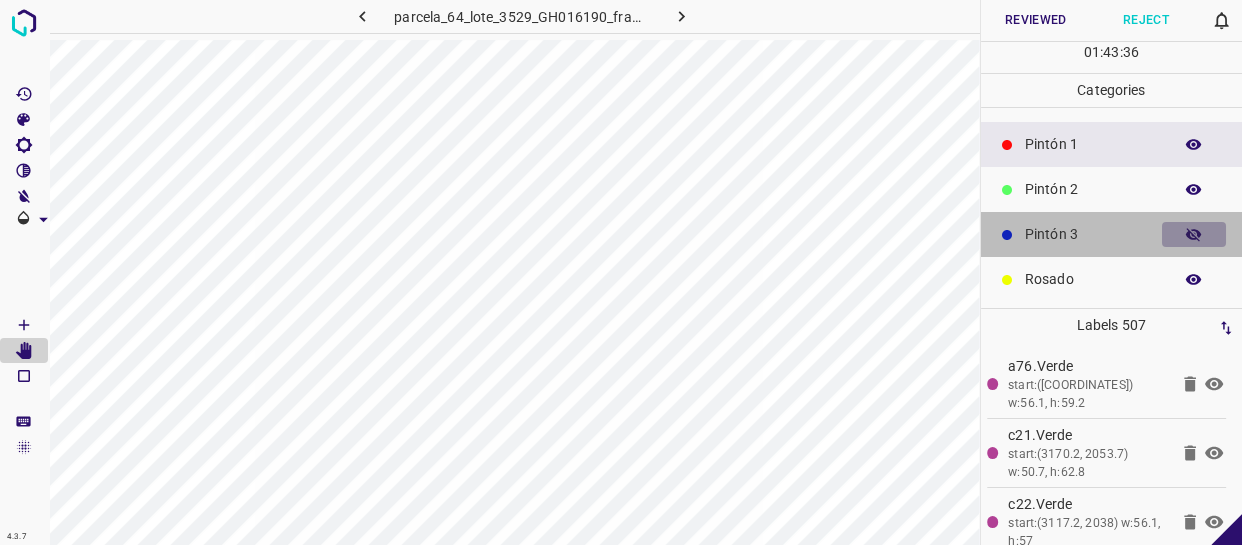 click 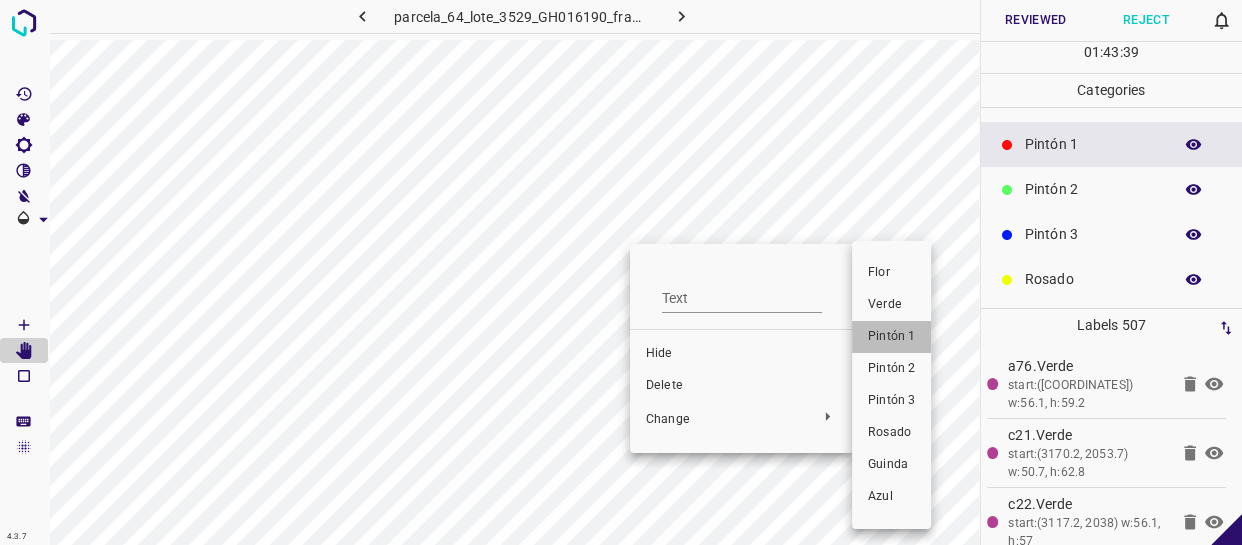 click on "Pintón 1" at bounding box center [891, 337] 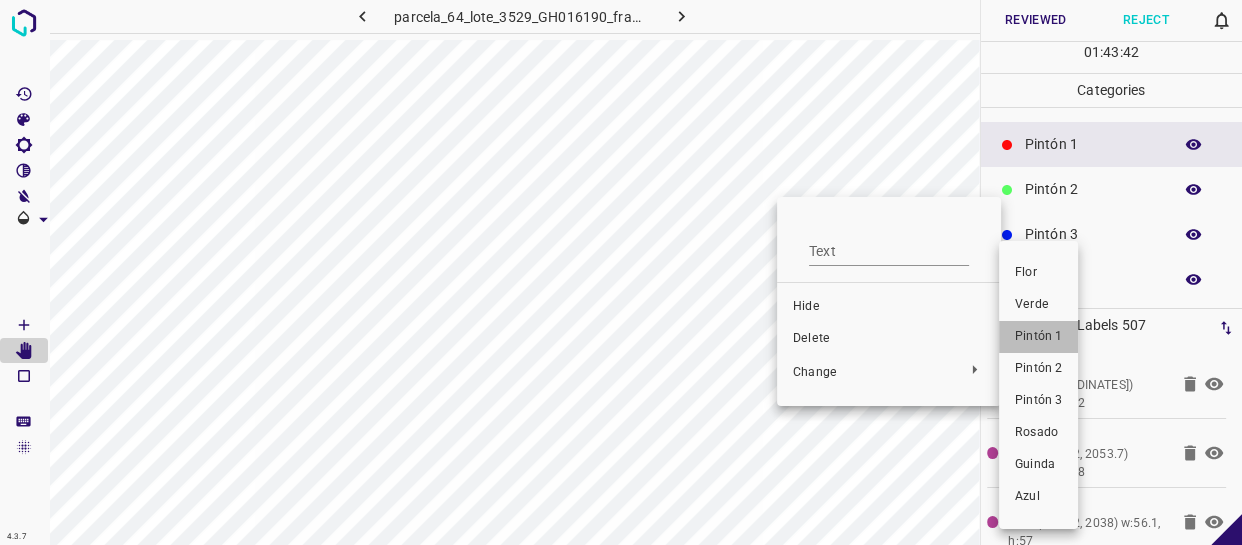 click on "Pintón 1" at bounding box center [1038, 337] 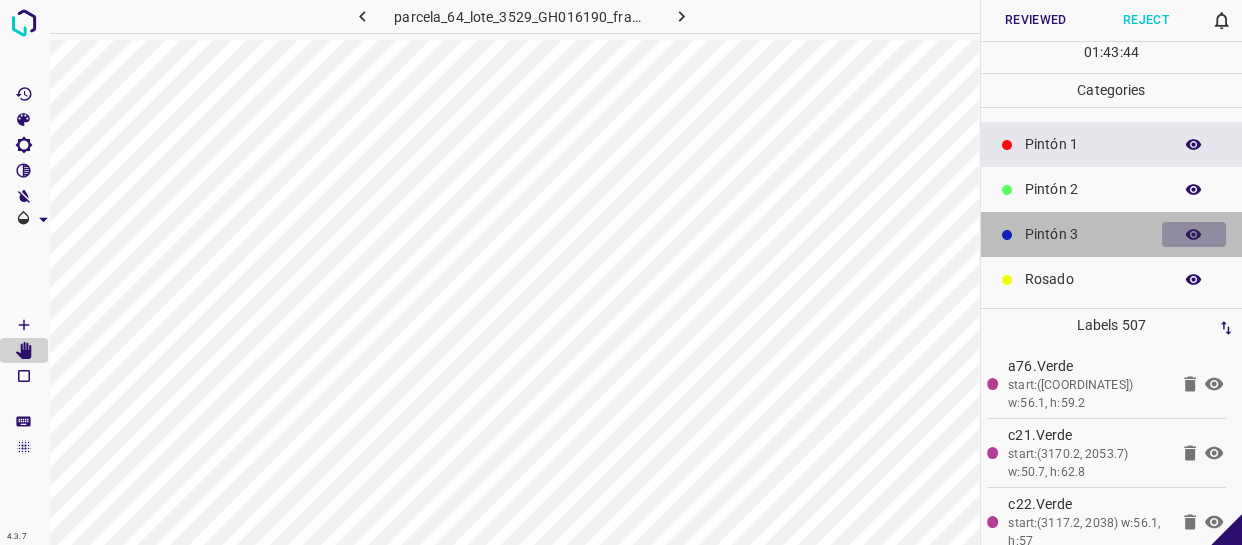 click 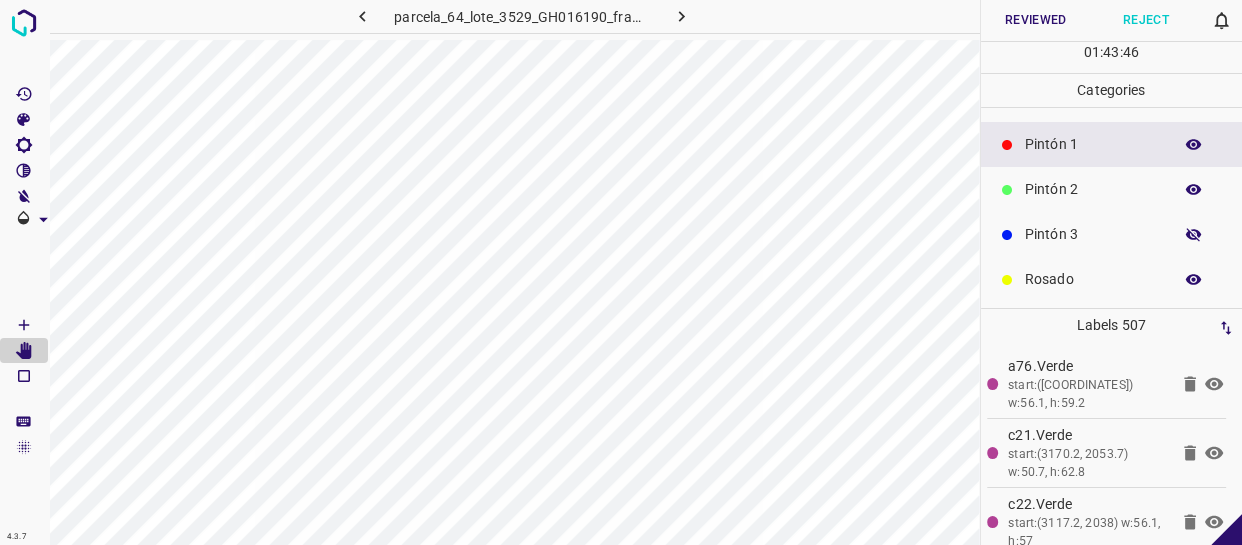 click 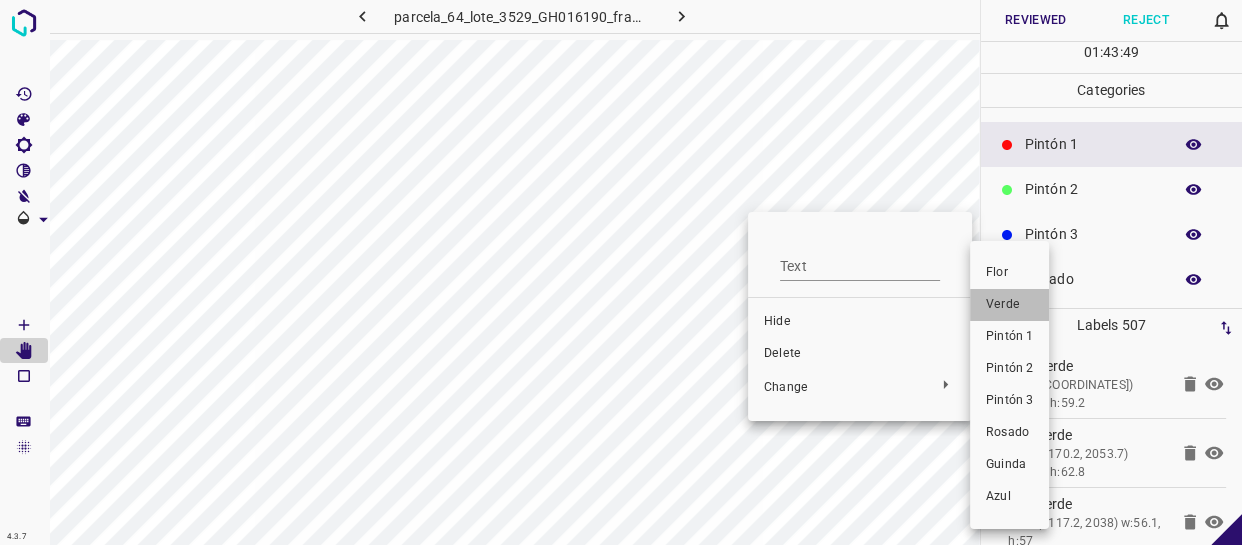 click on "Verde" at bounding box center (1009, 305) 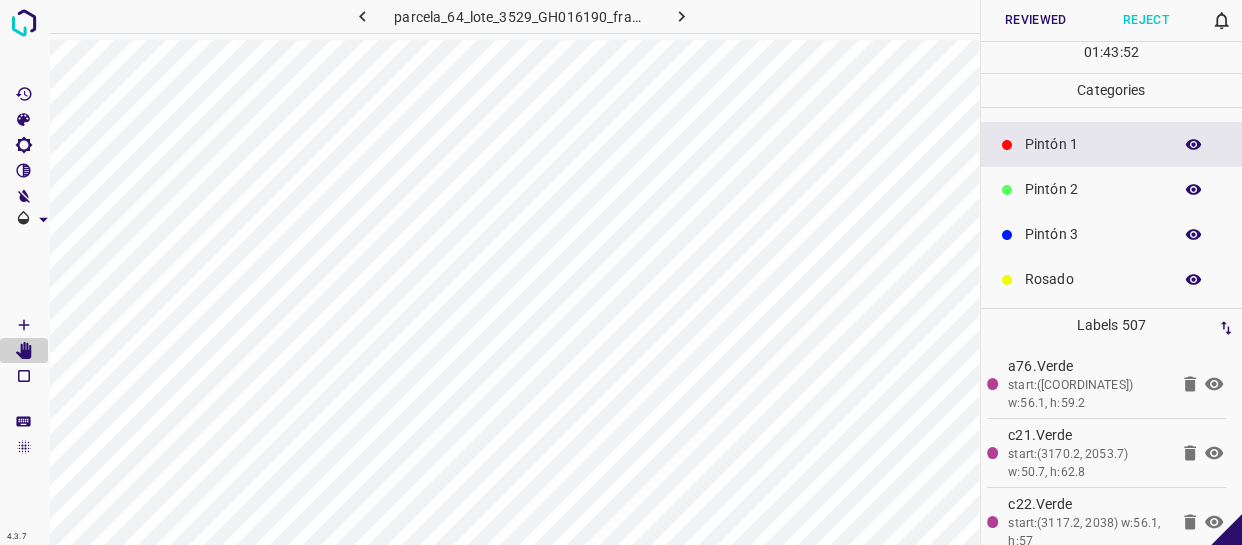 click on "Pintón 3" at bounding box center (1112, 234) 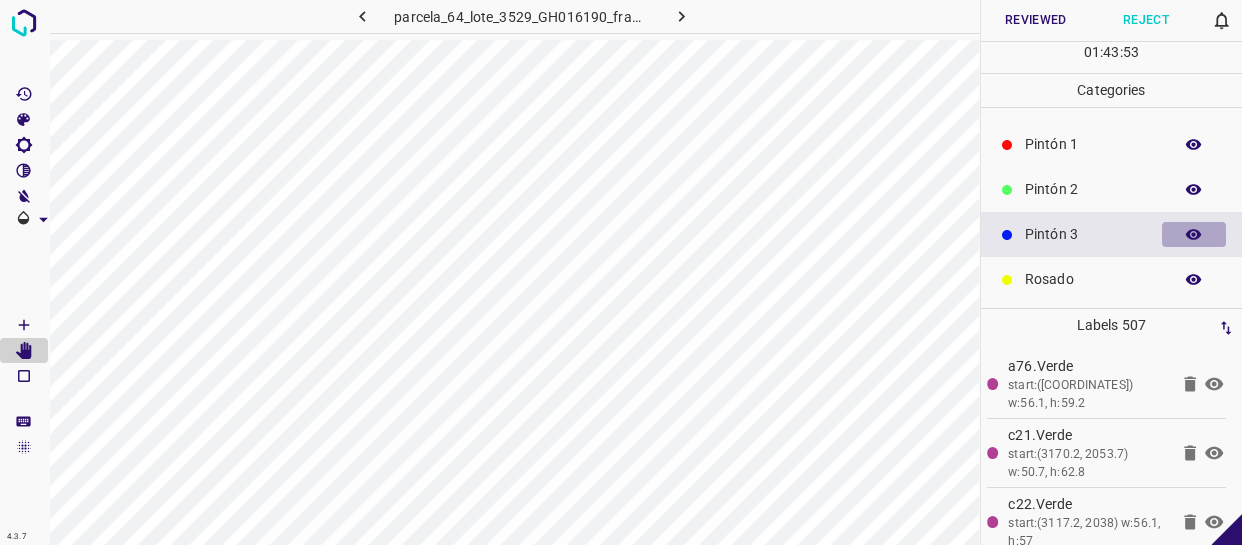 click 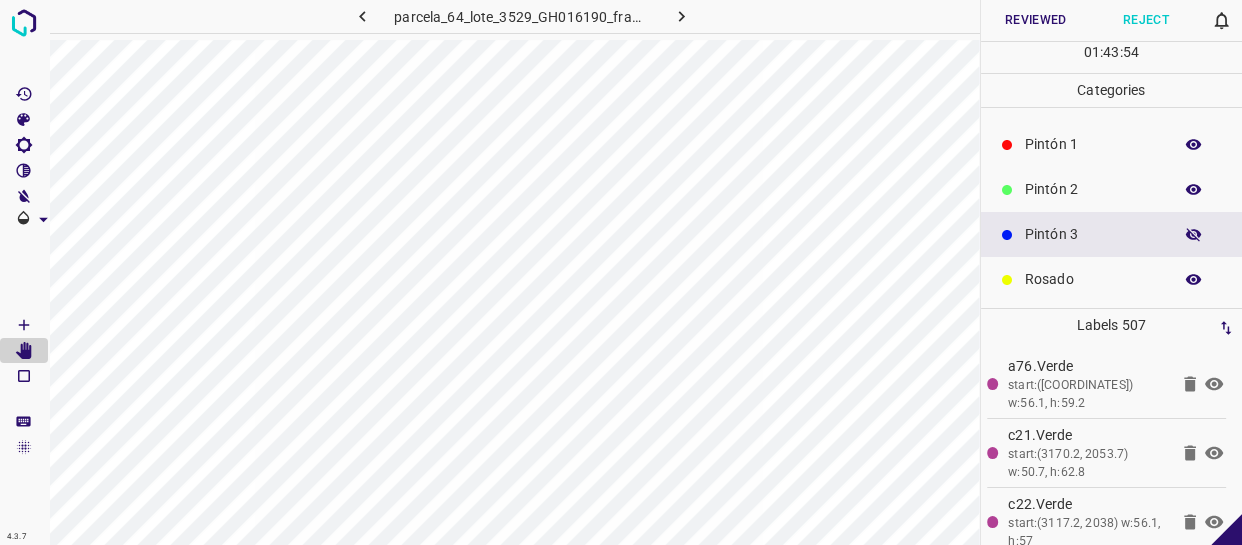 click 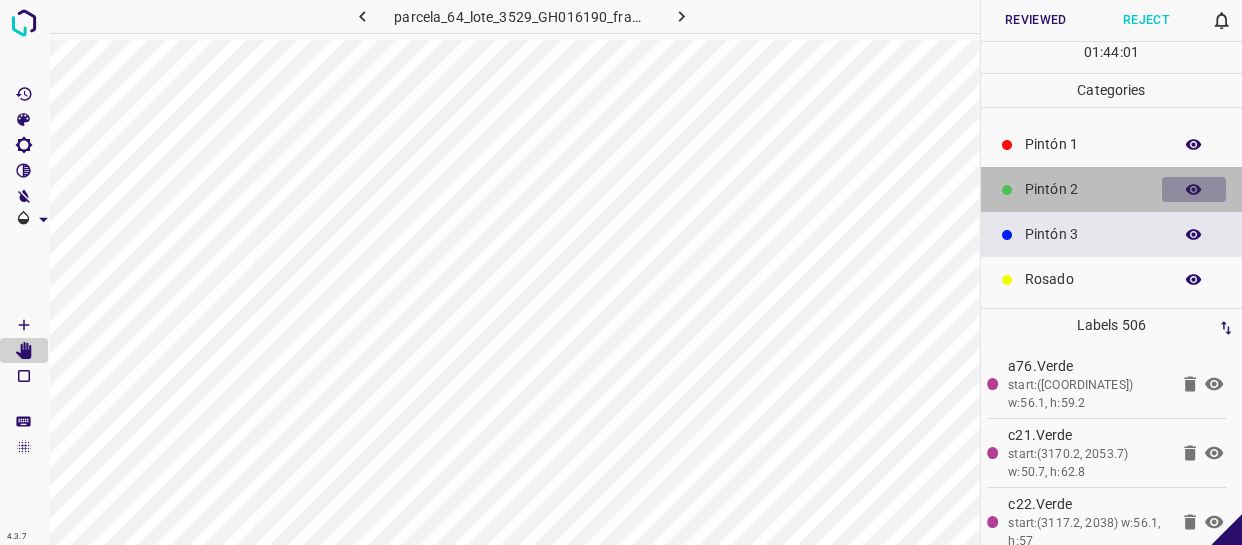 click 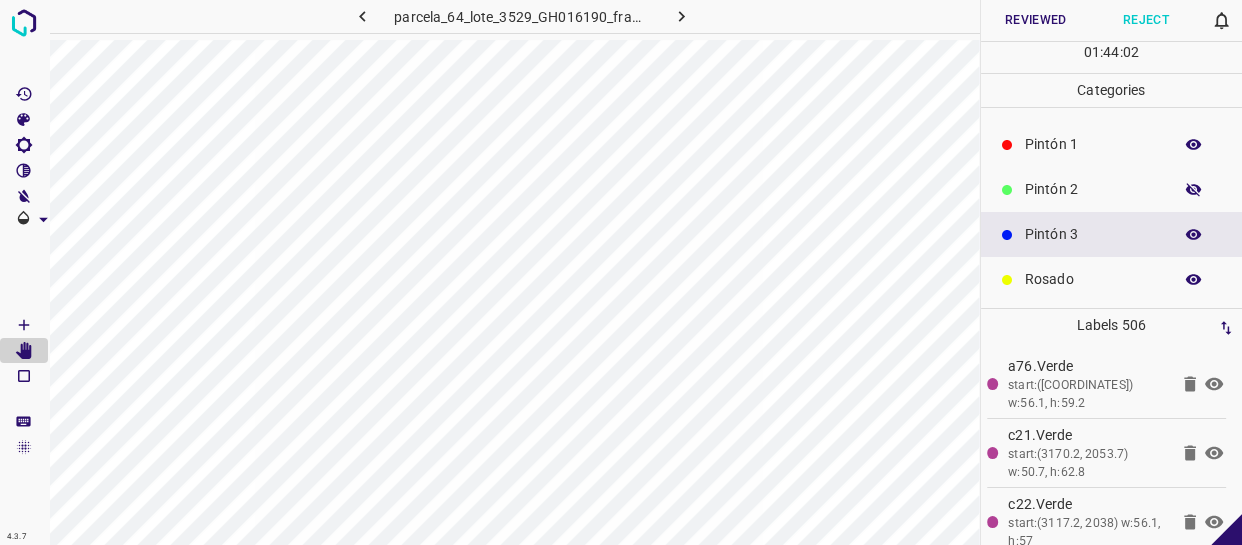 click 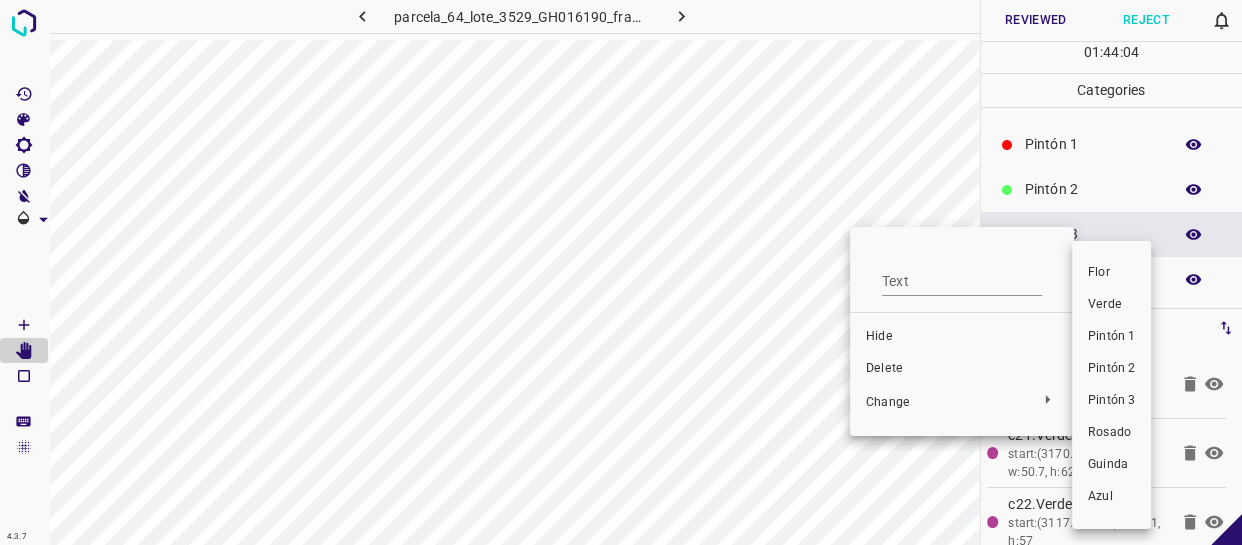 click on "Pintón 1" at bounding box center (1111, 337) 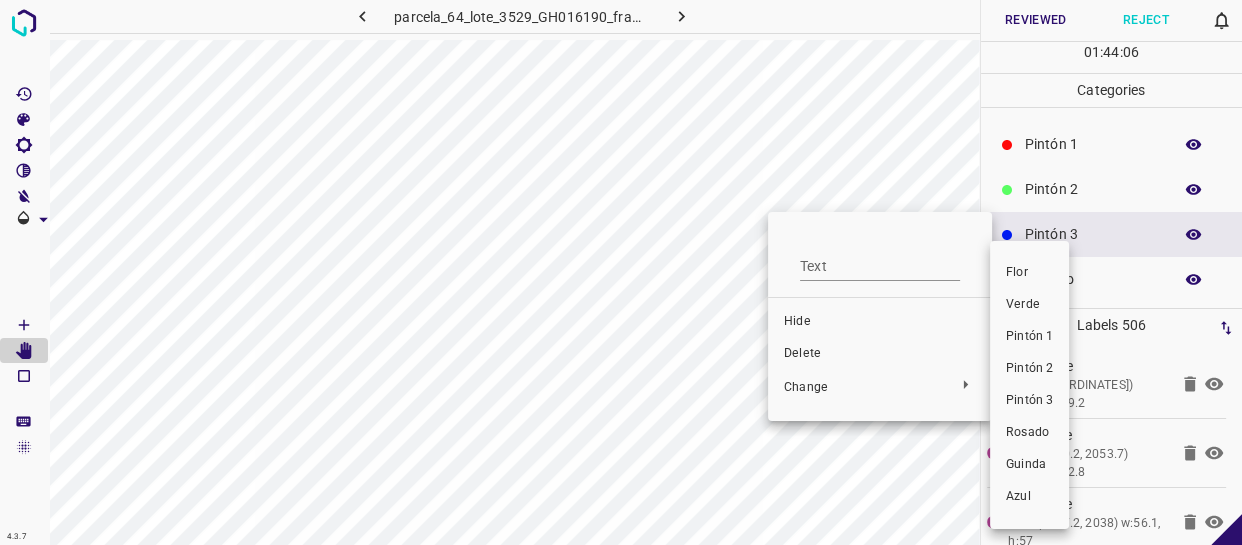 click on "Pintón 1" at bounding box center (1029, 337) 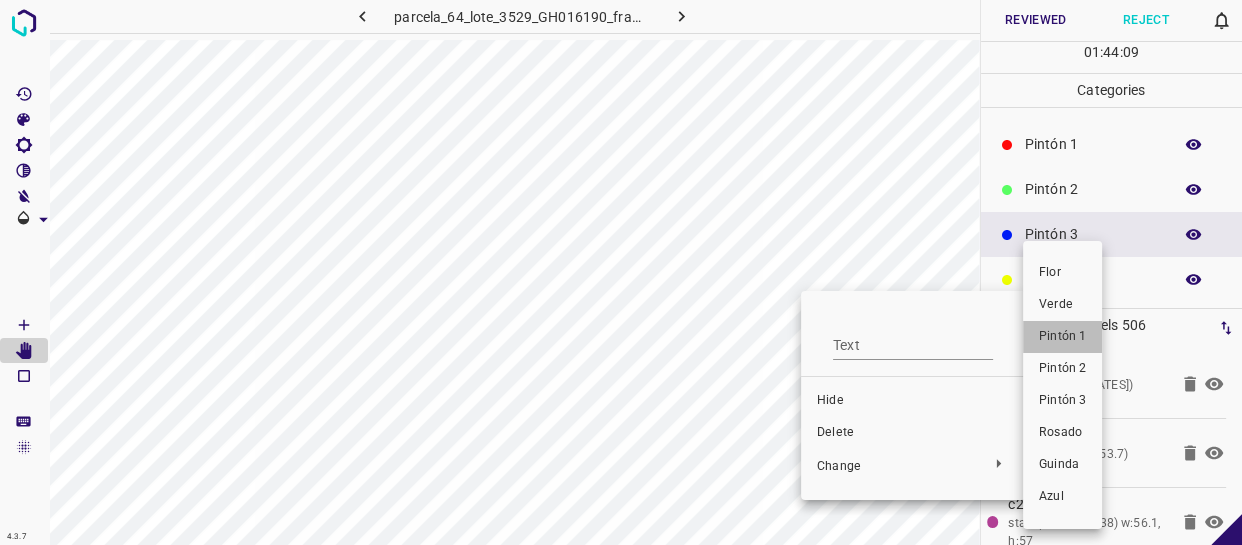 click on "Pintón 1" at bounding box center (1062, 337) 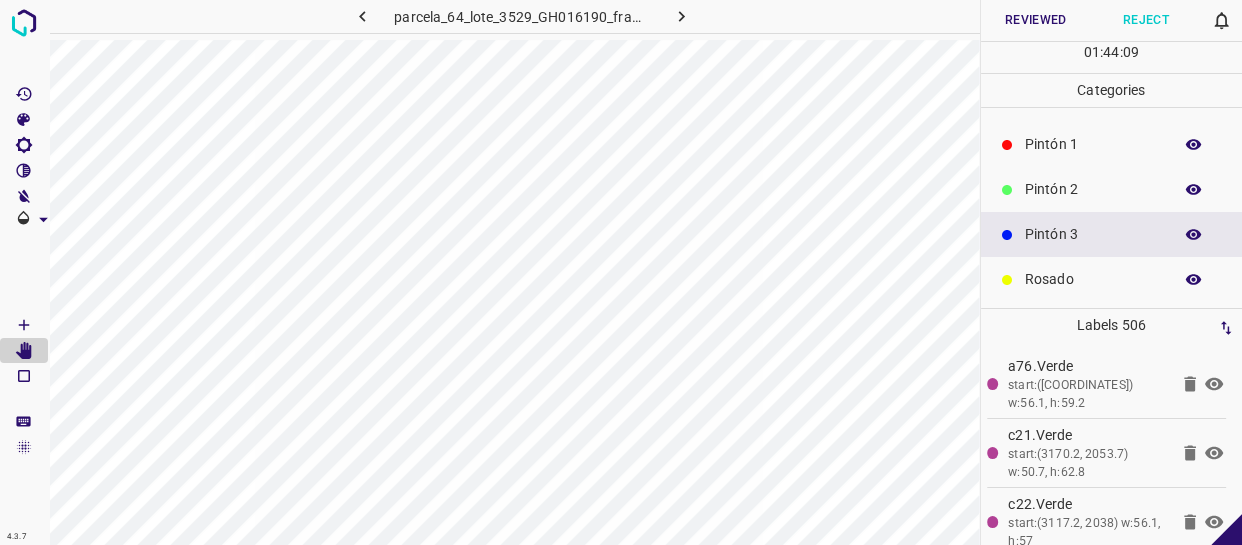 click on "Flor Verde Pintón 1 Pintón 2 Pintón 3 Rosado Guinda Azul" at bounding box center (621, 272) 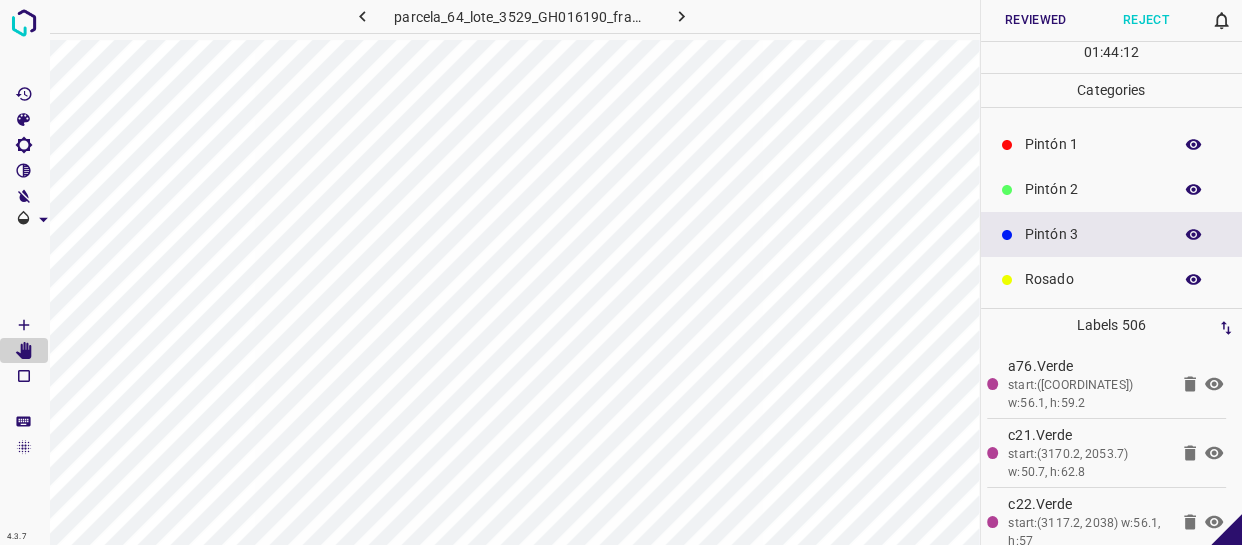 click 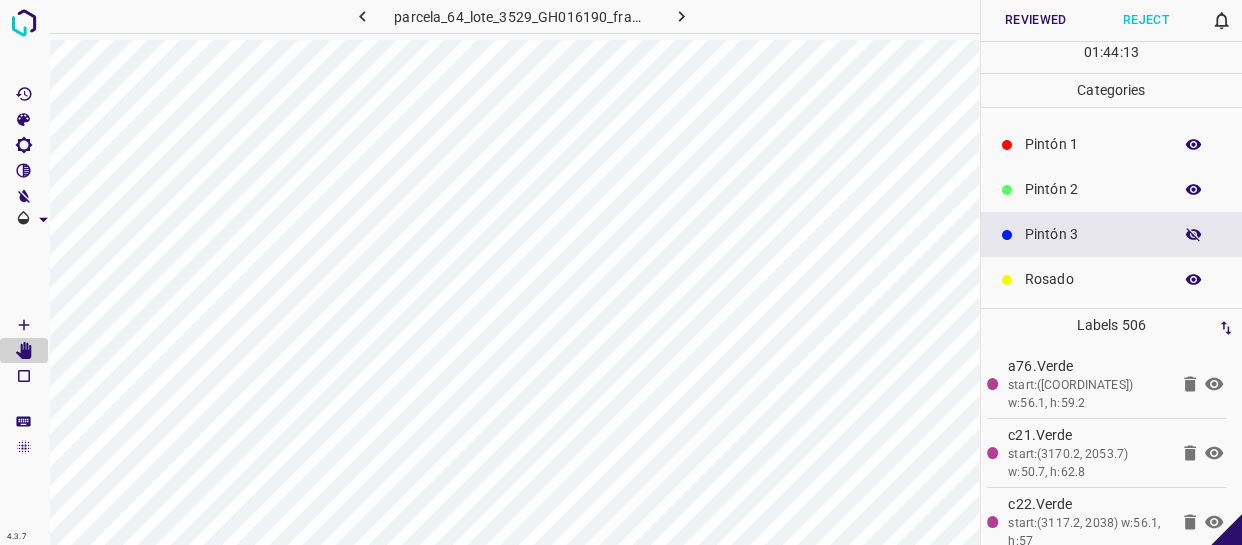 click 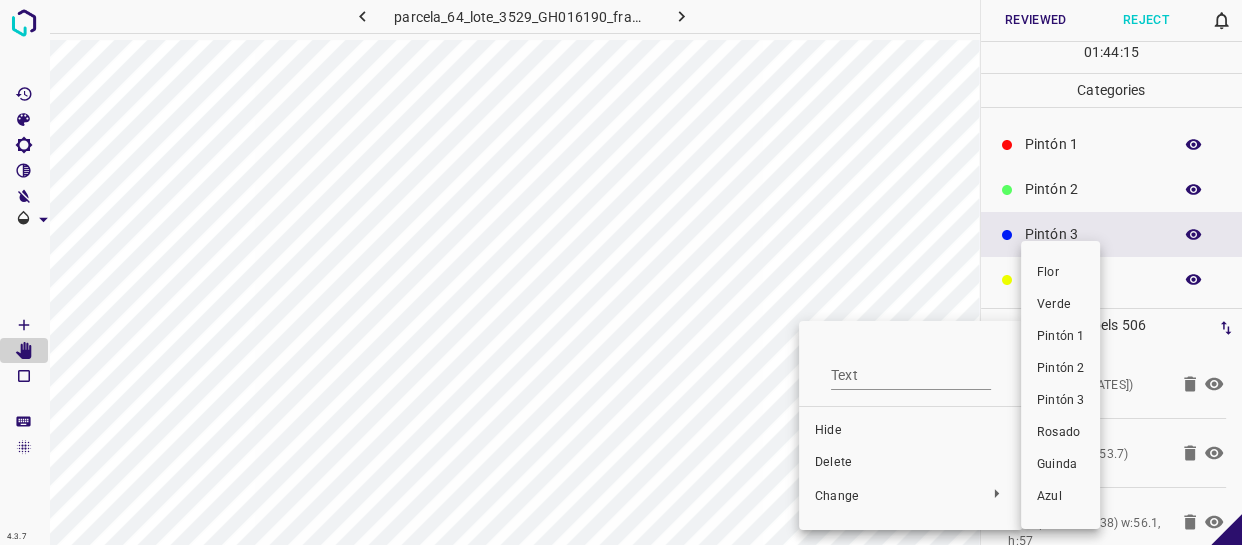 click on "Verde" at bounding box center [1060, 305] 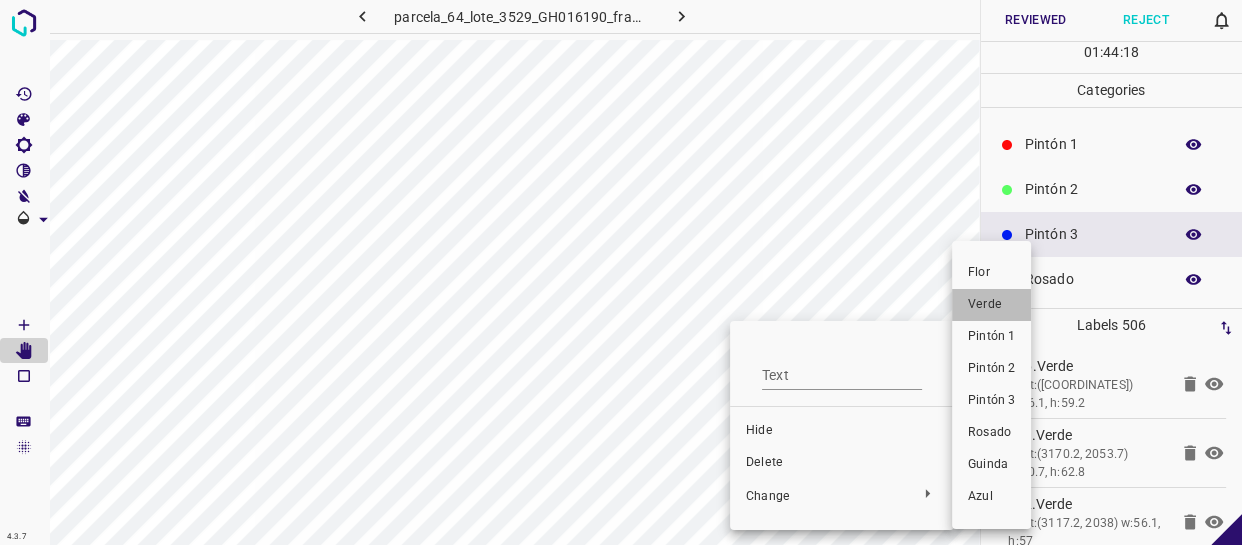 click on "Verde" at bounding box center (991, 305) 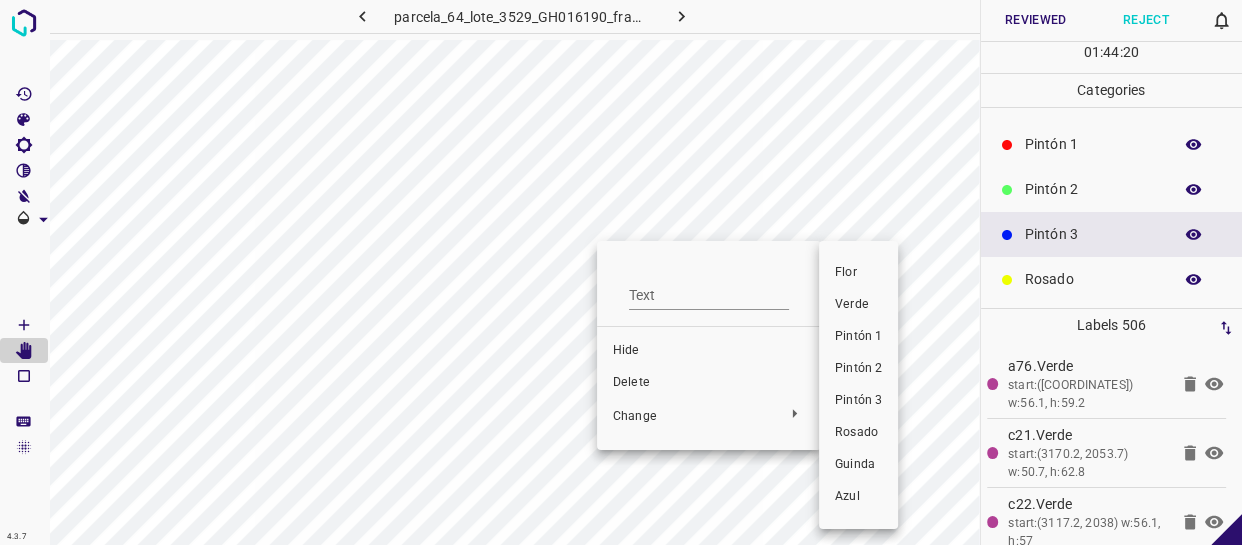 click on "Verde" at bounding box center (858, 305) 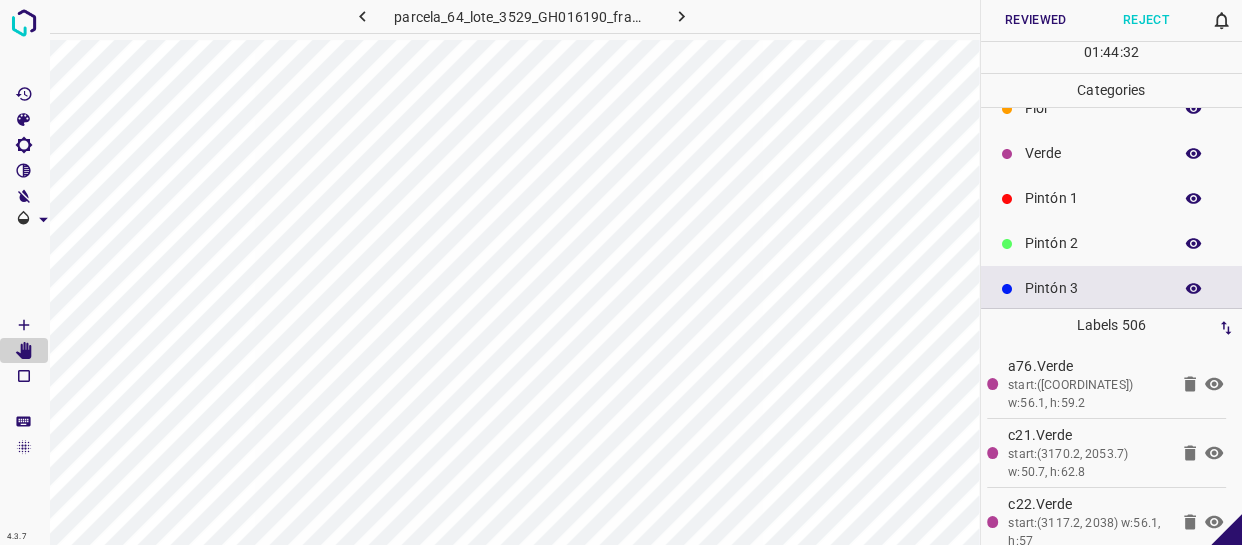 scroll, scrollTop: 0, scrollLeft: 0, axis: both 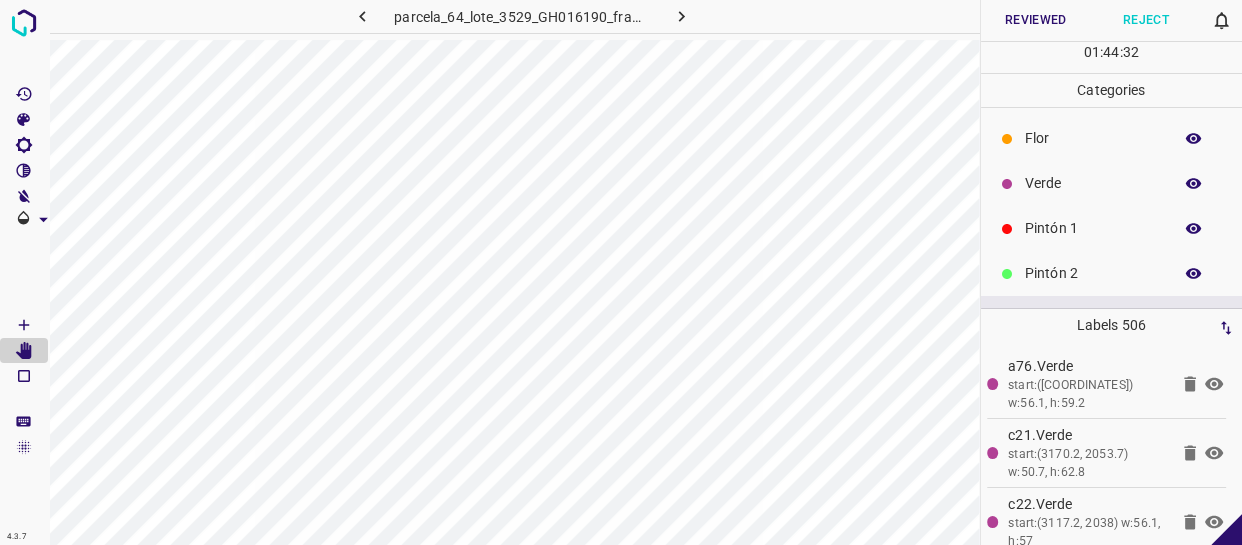 click on "Verde" at bounding box center [1093, 183] 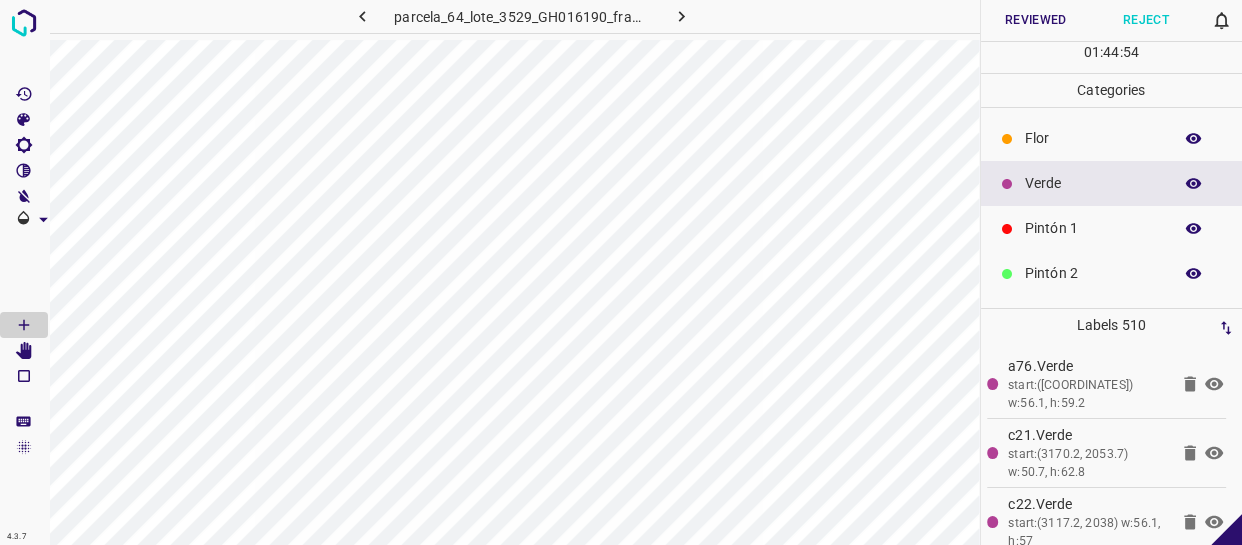 click 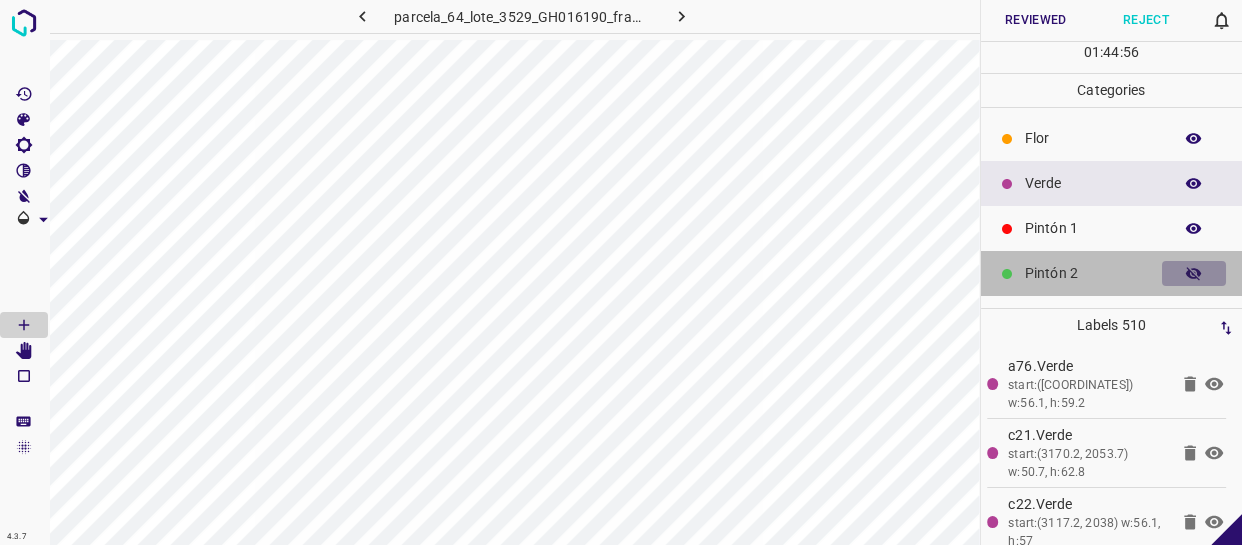 click 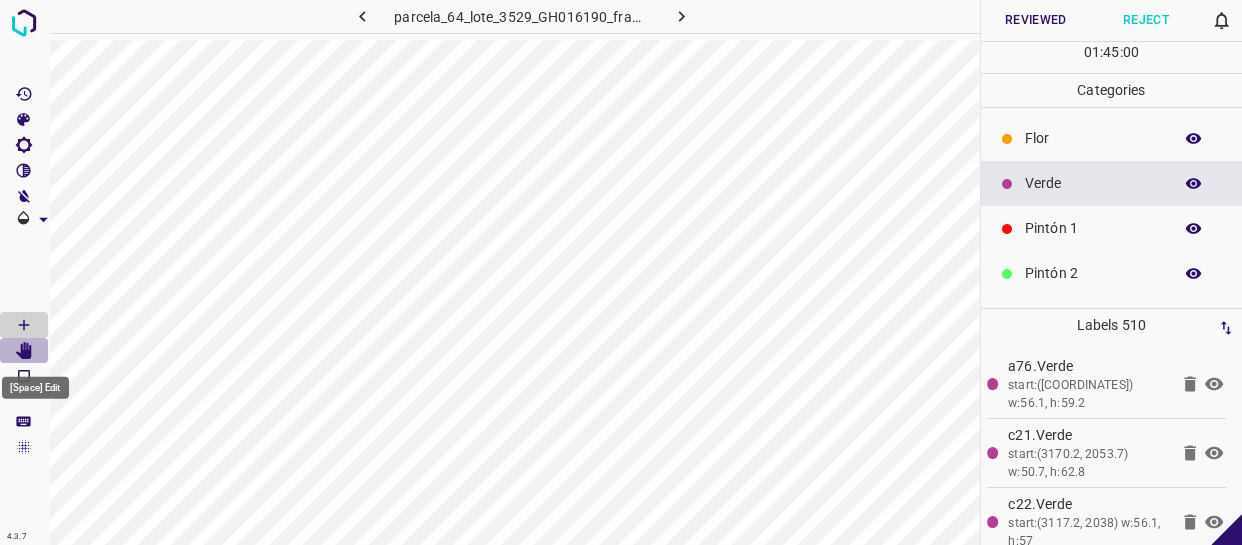 click 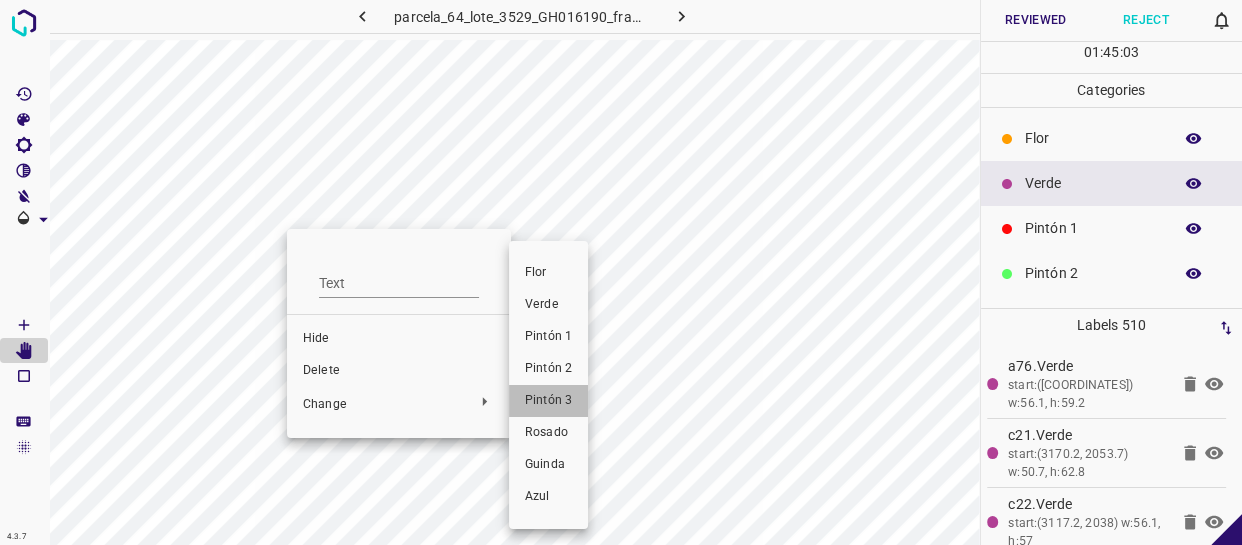 click on "Pintón 3" at bounding box center (548, 401) 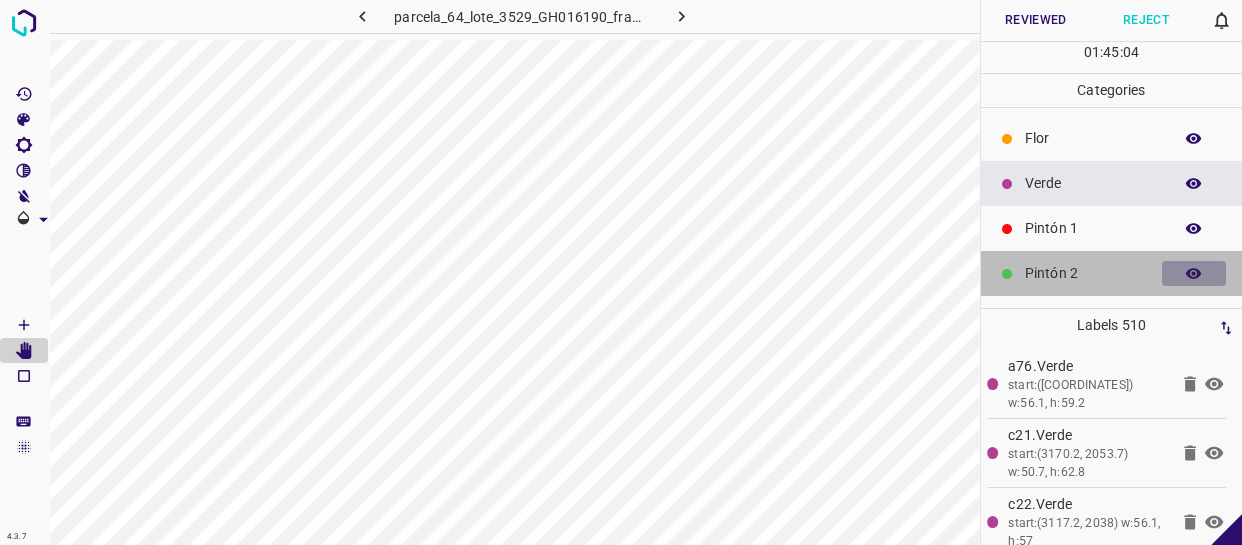 click at bounding box center [1194, 274] 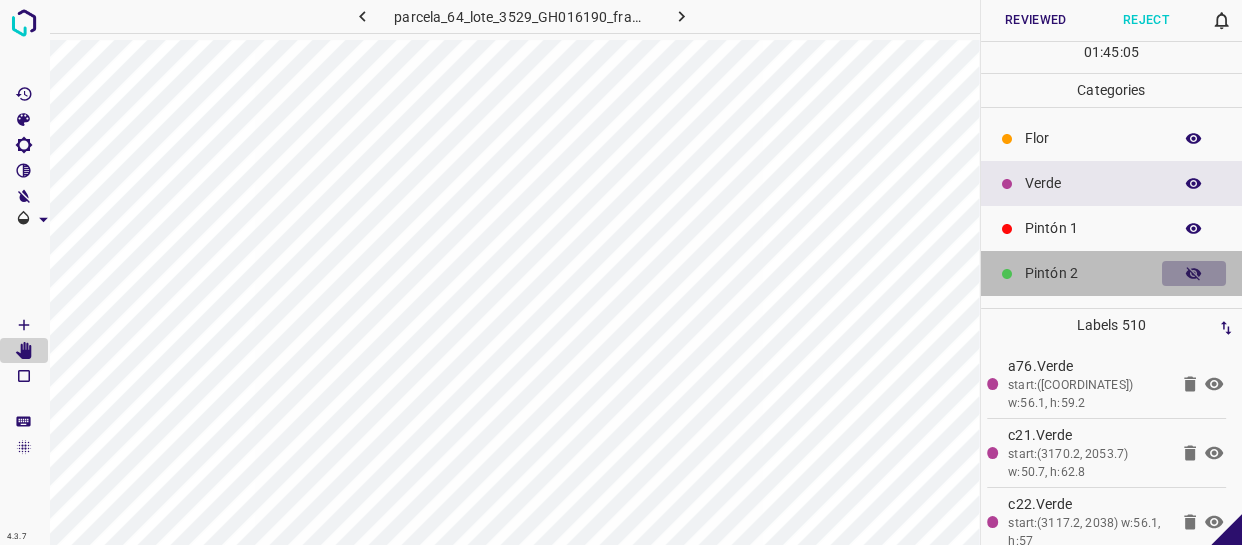 click 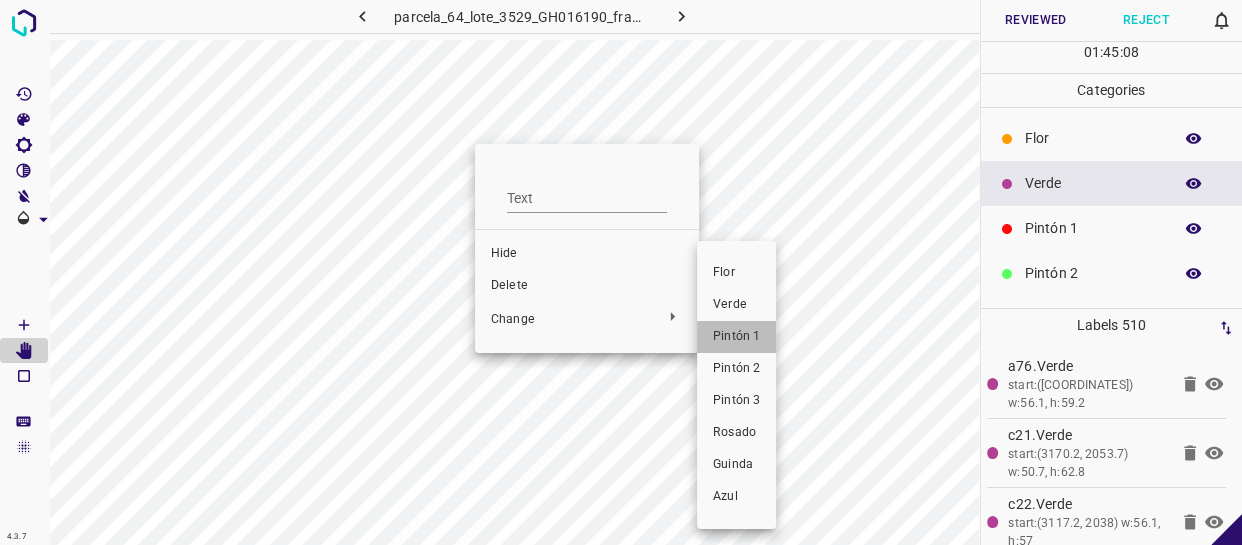 click on "Pintón 1" at bounding box center (736, 337) 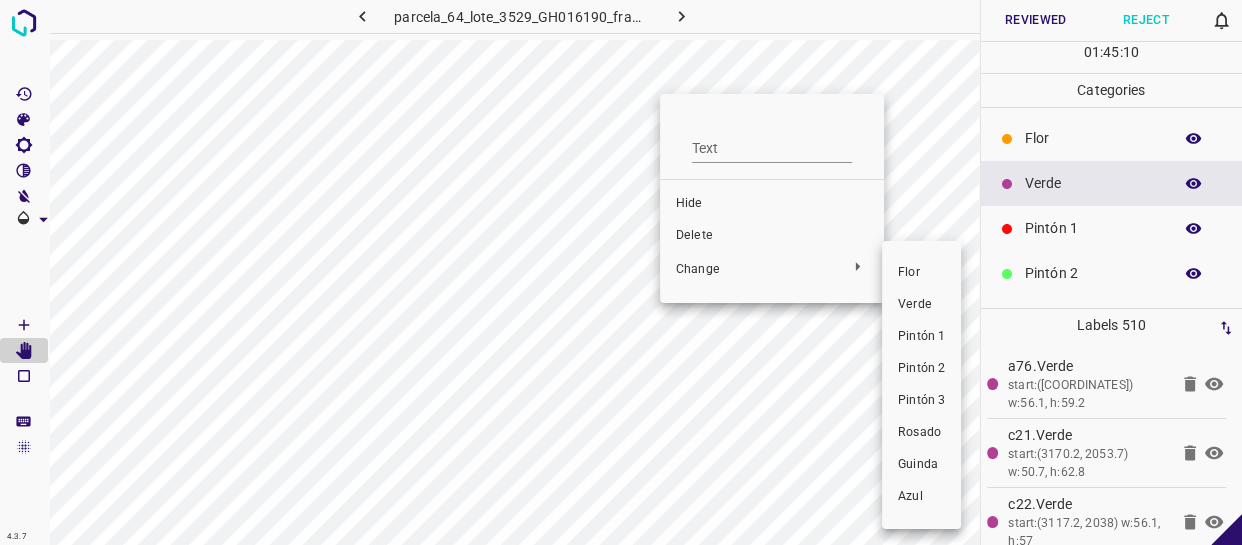 click on "Pintón 1" at bounding box center (921, 337) 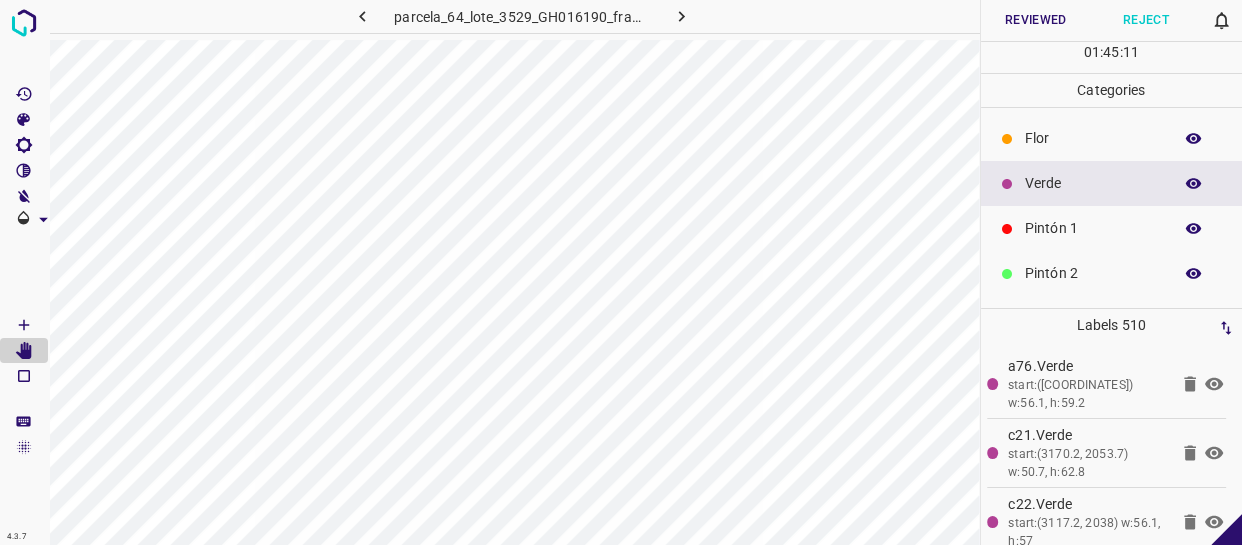 click 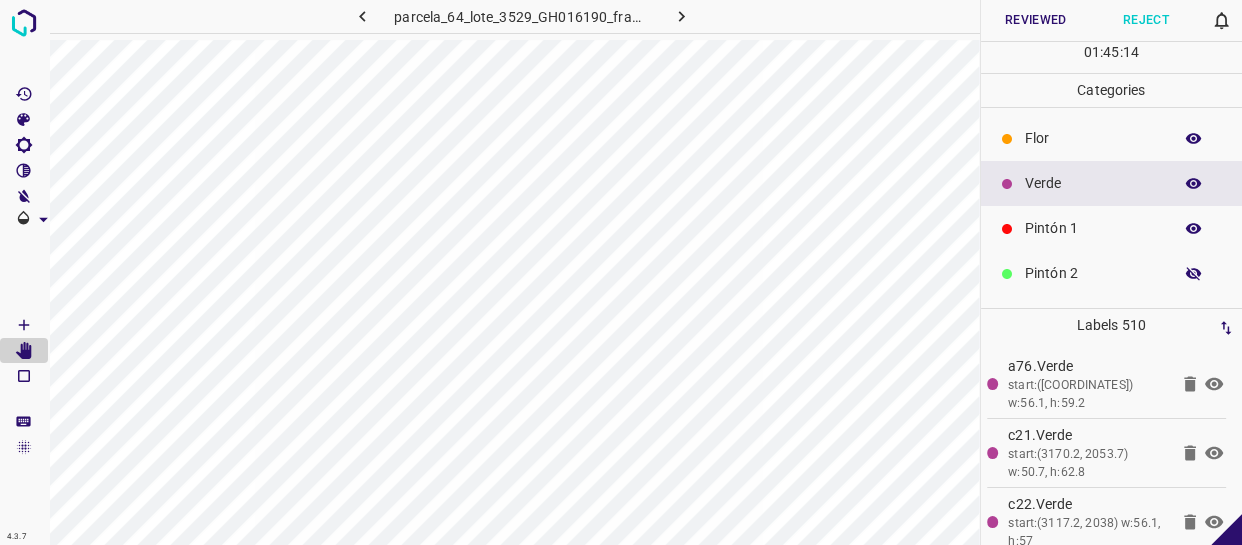 click 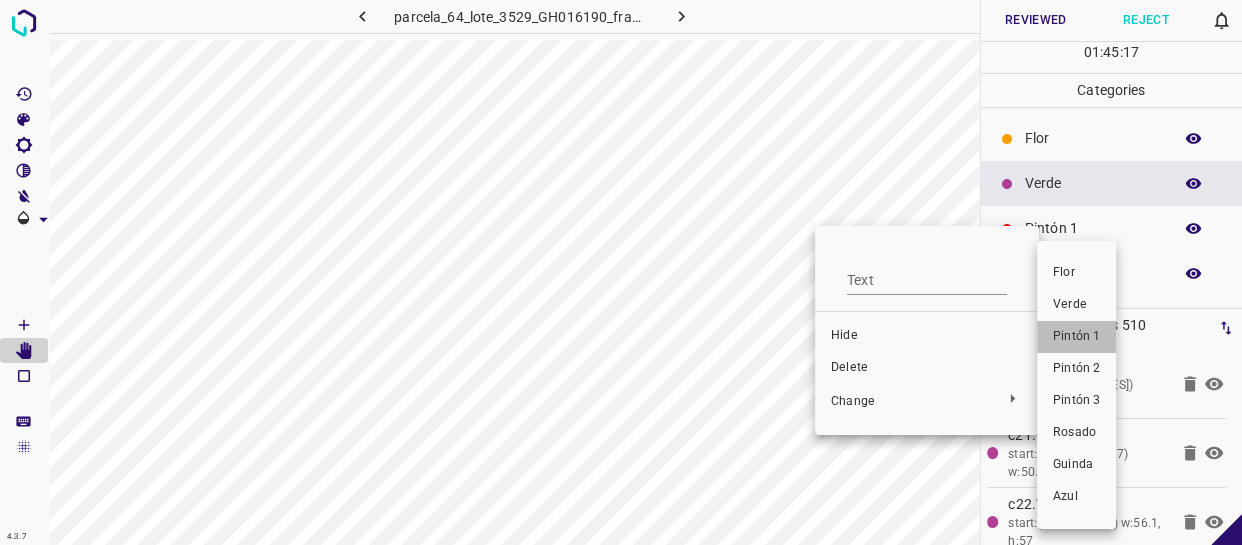drag, startPoint x: 1092, startPoint y: 338, endPoint x: 770, endPoint y: 351, distance: 322.26233 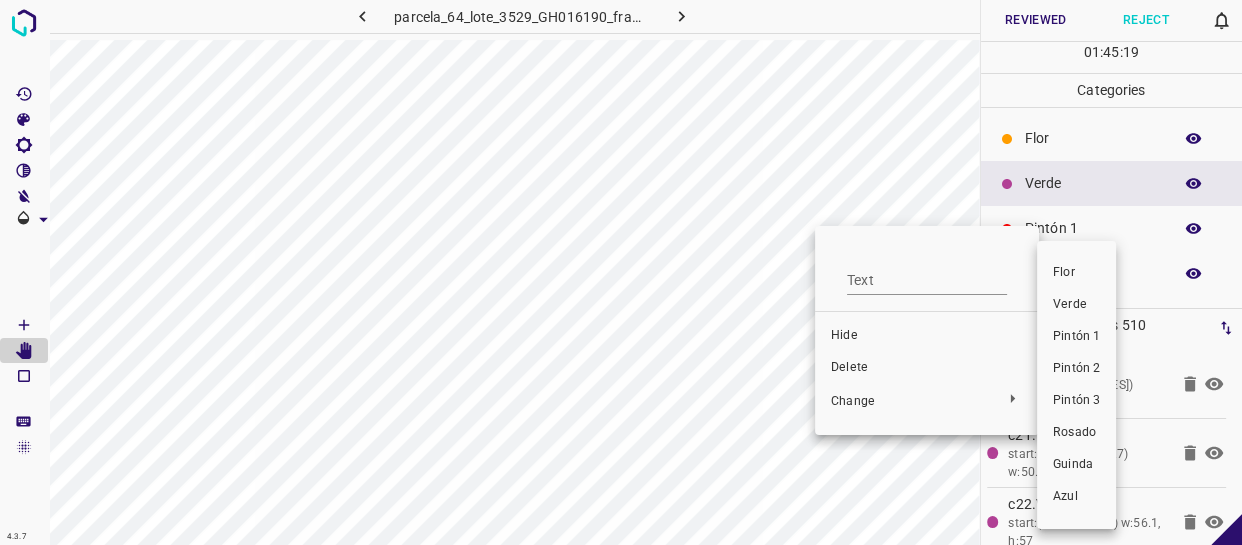 click on "Pintón 1" at bounding box center [1076, 337] 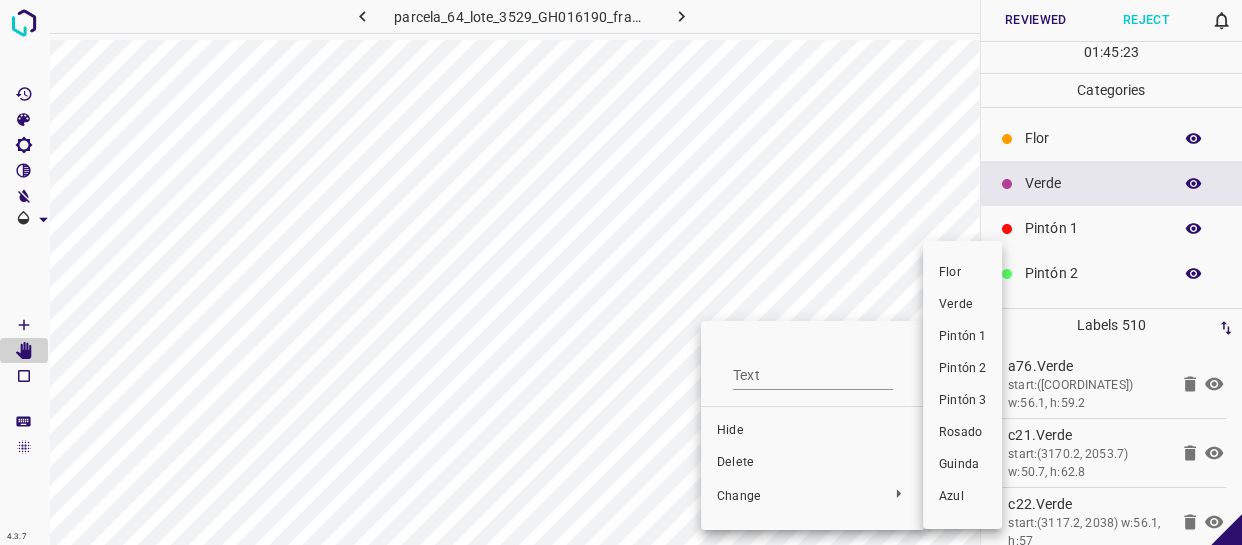 click on "Pintón 1" at bounding box center [962, 337] 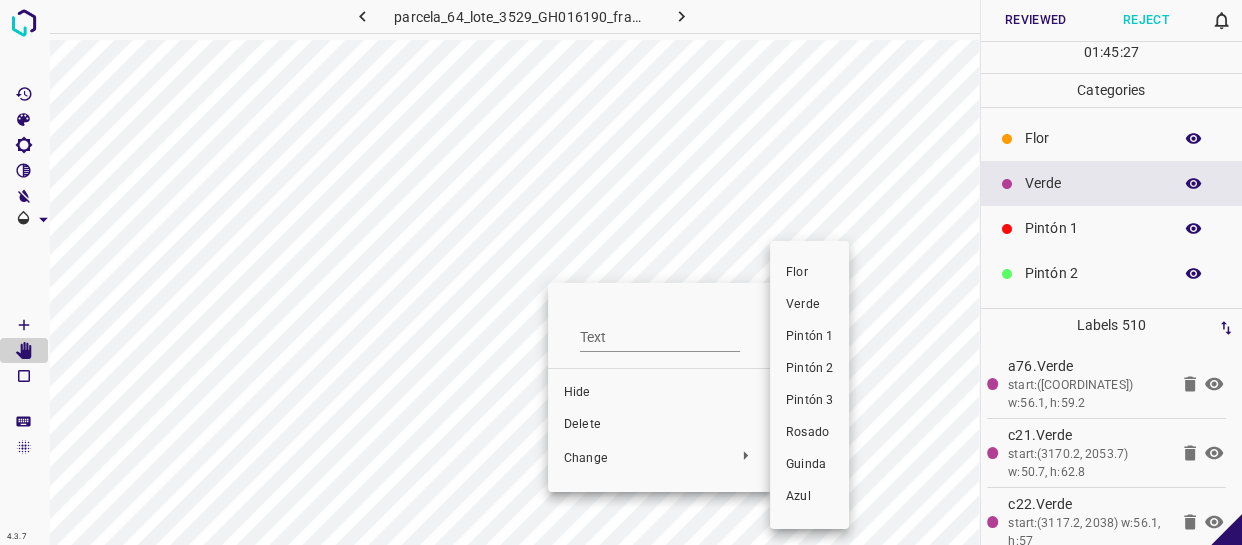 click on "Pintón 1" at bounding box center [809, 337] 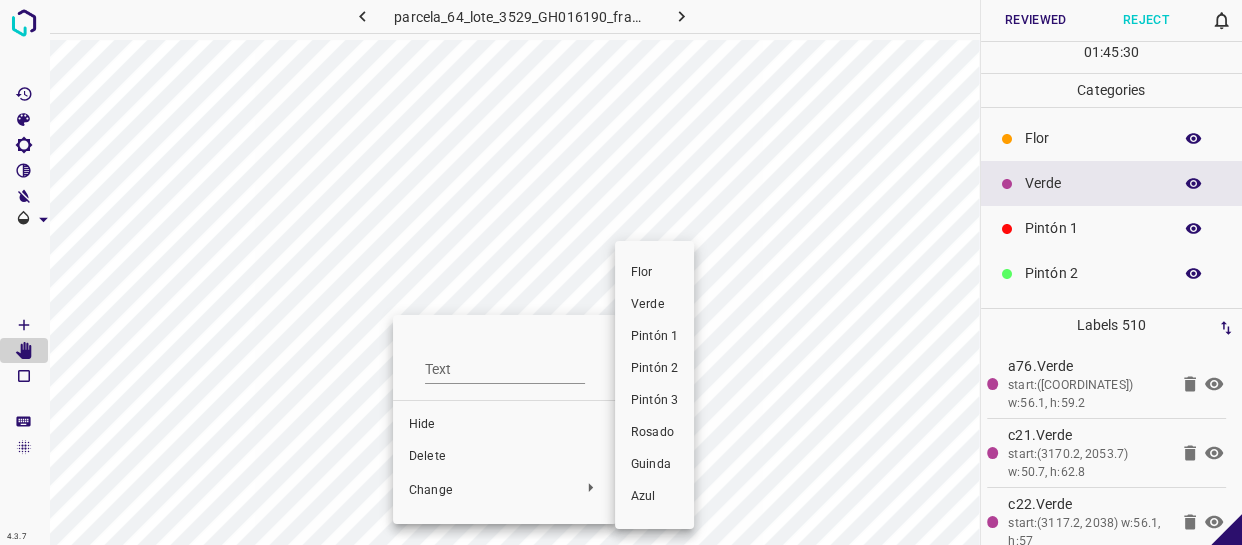 click on "Pintón 1" at bounding box center (654, 337) 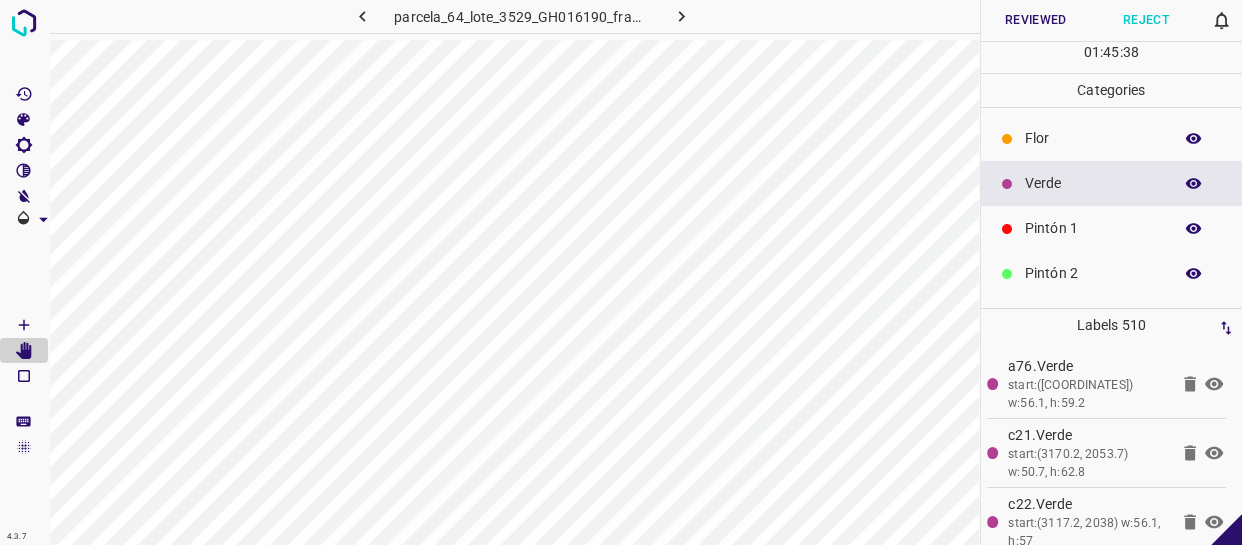 click on "Pintón 1" at bounding box center [1112, 228] 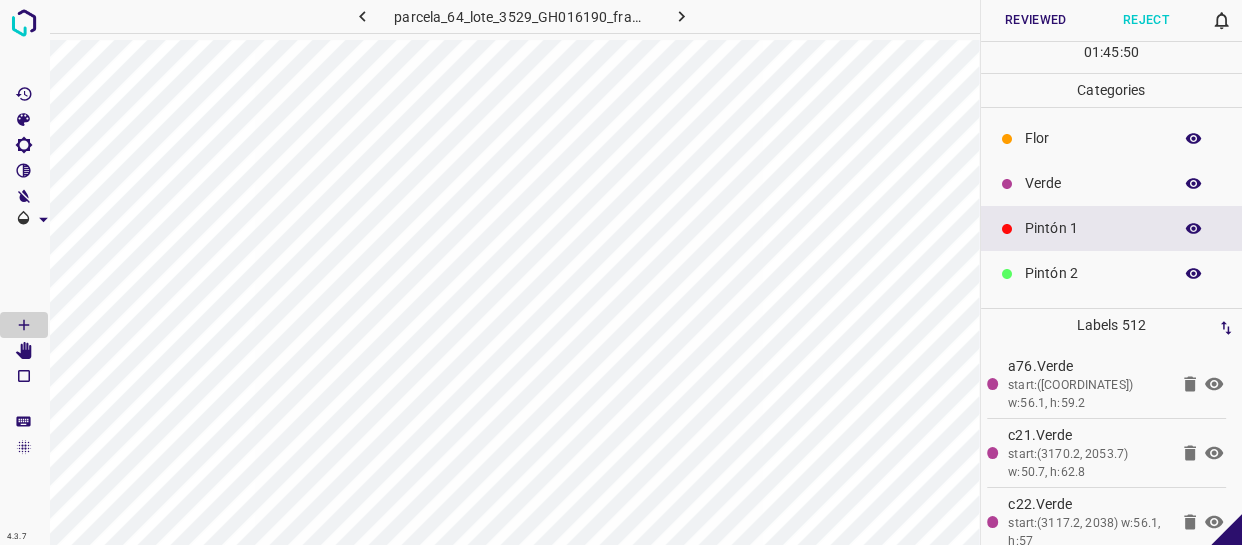 click on "Verde" at bounding box center [1112, 183] 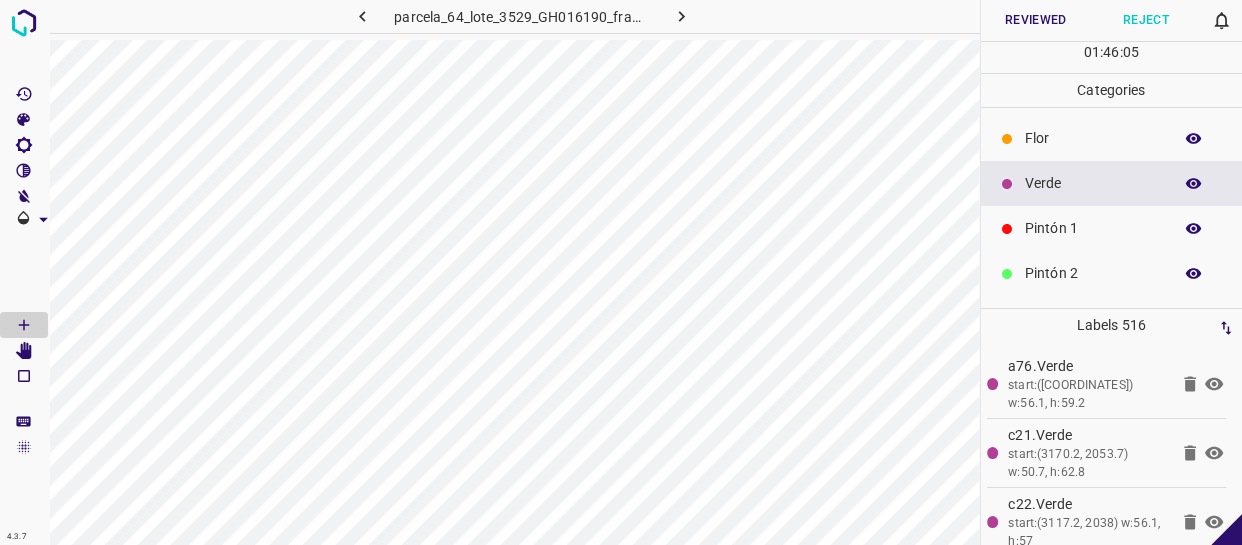 drag, startPoint x: 1040, startPoint y: 229, endPoint x: 1028, endPoint y: 232, distance: 12.369317 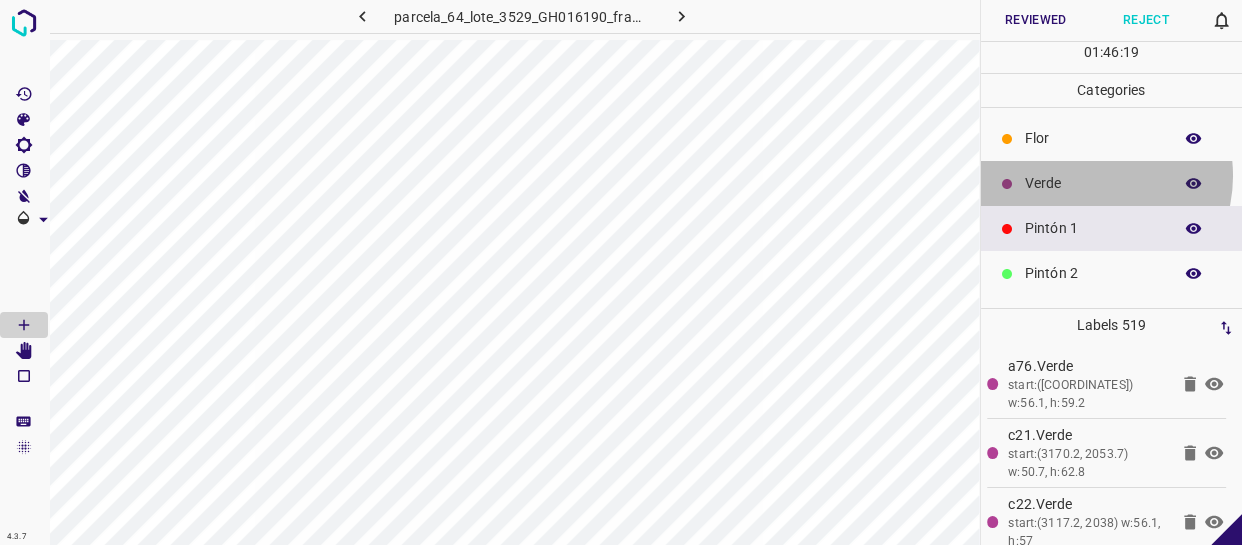 click on "Verde" at bounding box center (1093, 183) 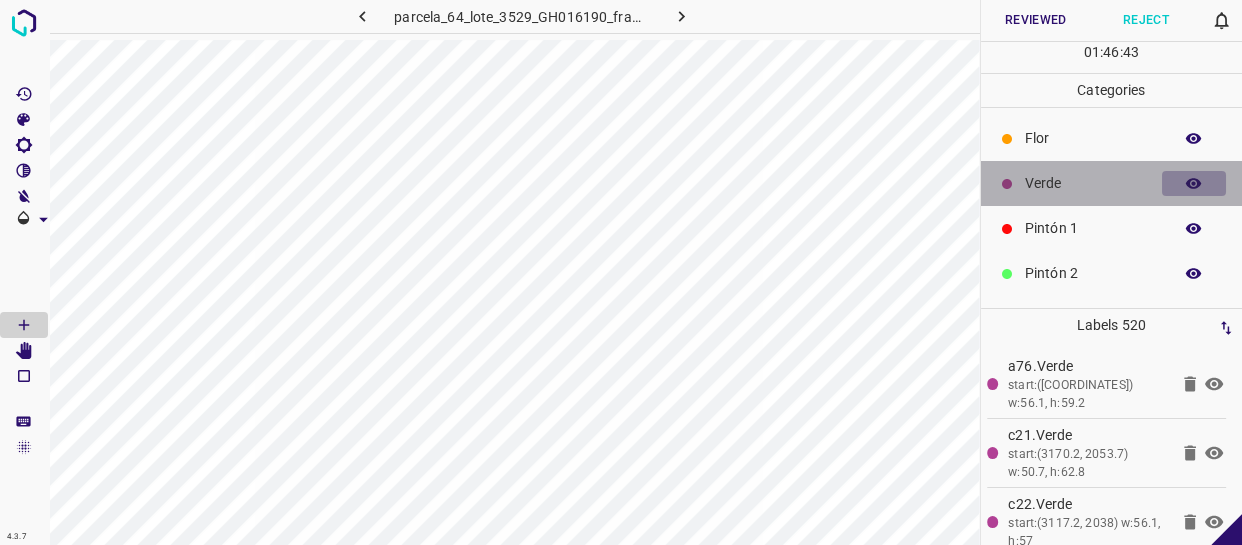click 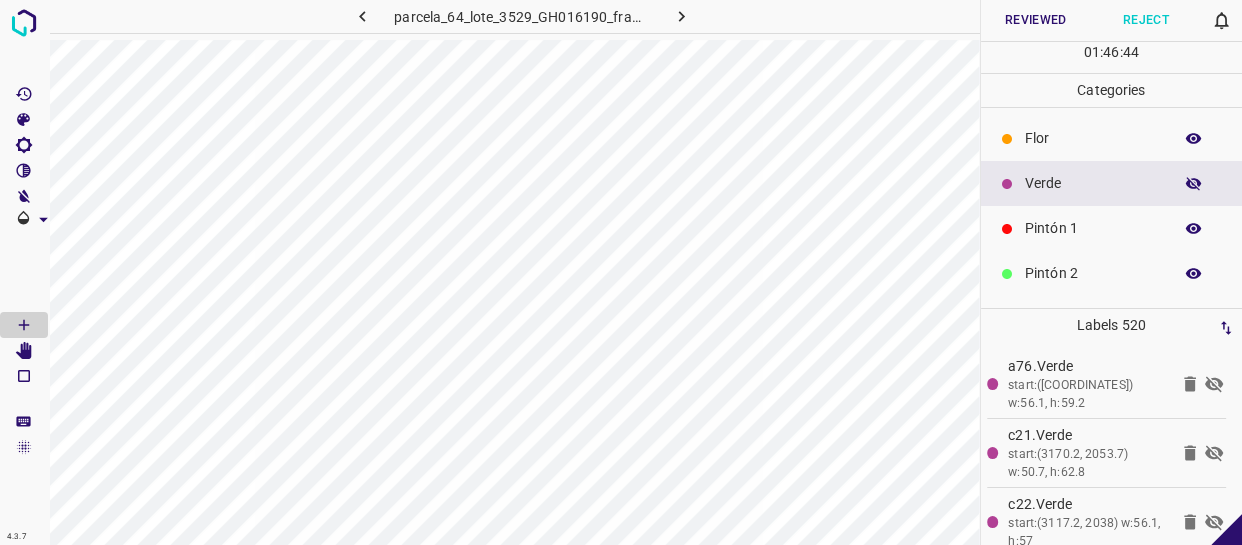 click 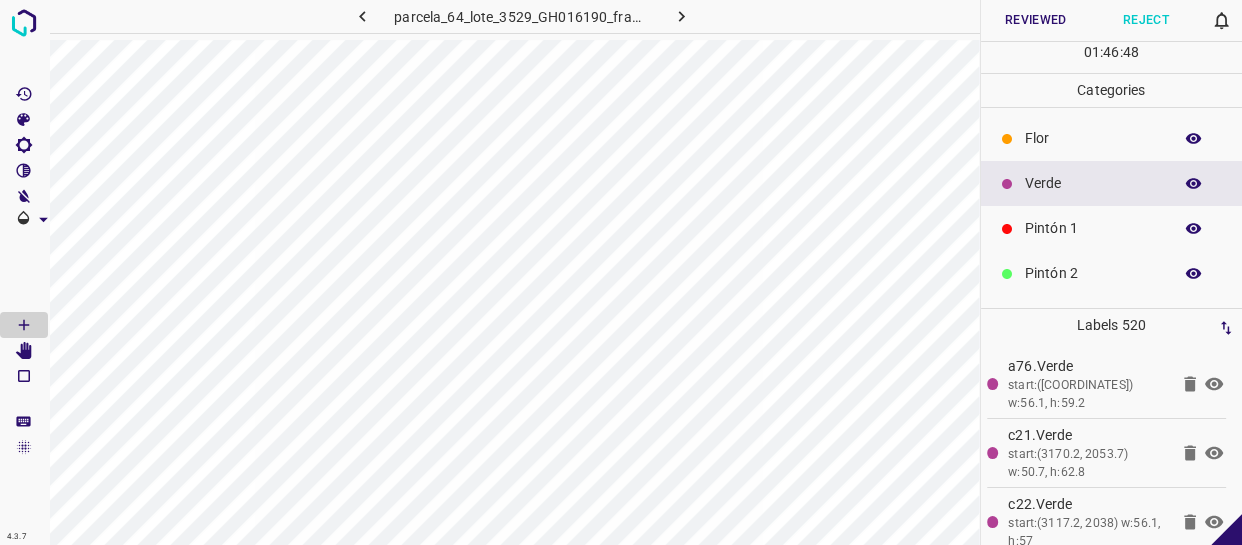 click on "Verde" at bounding box center [1093, 183] 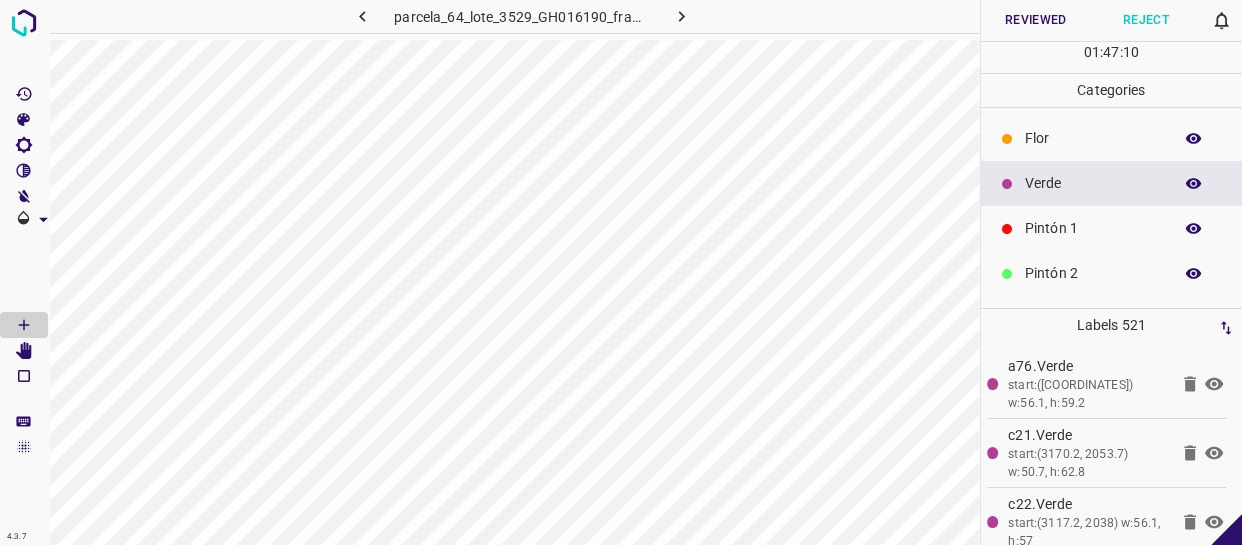 click at bounding box center (1194, 184) 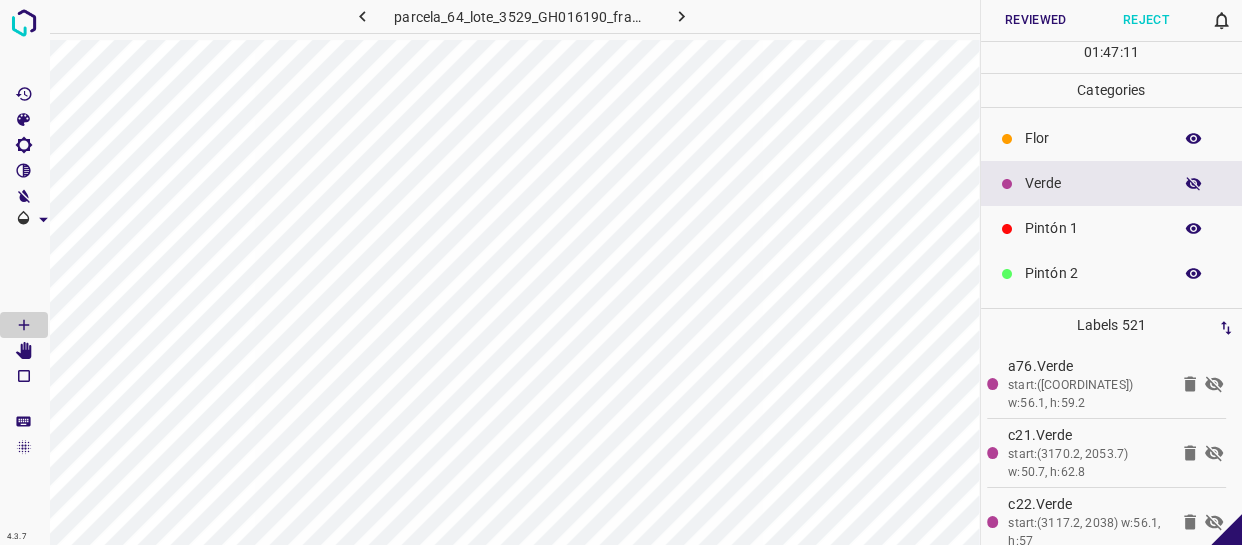 click 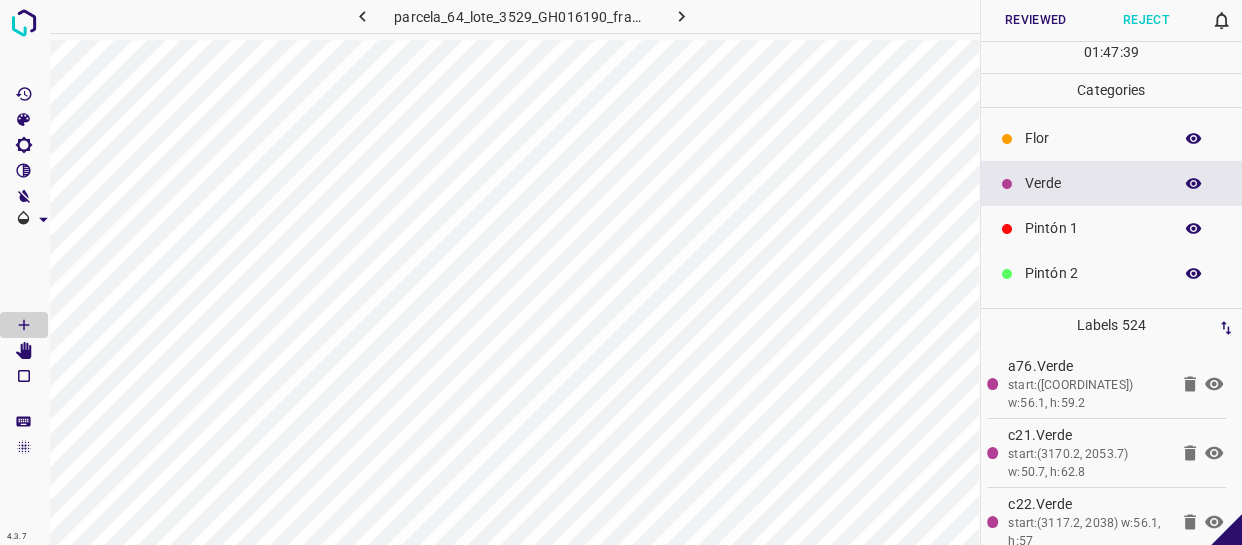 click 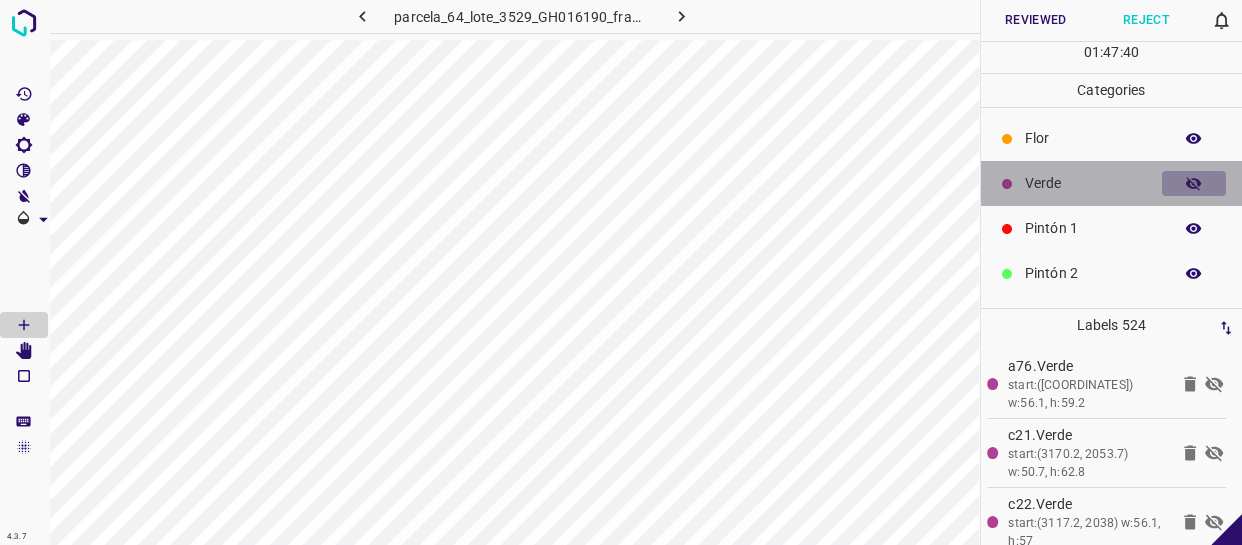 click 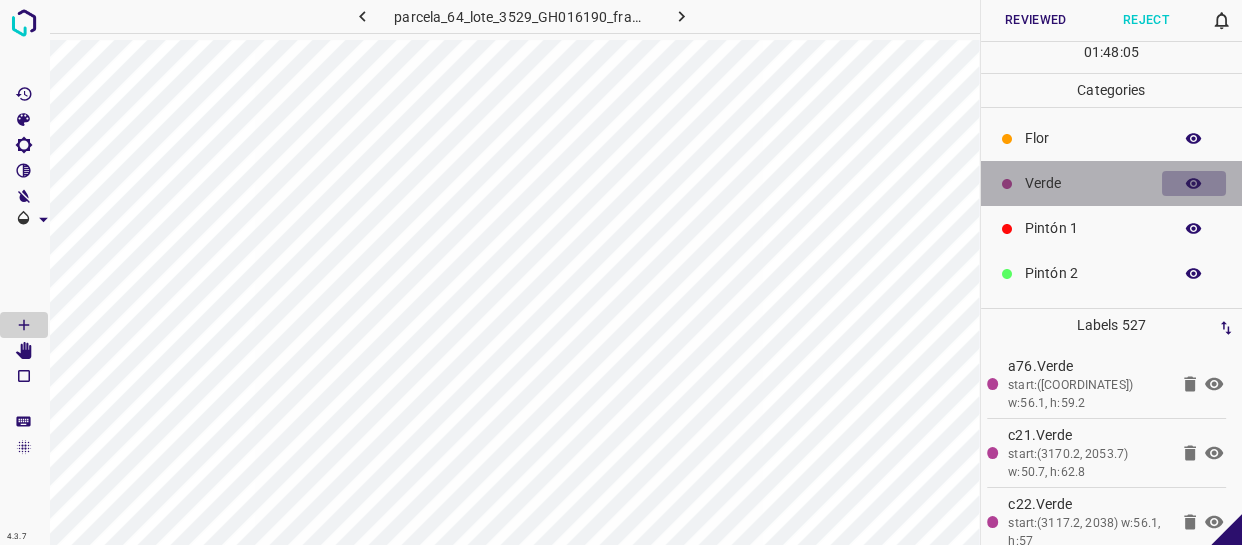 click at bounding box center [1194, 184] 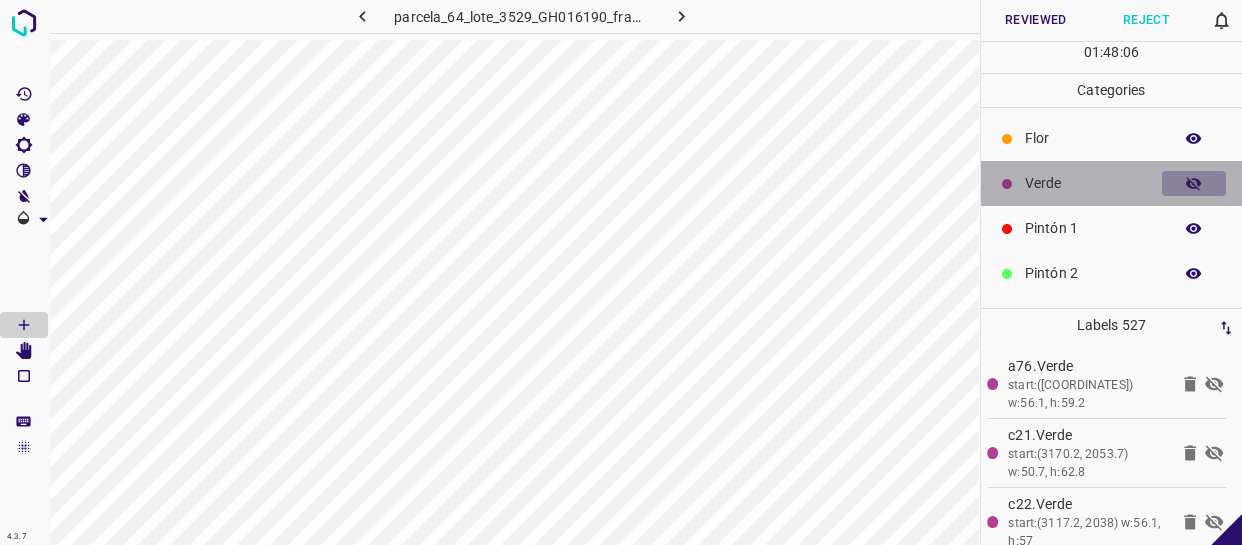 click at bounding box center (1194, 184) 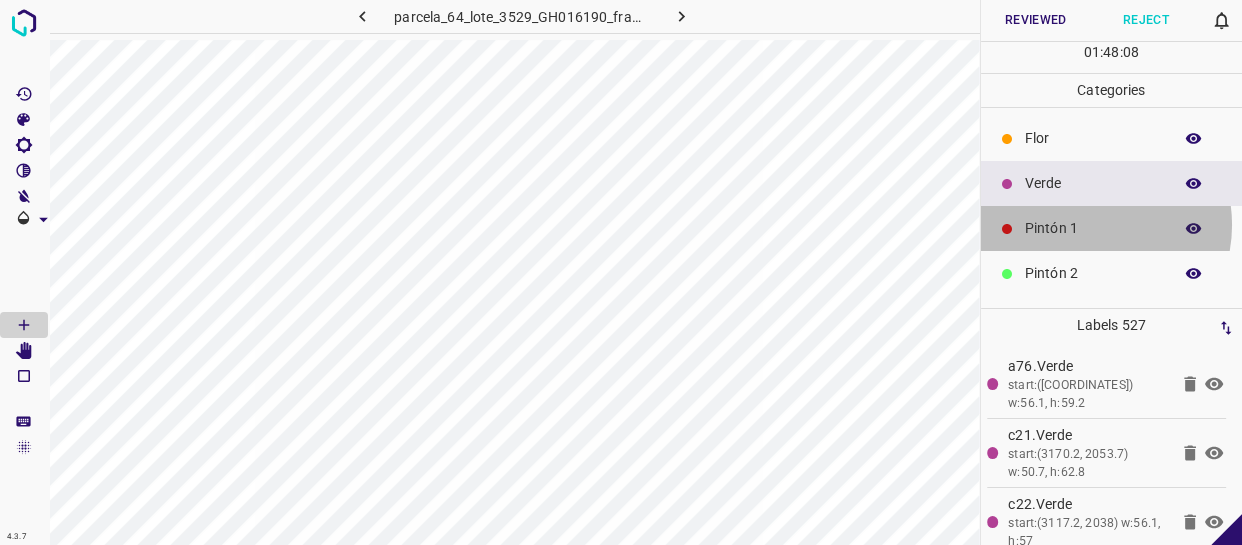 click on "Pintón 1" at bounding box center (1093, 228) 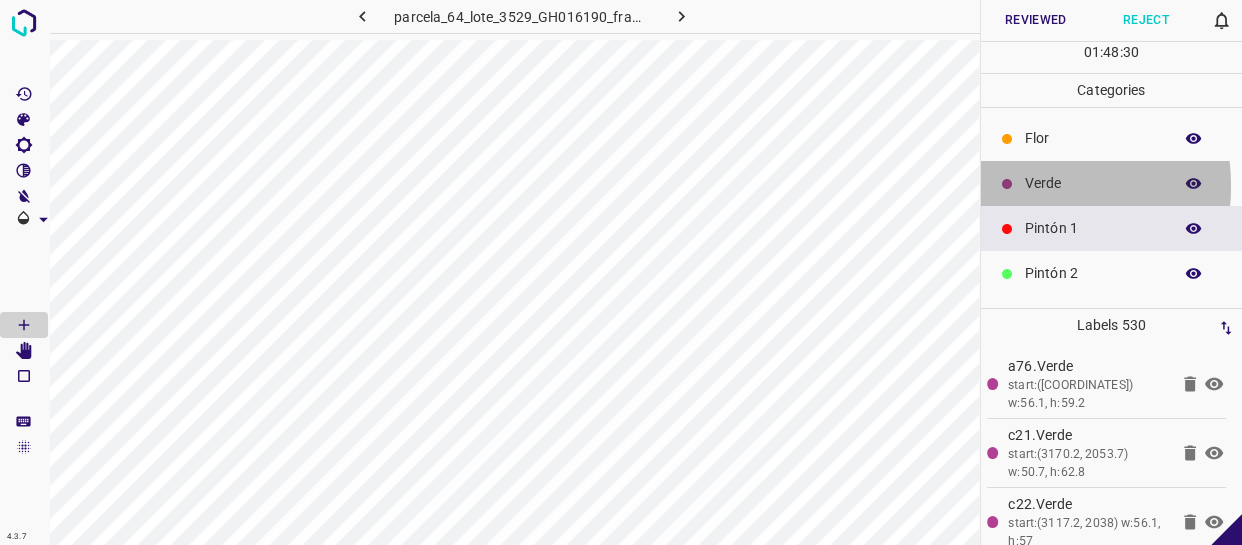 click on "Verde" at bounding box center [1112, 183] 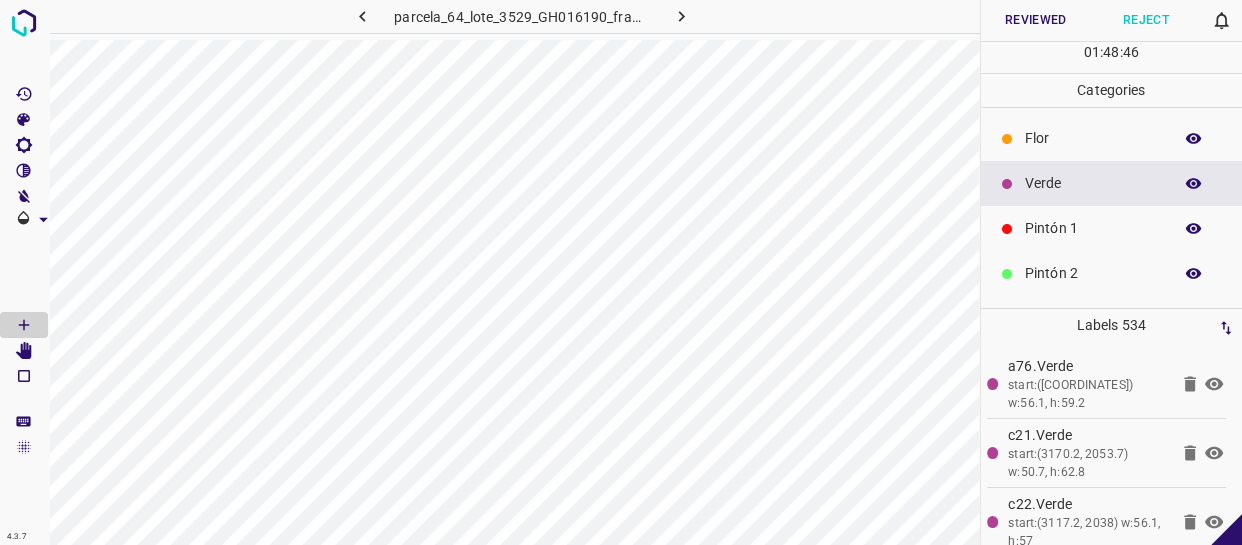 drag, startPoint x: 1056, startPoint y: 231, endPoint x: 1030, endPoint y: 228, distance: 26.172504 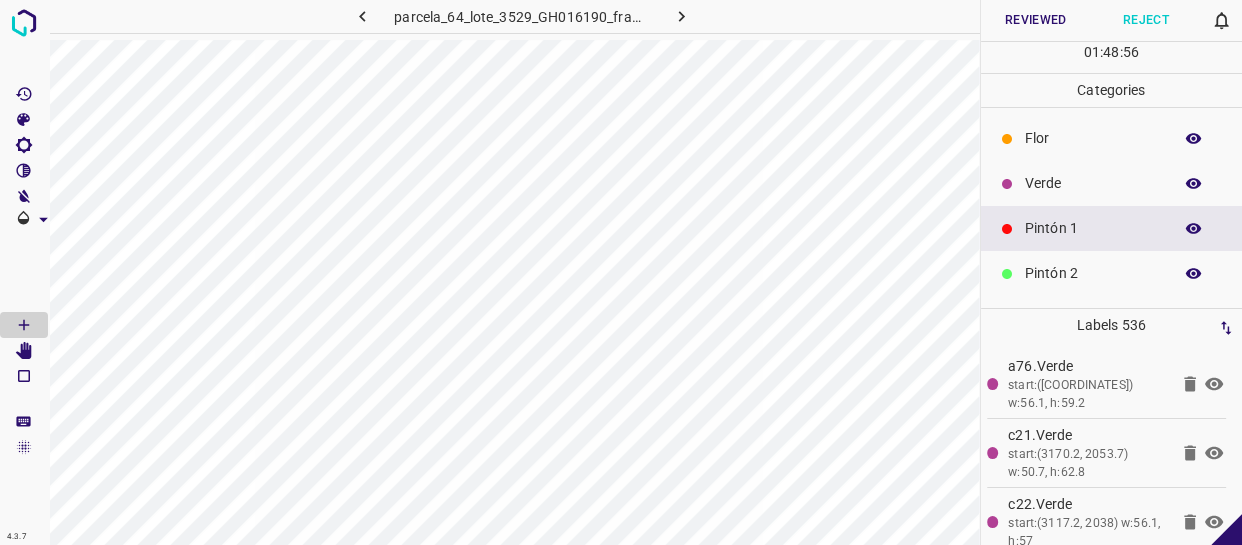 click on "Verde" at bounding box center [1093, 183] 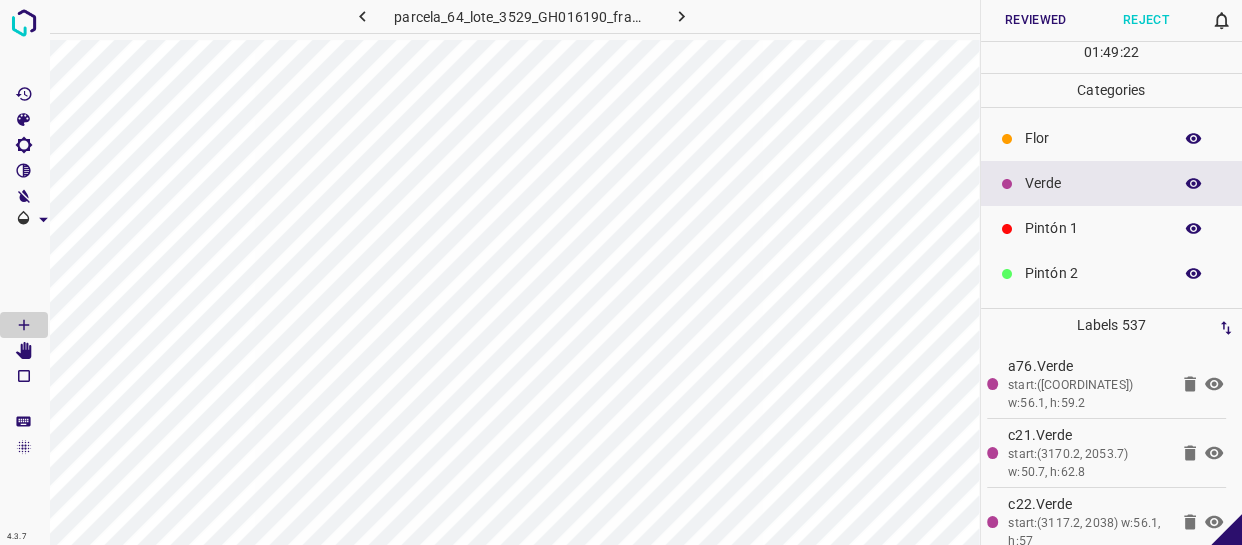 click on "Reviewed" at bounding box center (1036, 20) 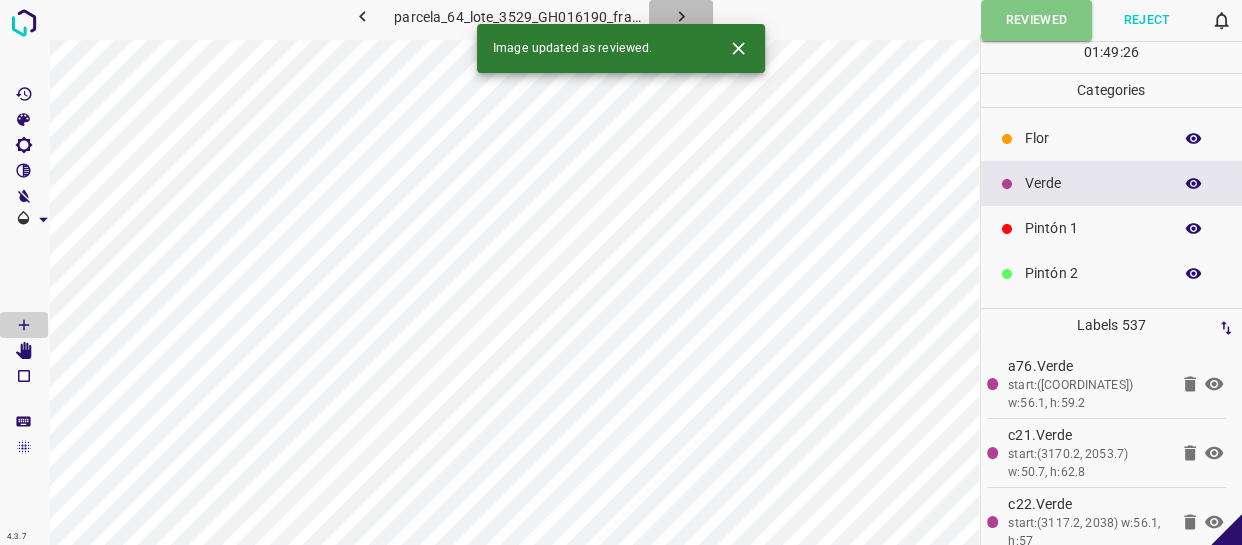 click at bounding box center [681, 16] 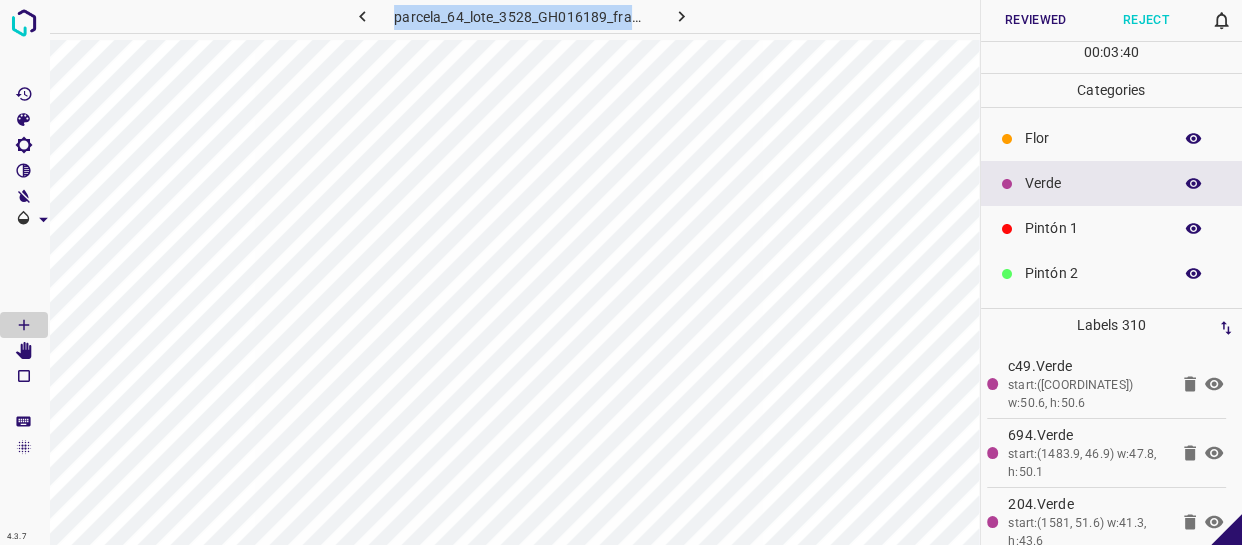 drag, startPoint x: 397, startPoint y: 15, endPoint x: 756, endPoint y: 22, distance: 359.06824 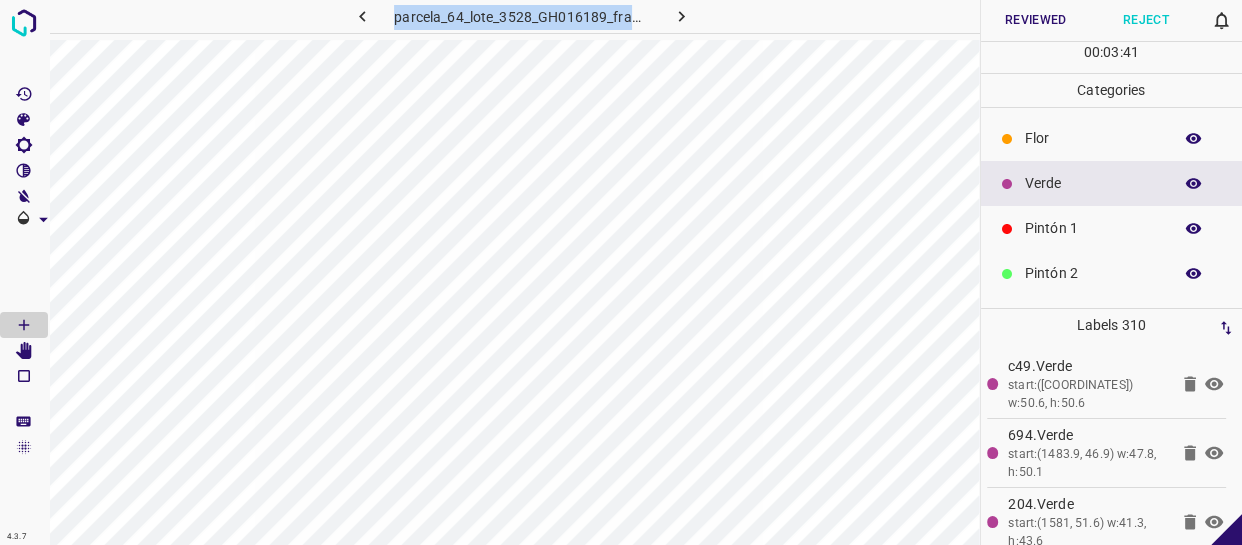 copy on "parcela_64_lote_3528_GH016189_frame_00109_105438.jpg" 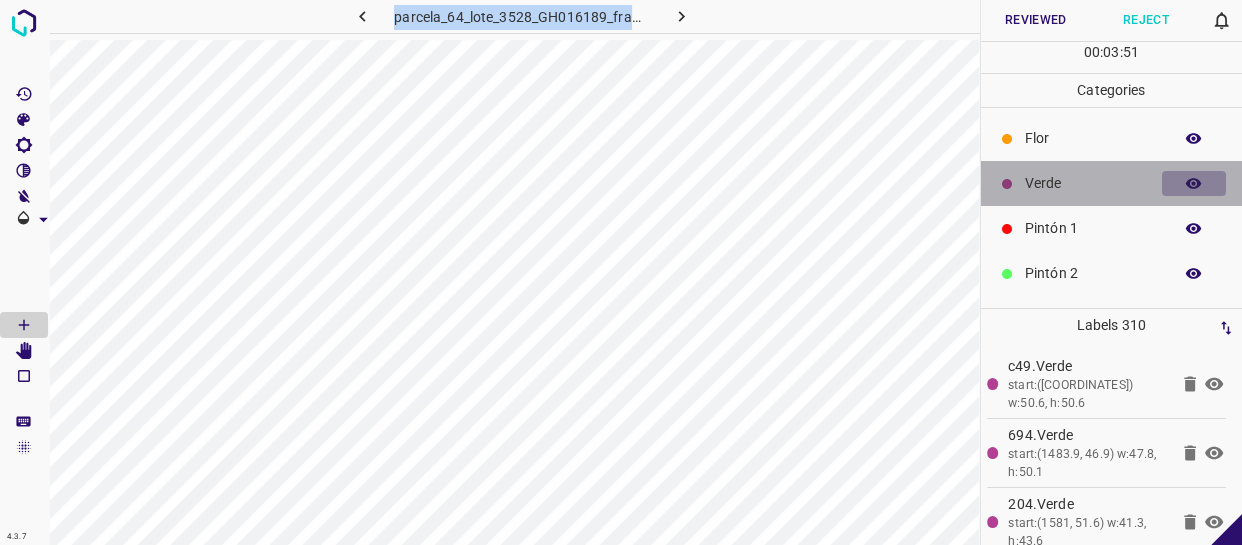 click 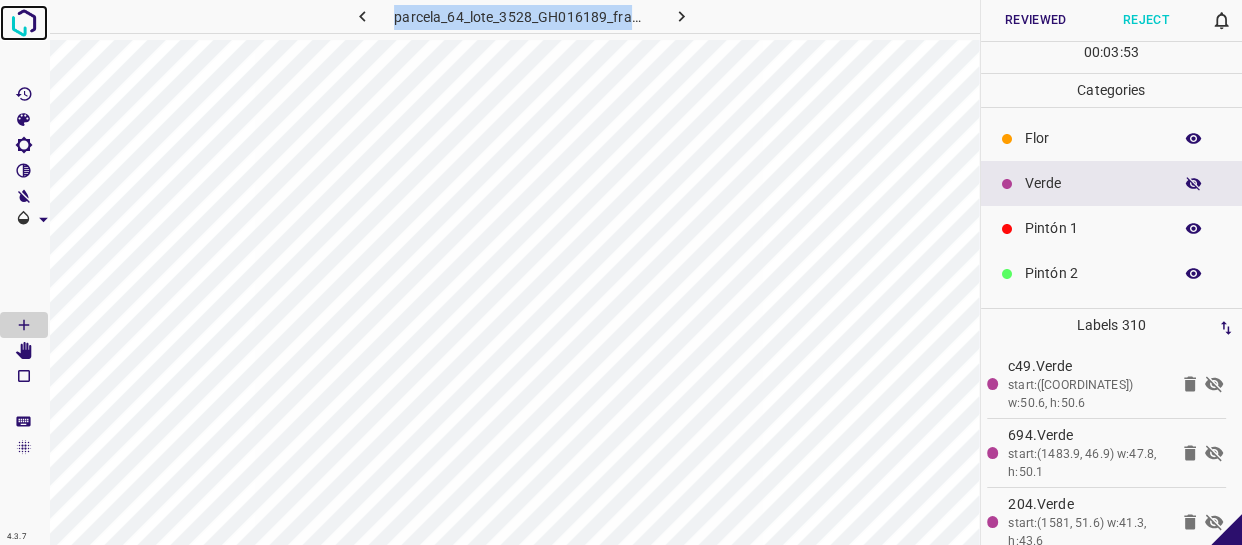 click at bounding box center (24, 23) 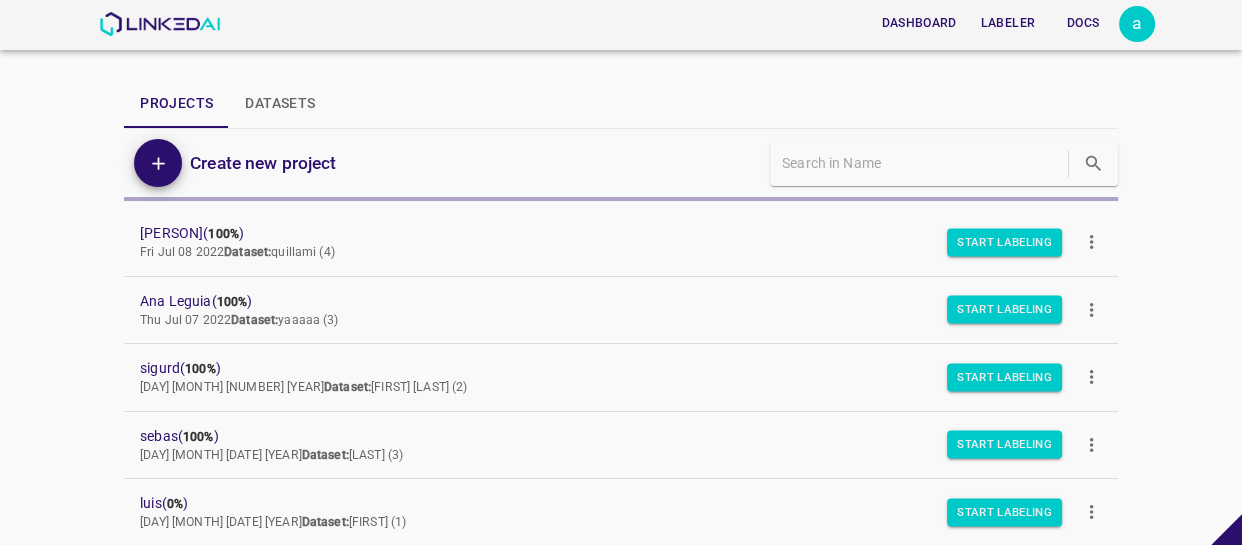 drag, startPoint x: 1145, startPoint y: 24, endPoint x: 1160, endPoint y: 41, distance: 22.671568 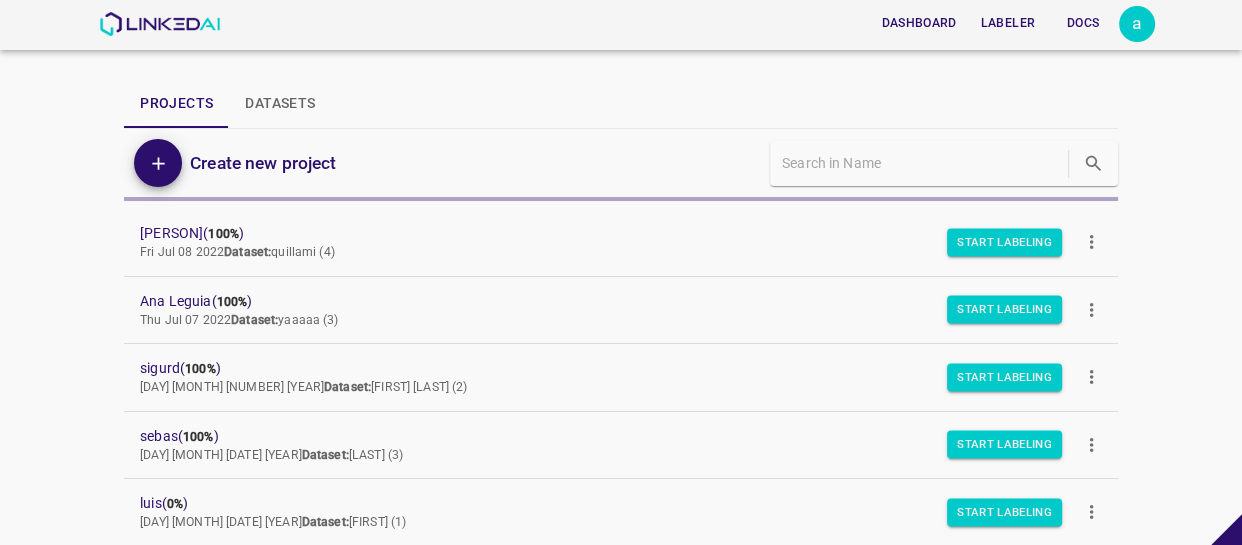 click on "a" at bounding box center [1137, 24] 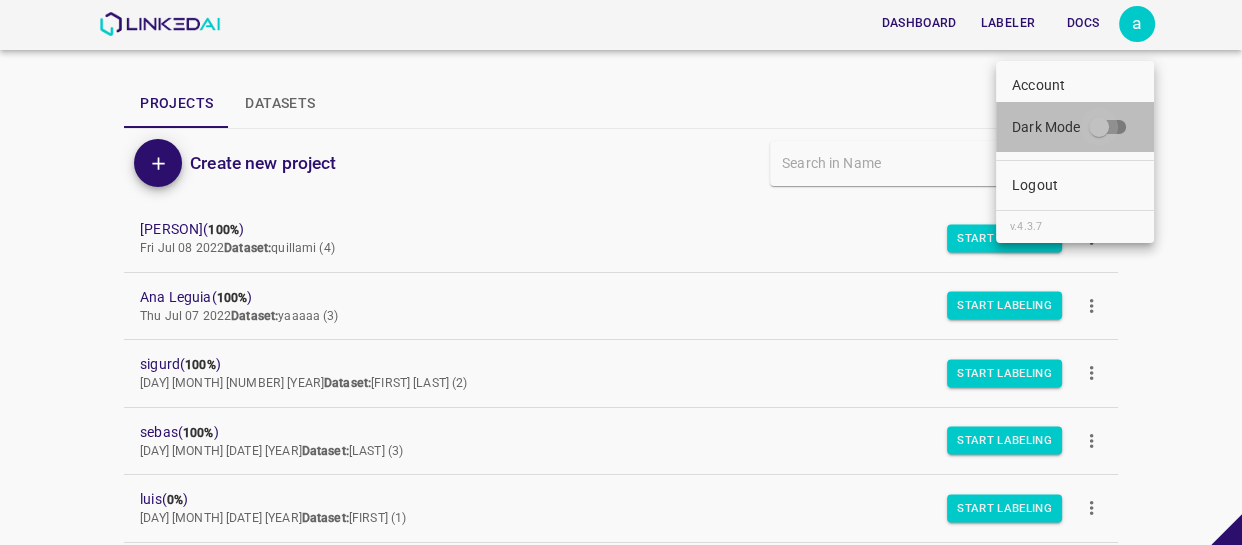 click on "Dark Mode" at bounding box center [1099, 131] 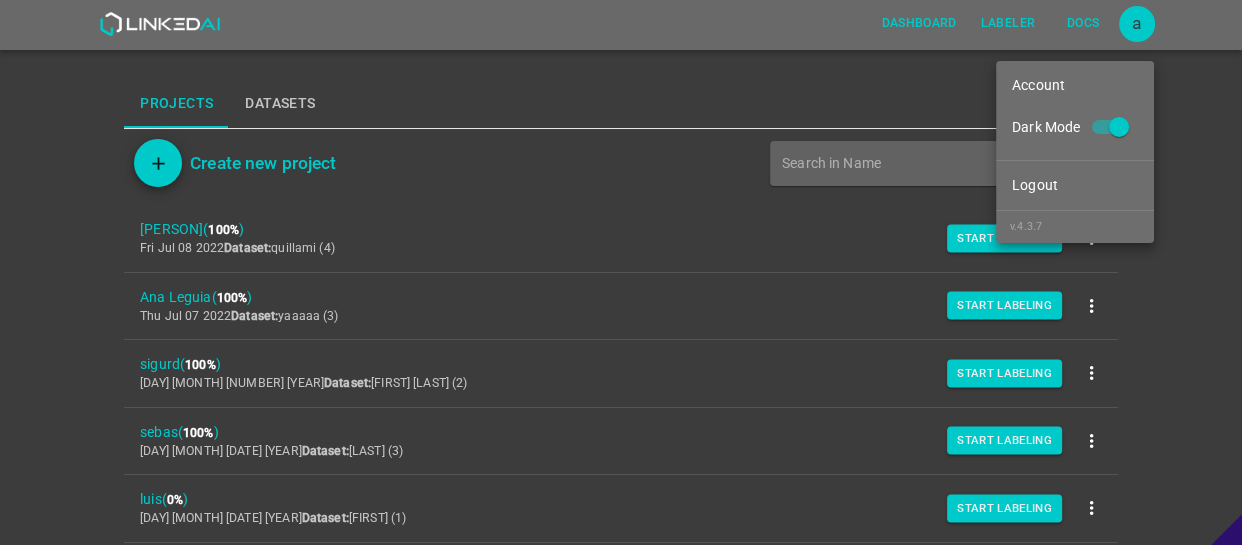 click at bounding box center [621, 272] 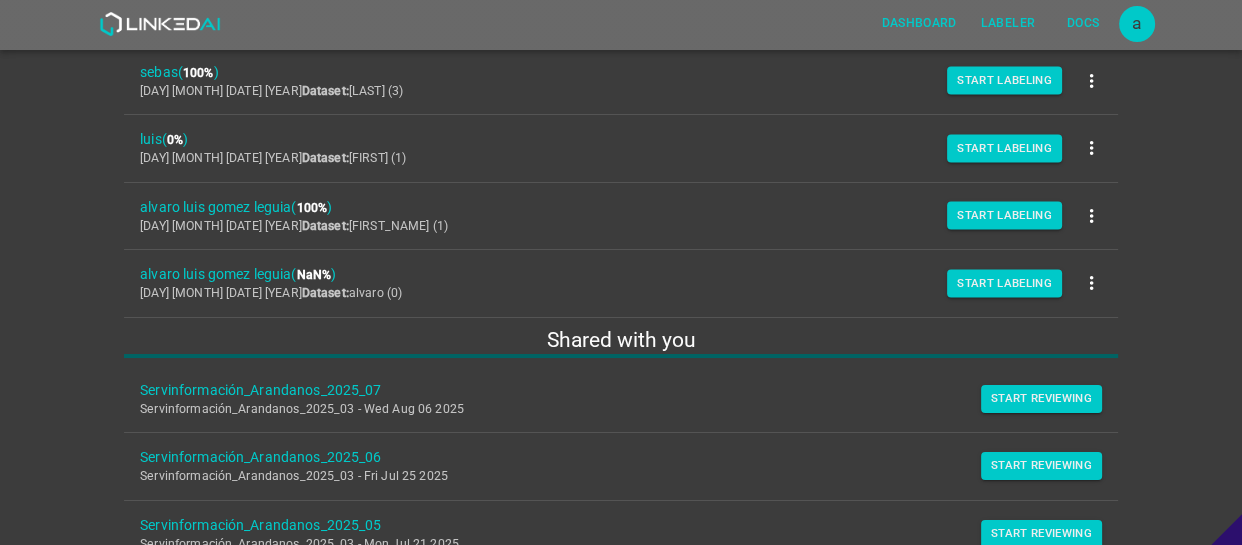 scroll, scrollTop: 454, scrollLeft: 0, axis: vertical 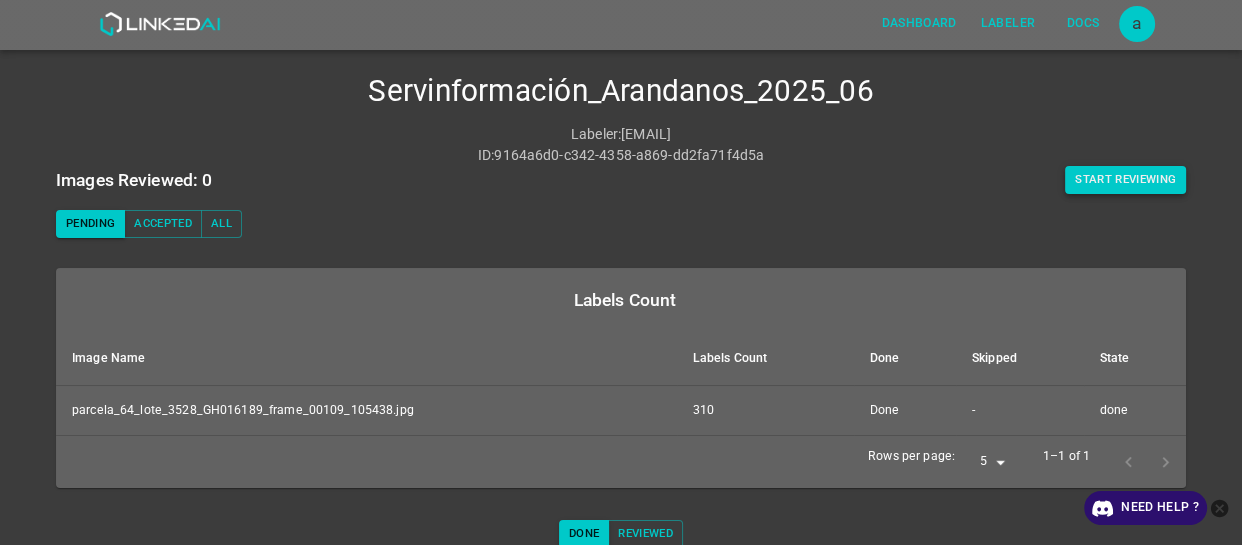 click on "Start Reviewing" at bounding box center (1125, 180) 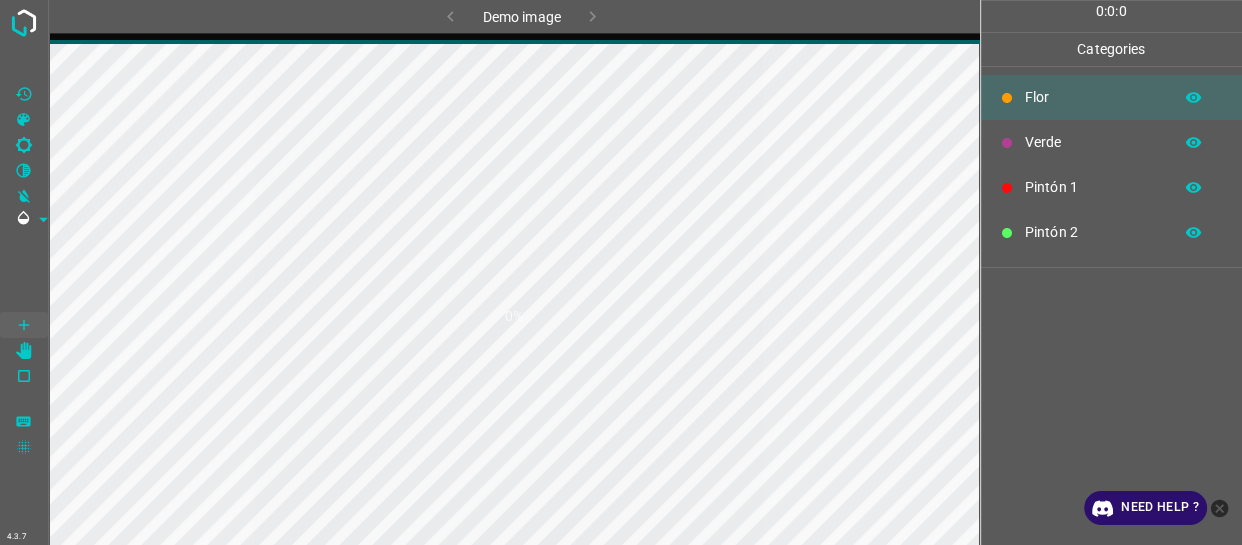 scroll, scrollTop: 0, scrollLeft: 0, axis: both 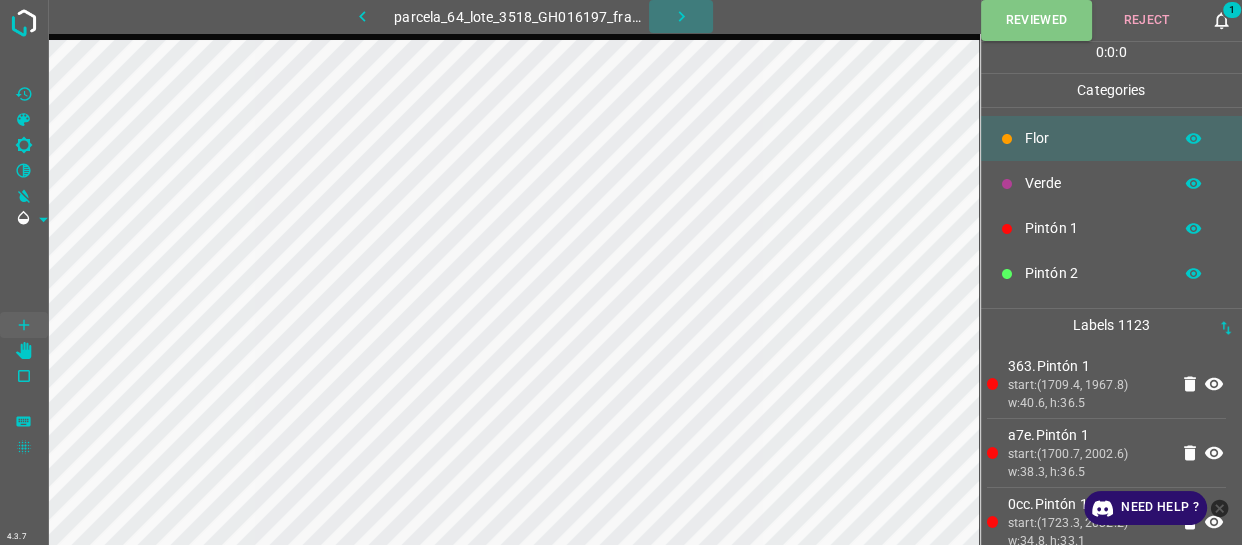 click 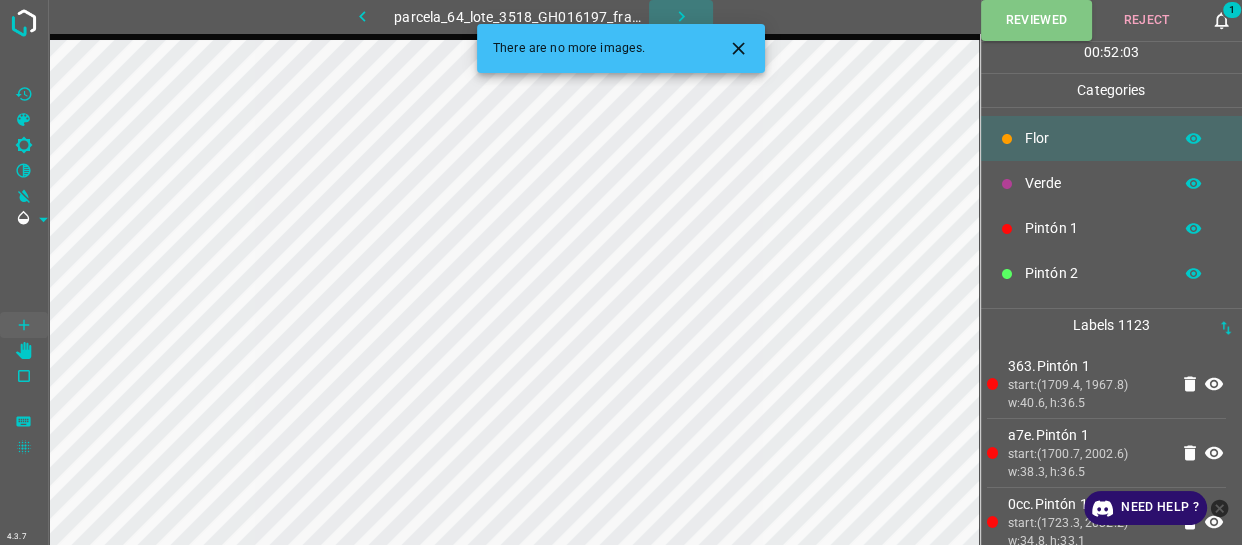 click 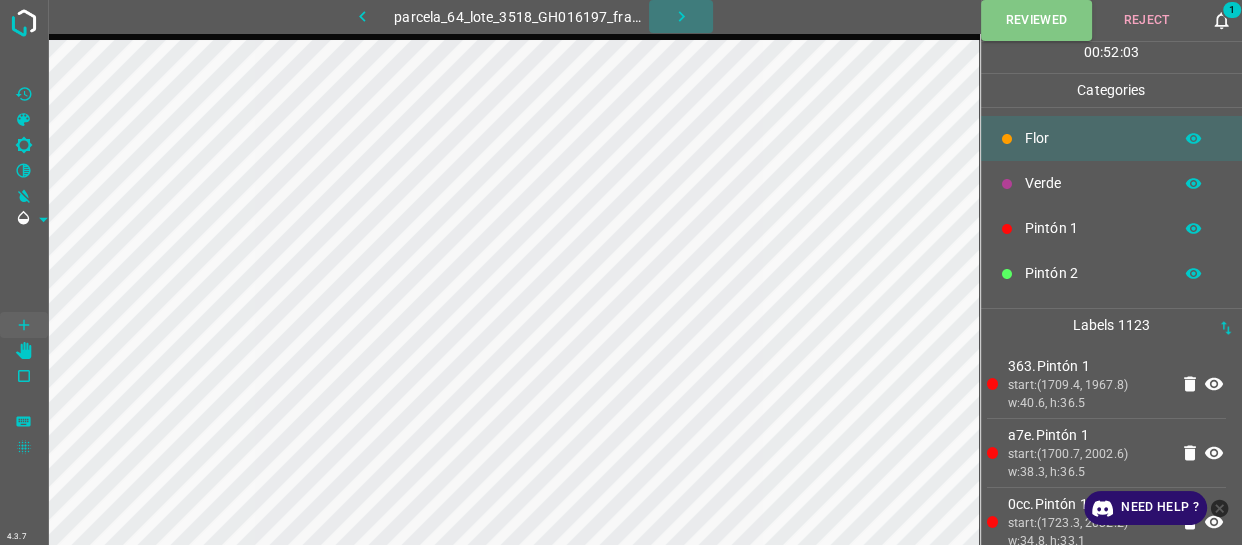 click 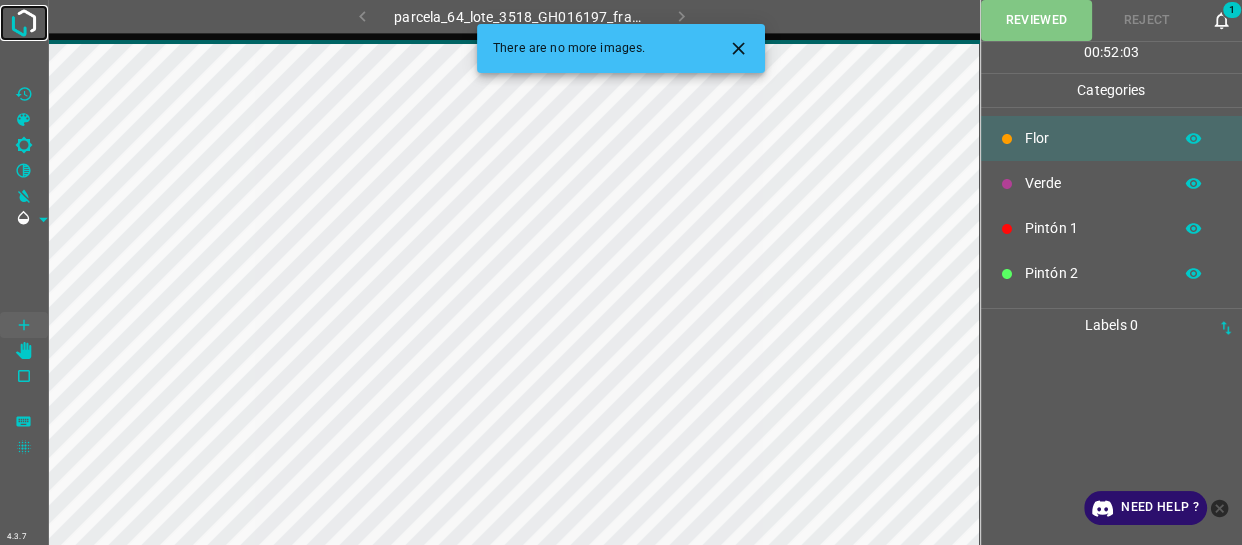 click at bounding box center [24, 23] 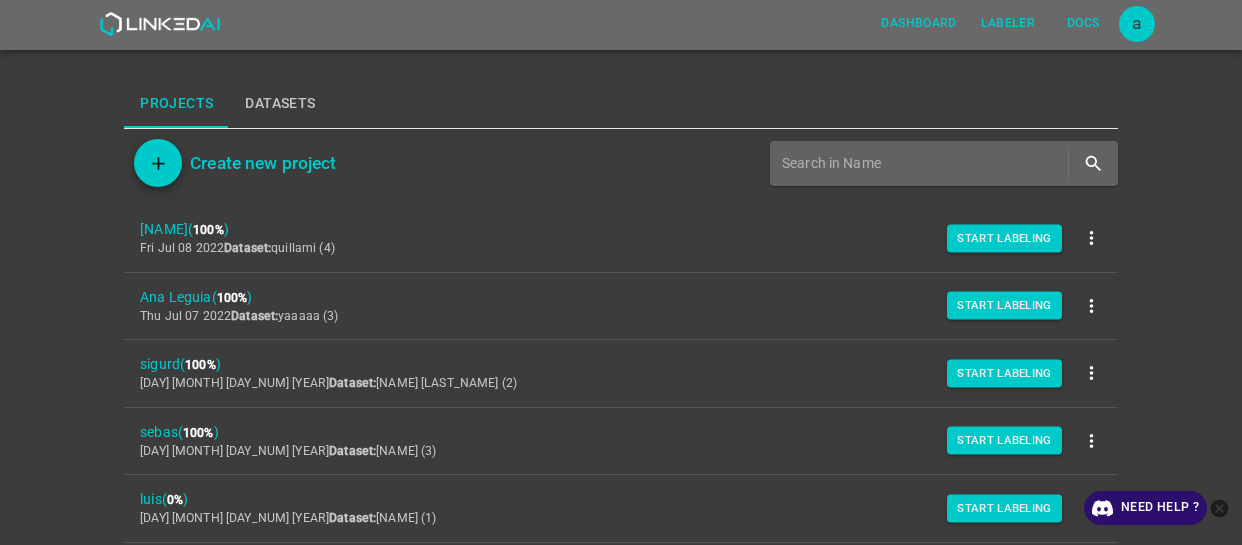 scroll, scrollTop: 0, scrollLeft: 0, axis: both 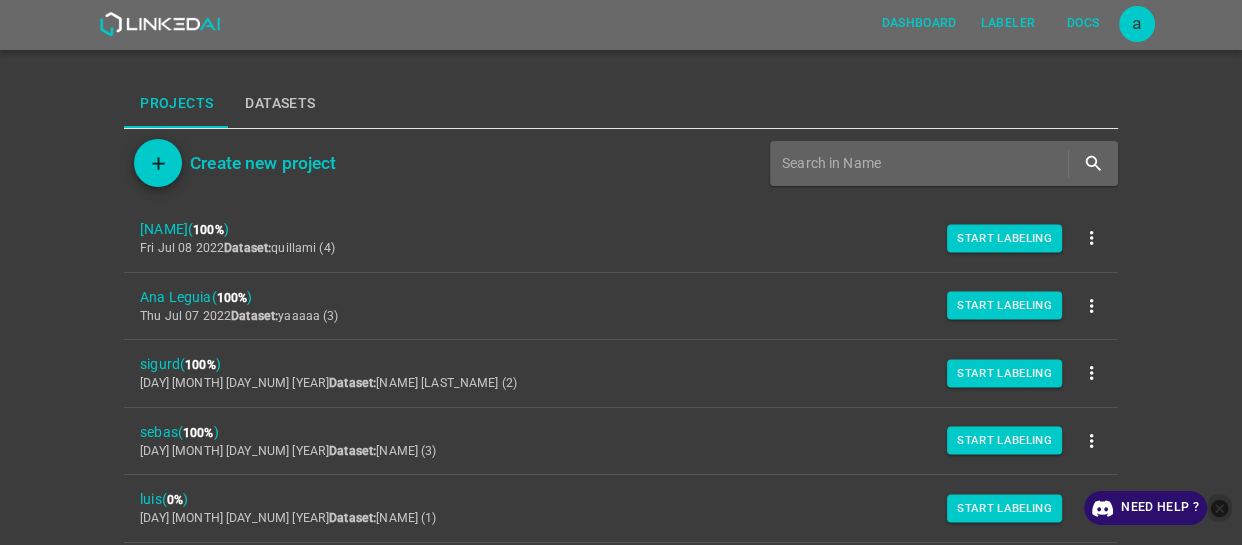 click 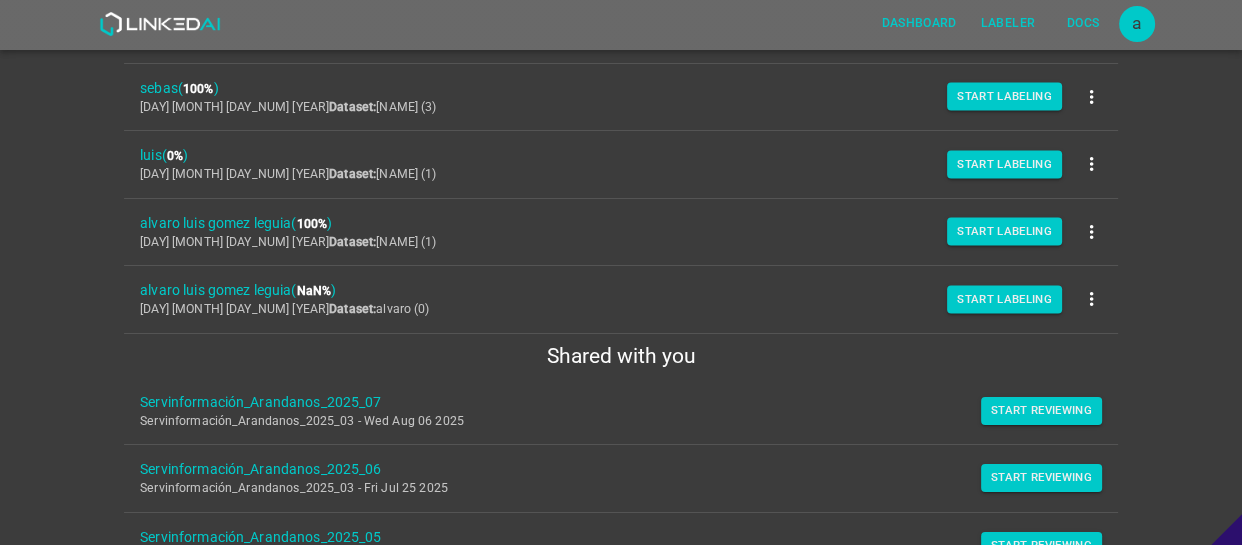 scroll, scrollTop: 376, scrollLeft: 0, axis: vertical 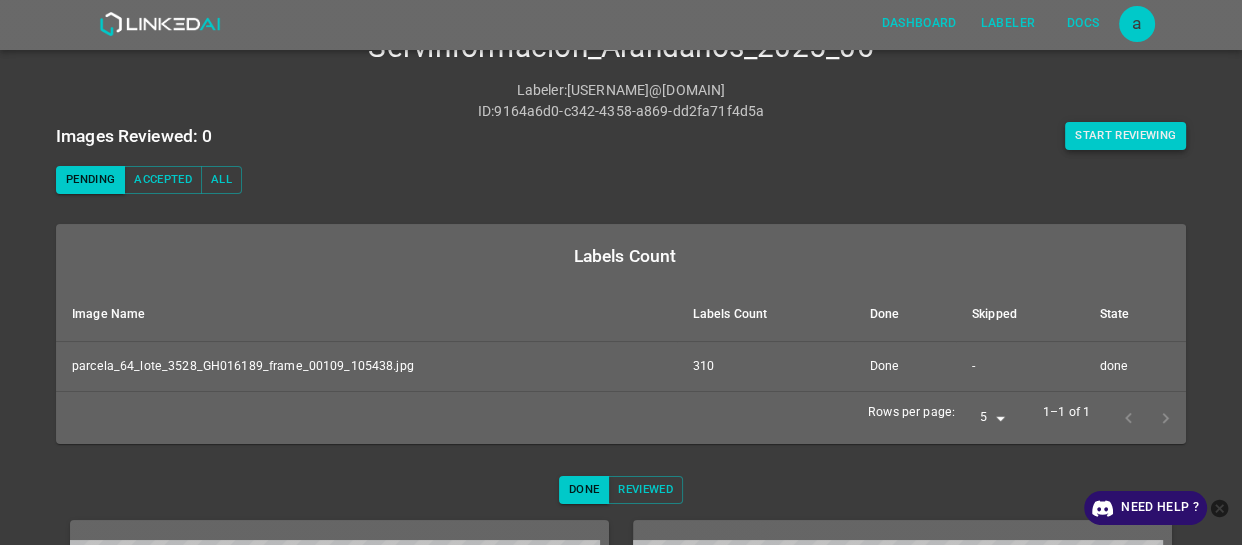 click on "Start Reviewing" at bounding box center [1125, 136] 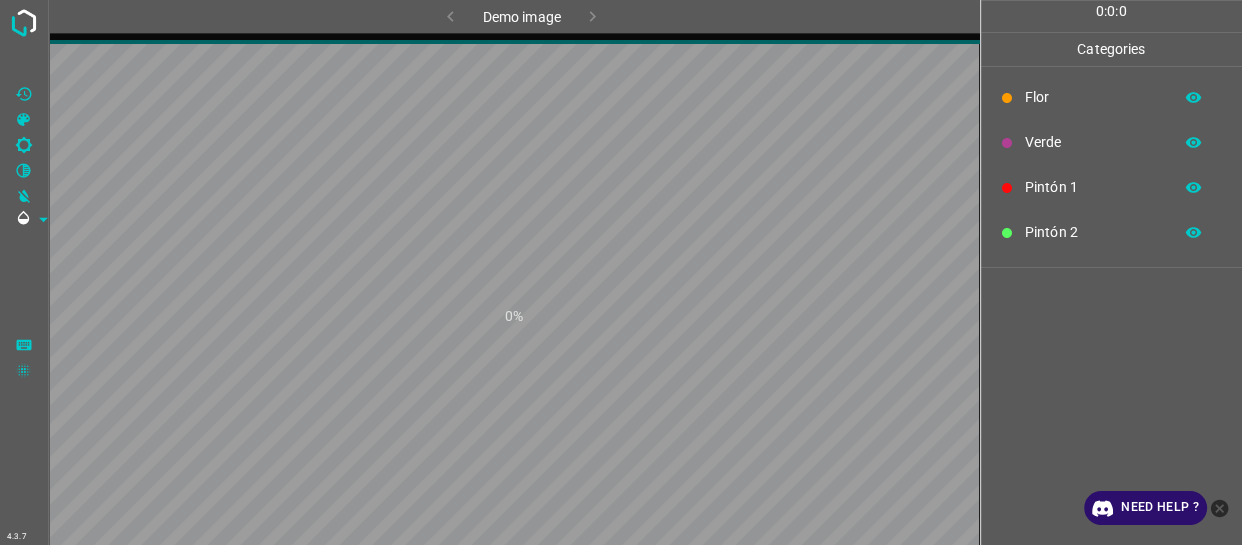 scroll, scrollTop: 0, scrollLeft: 0, axis: both 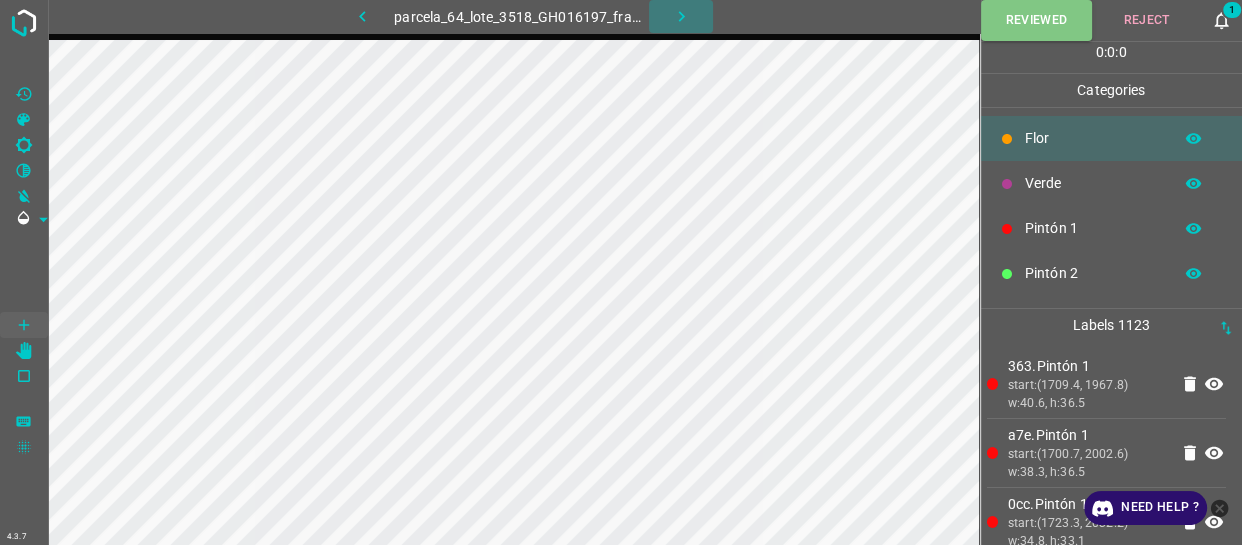 click 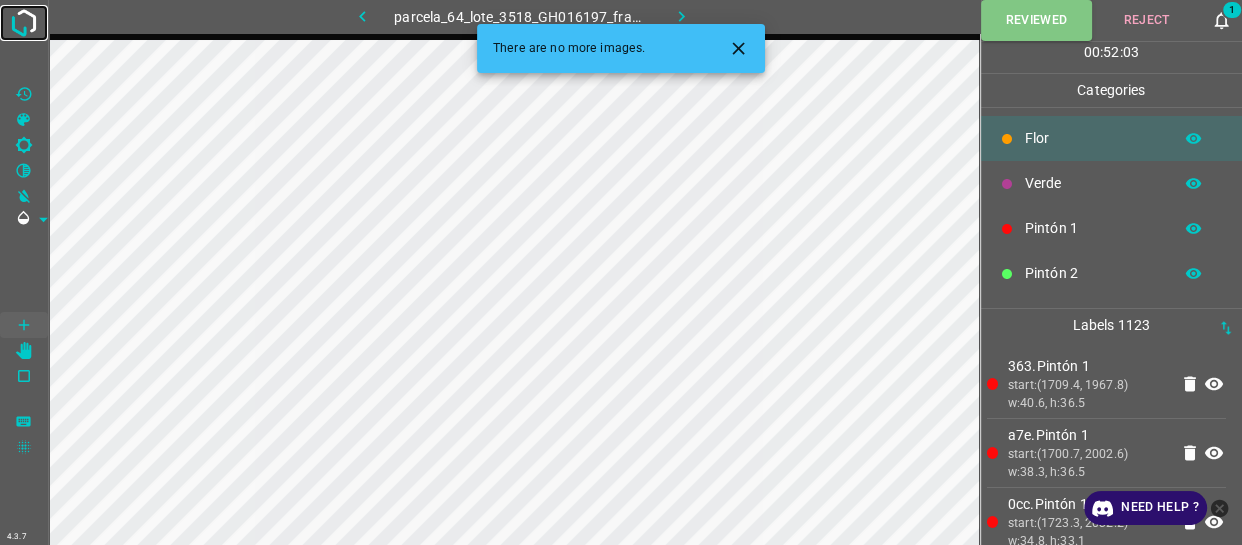 click at bounding box center [24, 23] 